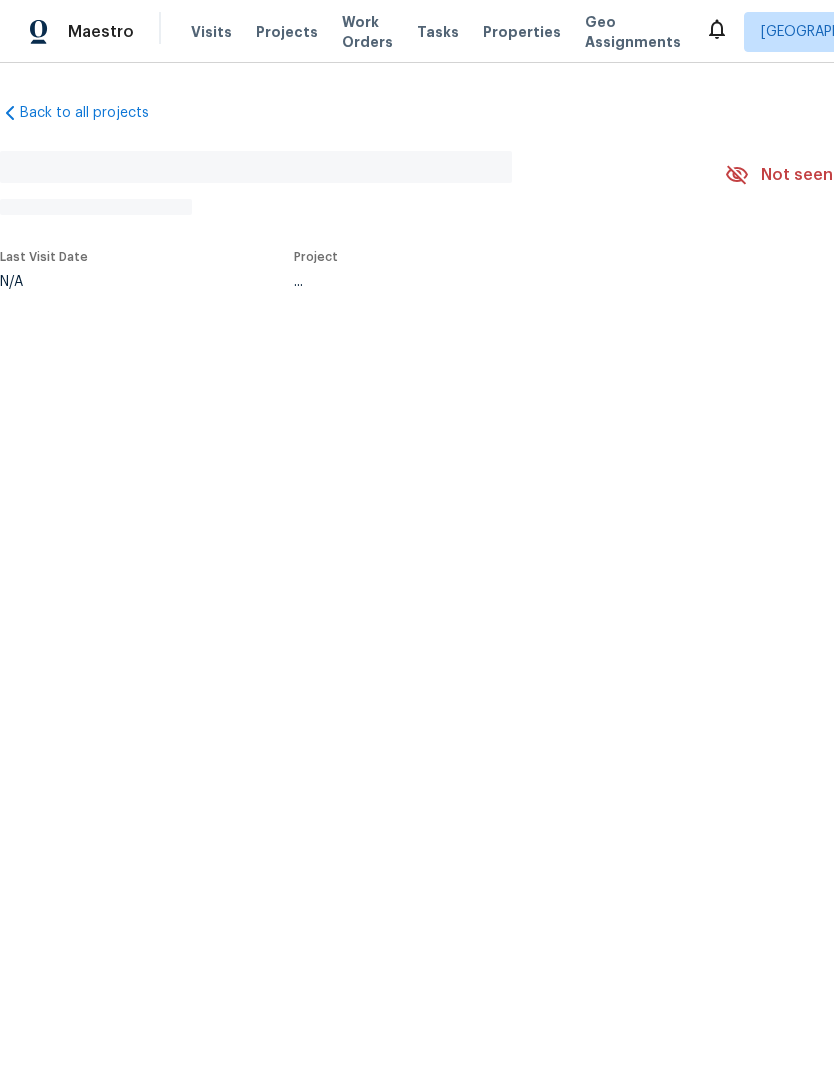 scroll, scrollTop: 0, scrollLeft: 0, axis: both 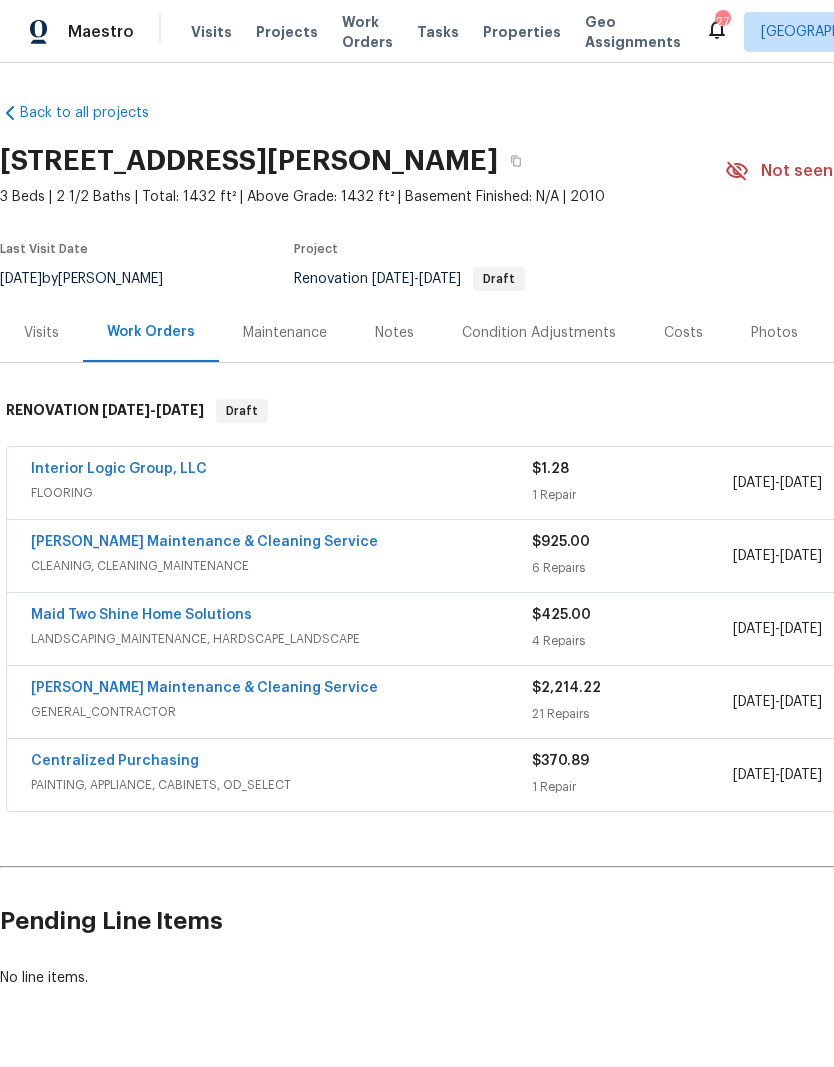 click on "Notes" at bounding box center [394, 332] 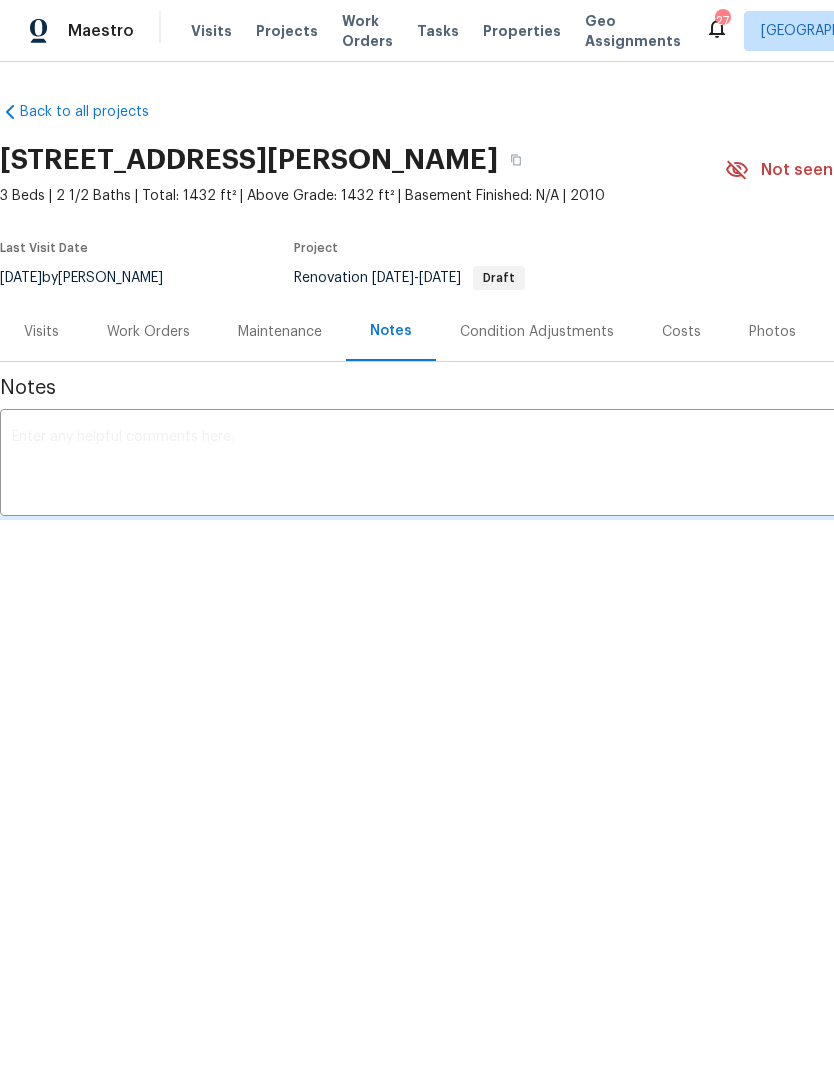 scroll, scrollTop: 1, scrollLeft: 0, axis: vertical 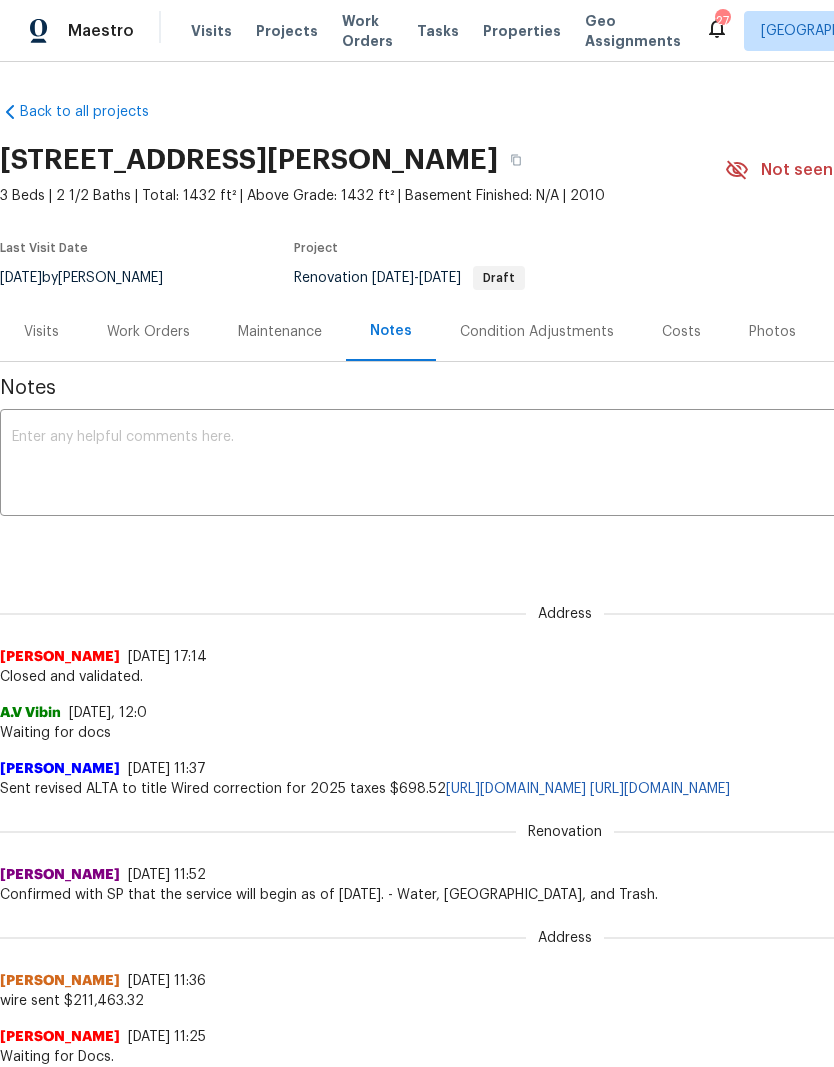 click at bounding box center (565, 465) 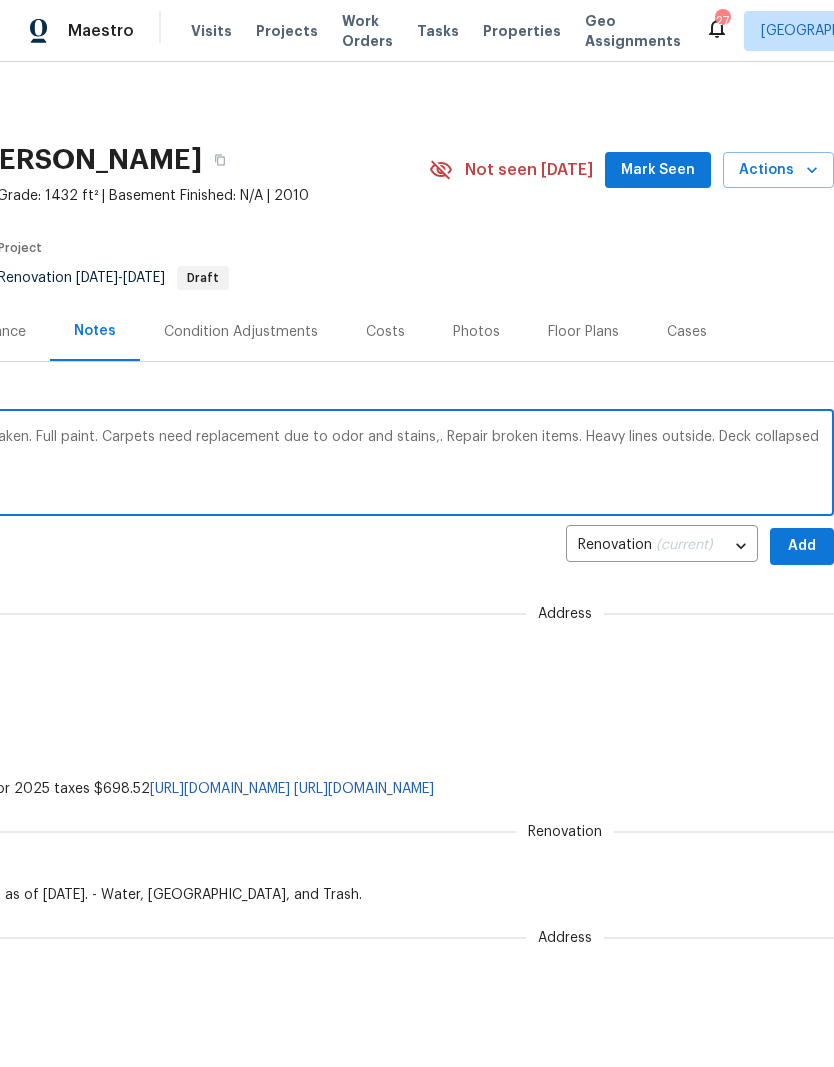scroll, scrollTop: 0, scrollLeft: 12, axis: horizontal 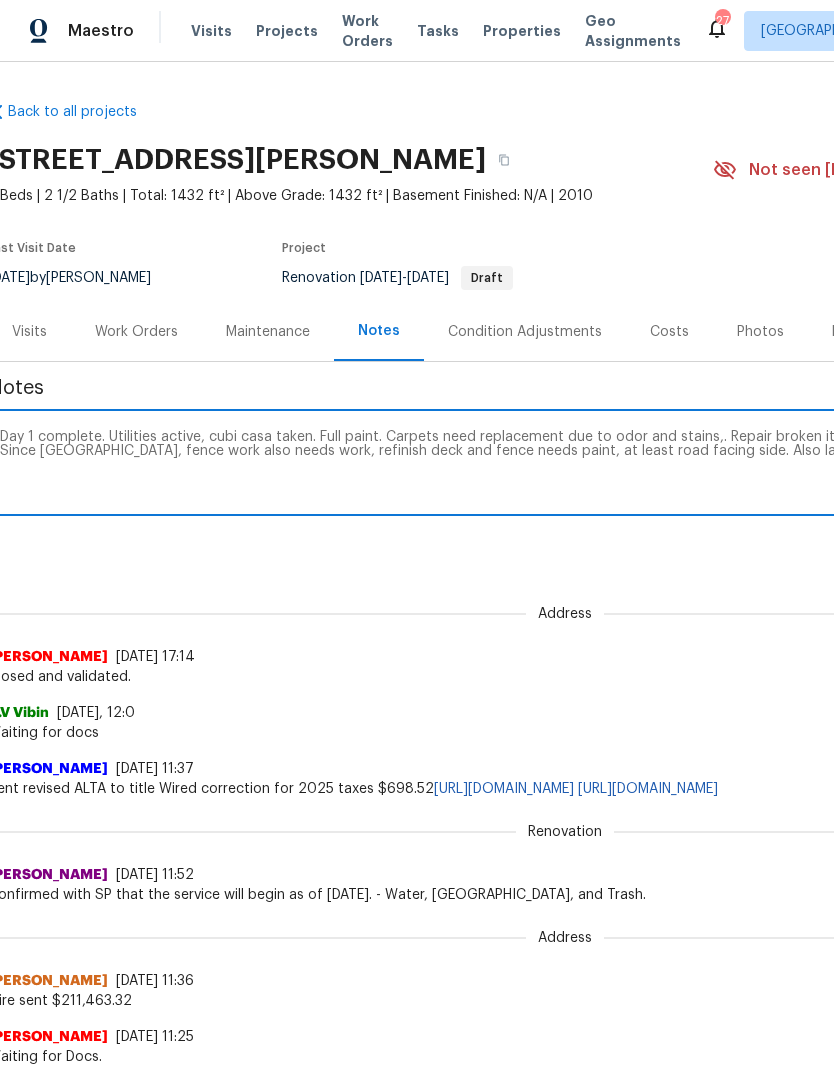 type on "Day 1 complete. Utilities active, cubi casa taken. Full paint. Carpets need replacement due to odor and stains,. Repair broken items. Heavy lines outside. Deck collapsed
Since [GEOGRAPHIC_DATA], fence work also needs work, refinish deck and fence needs paint, at least road facing side. Also large trash line" 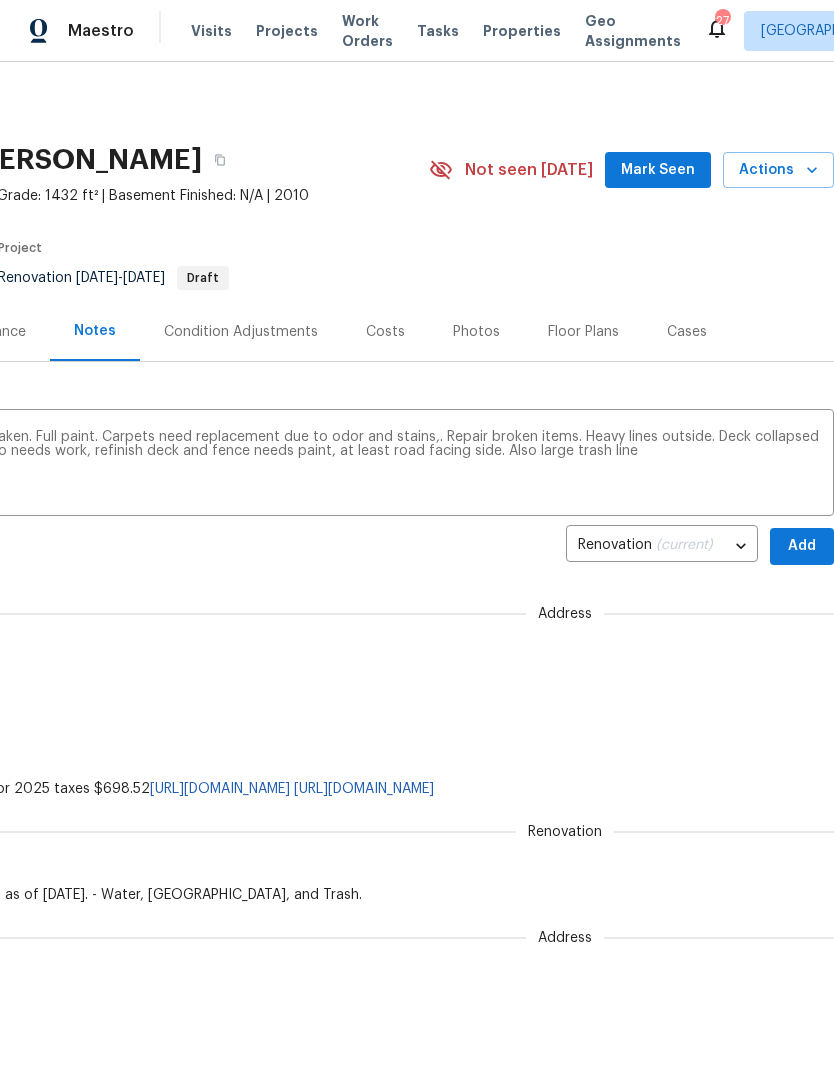 scroll, scrollTop: 0, scrollLeft: 300, axis: horizontal 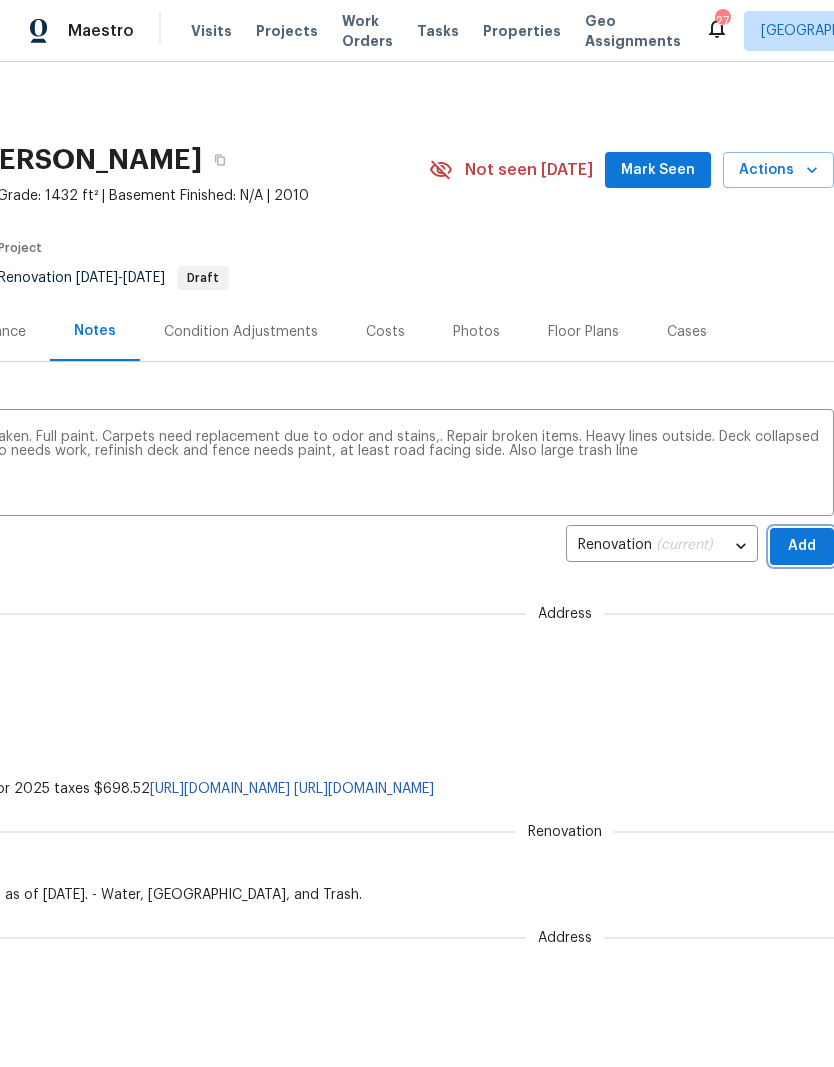 click on "Add" at bounding box center (802, 546) 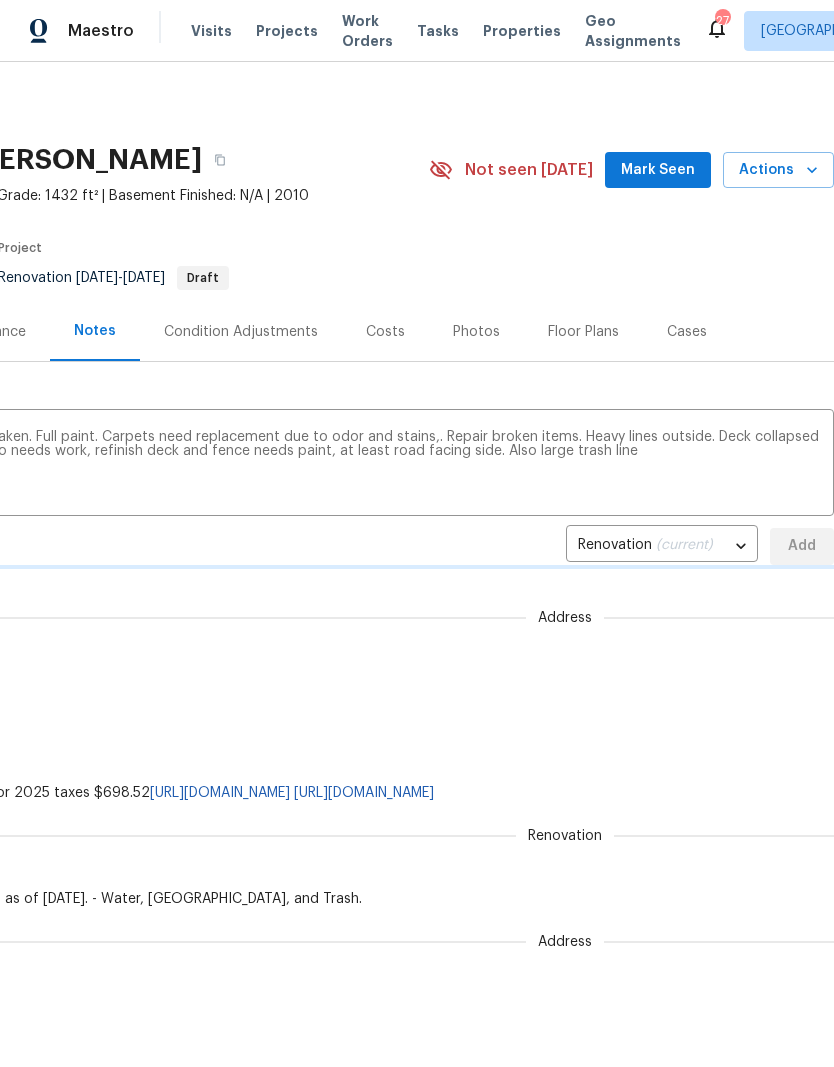 type 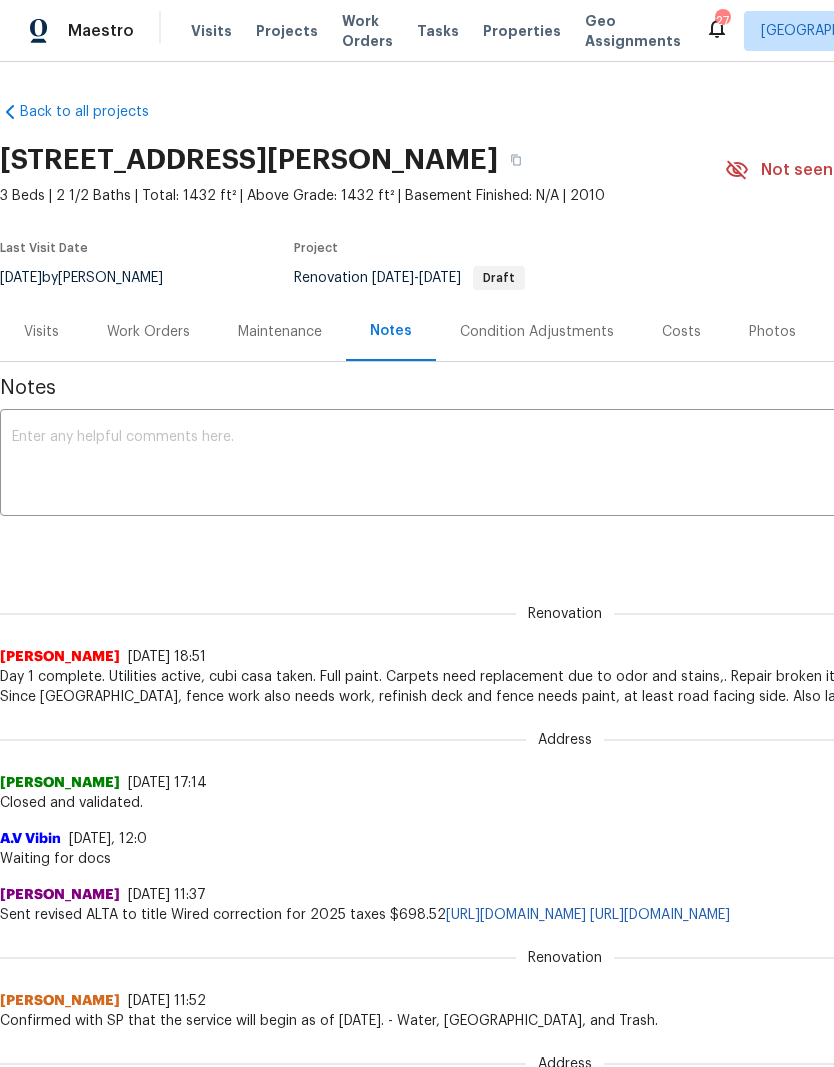 scroll, scrollTop: 0, scrollLeft: 0, axis: both 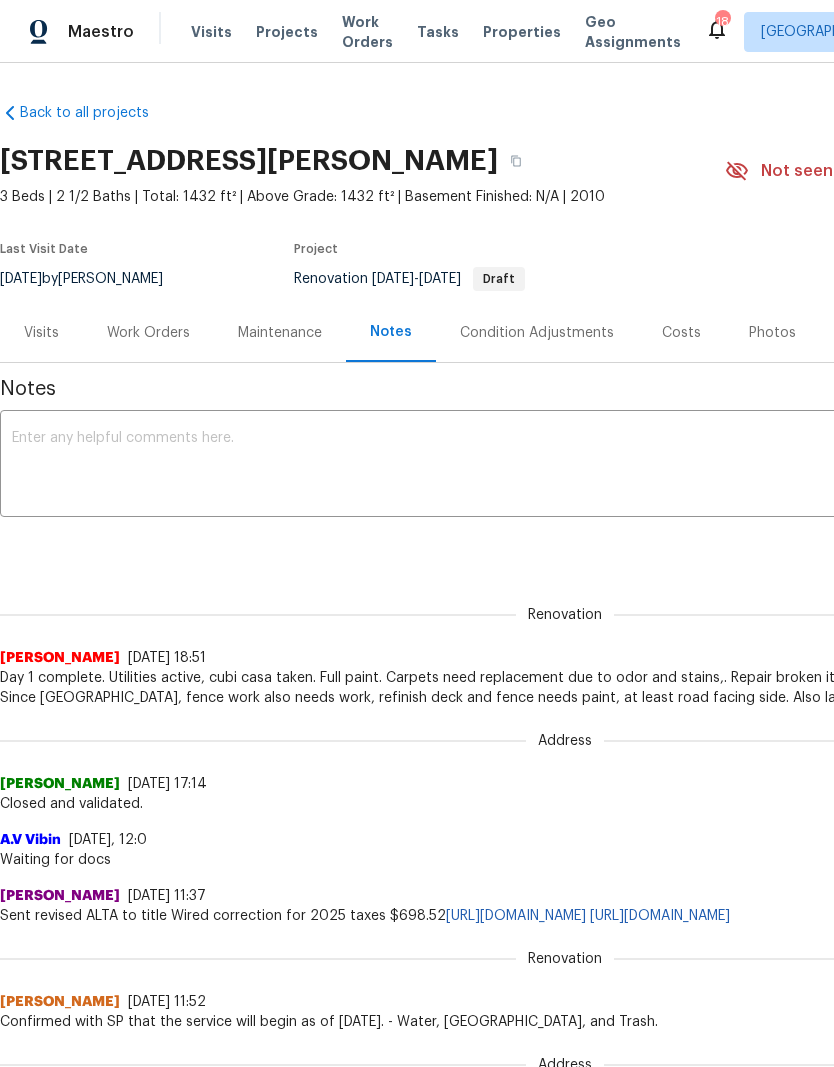 click on "Visits" at bounding box center (211, 32) 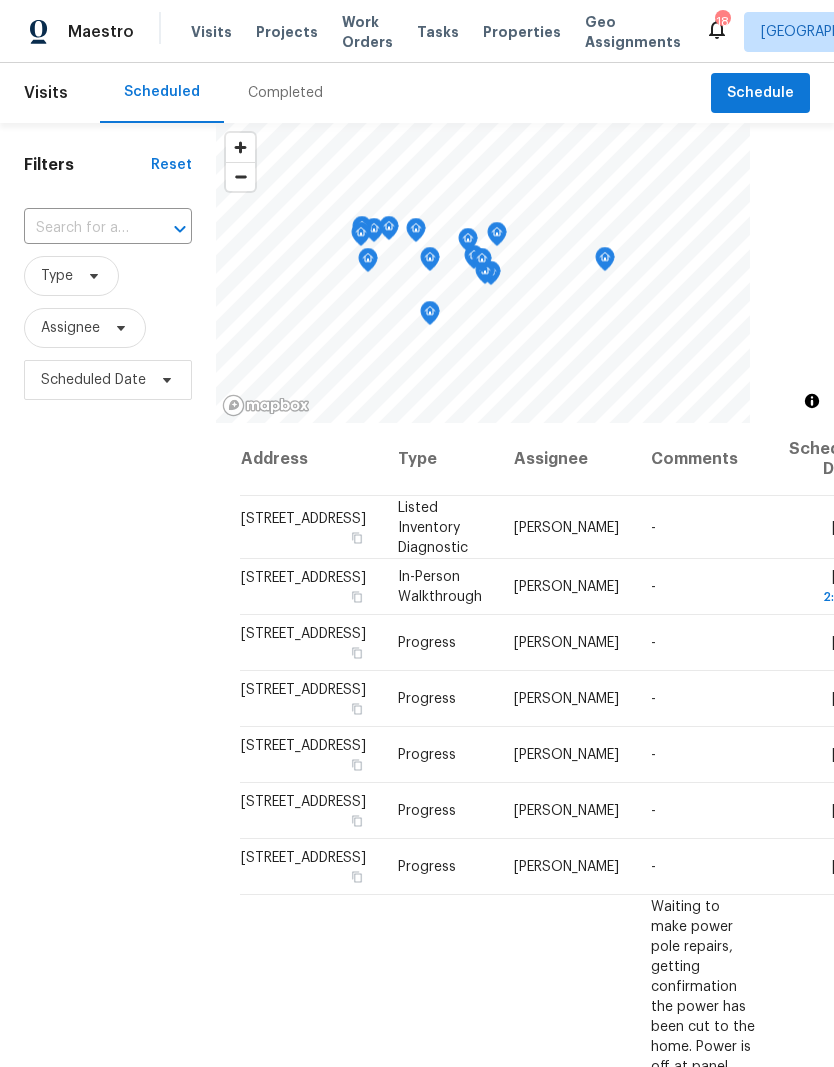 click at bounding box center [80, 228] 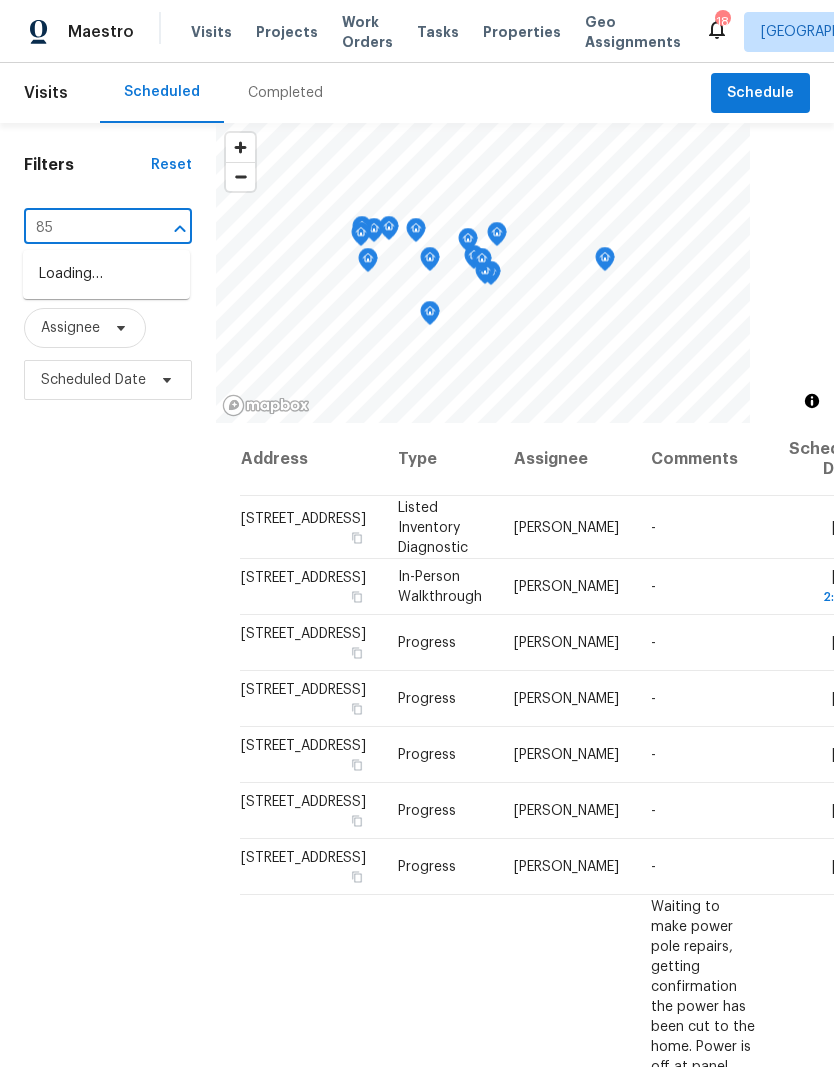 type on "854" 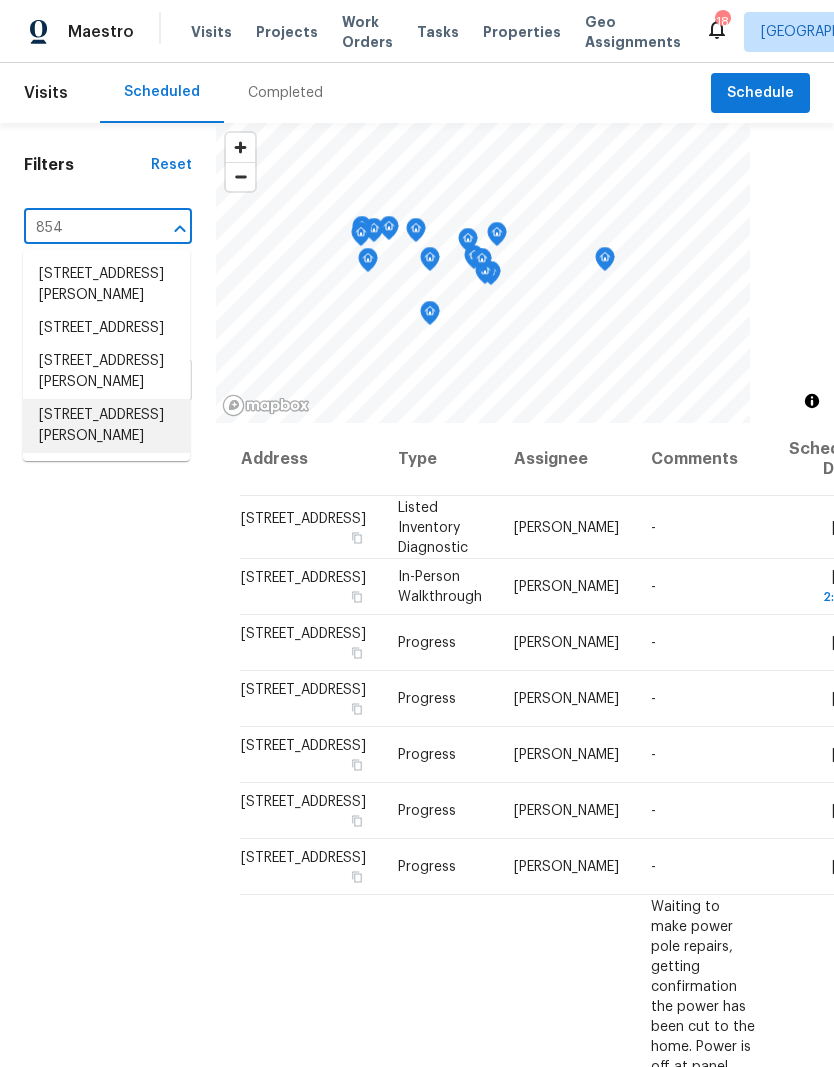 click on "854 Creek Crossing Trl, Whitsett, NC 27377" at bounding box center (106, 426) 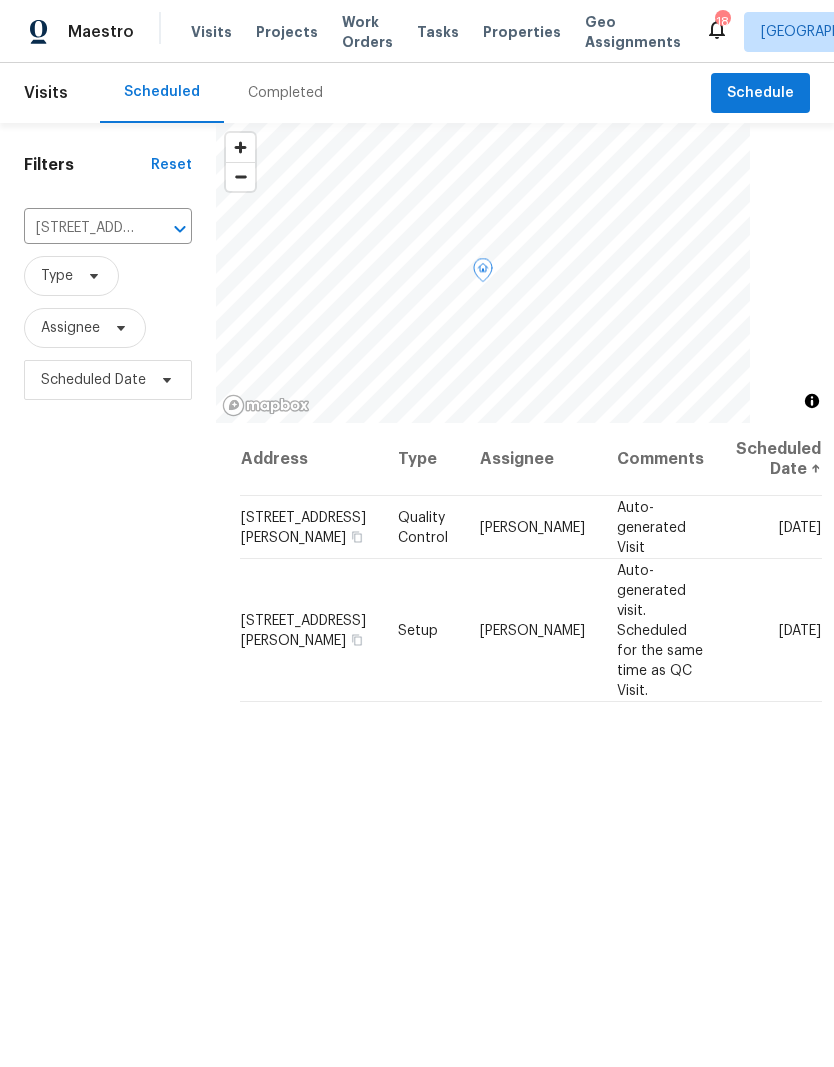 click 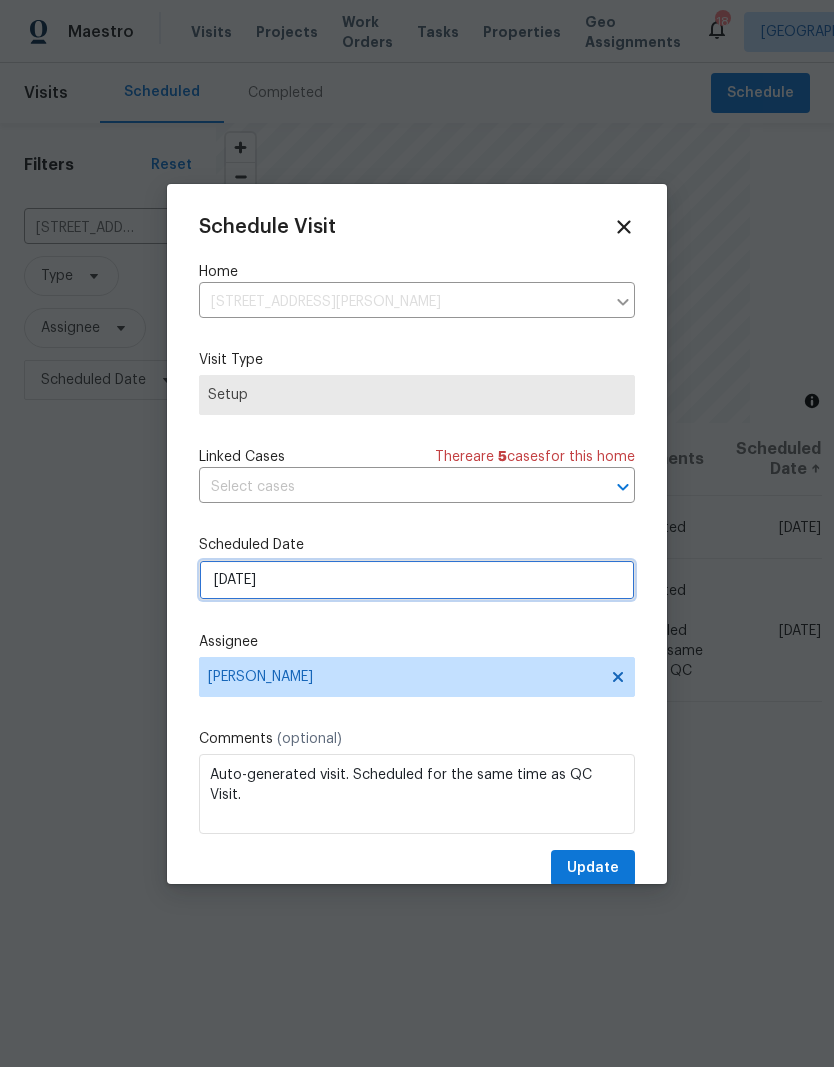 click on "7/28/2025" at bounding box center [417, 580] 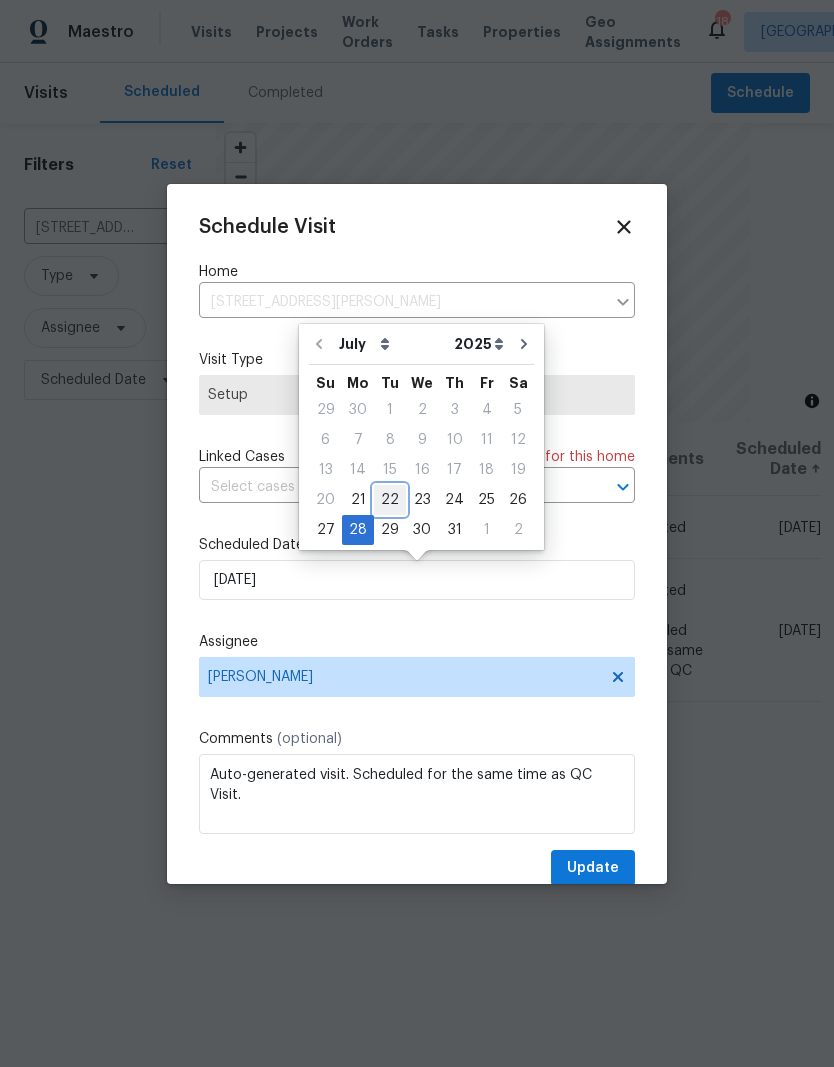 click on "22" at bounding box center (390, 500) 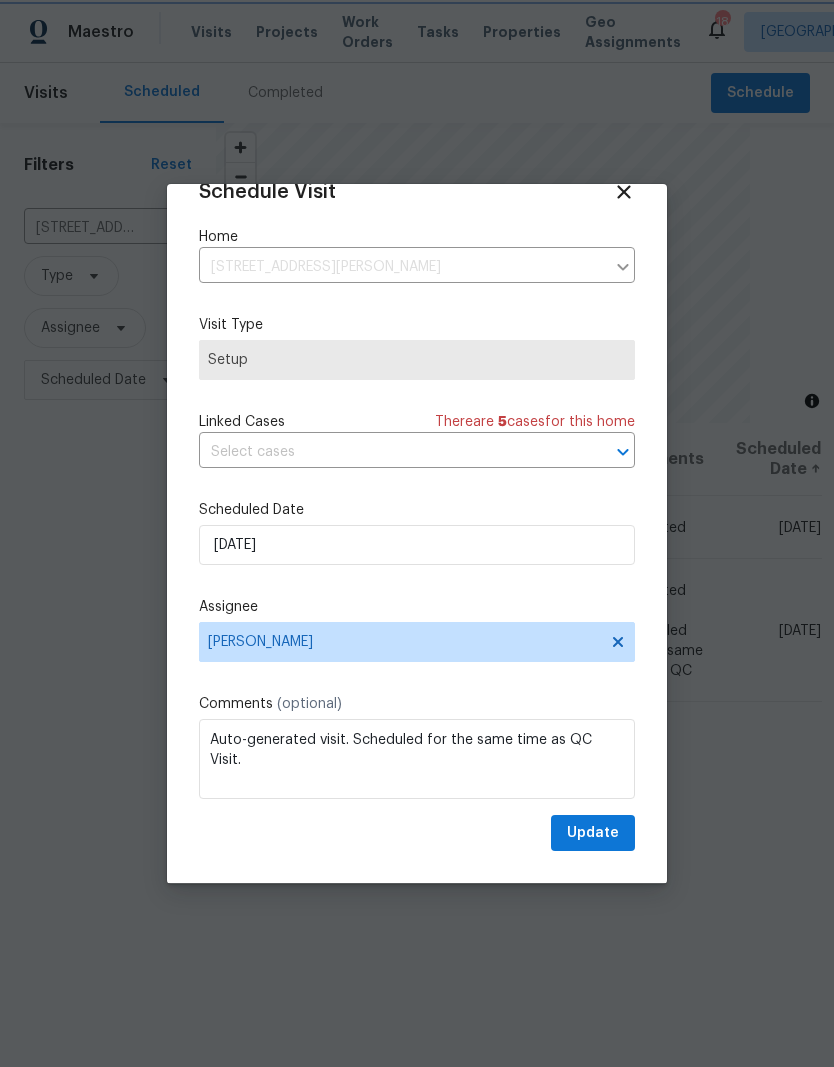 scroll, scrollTop: 39, scrollLeft: 0, axis: vertical 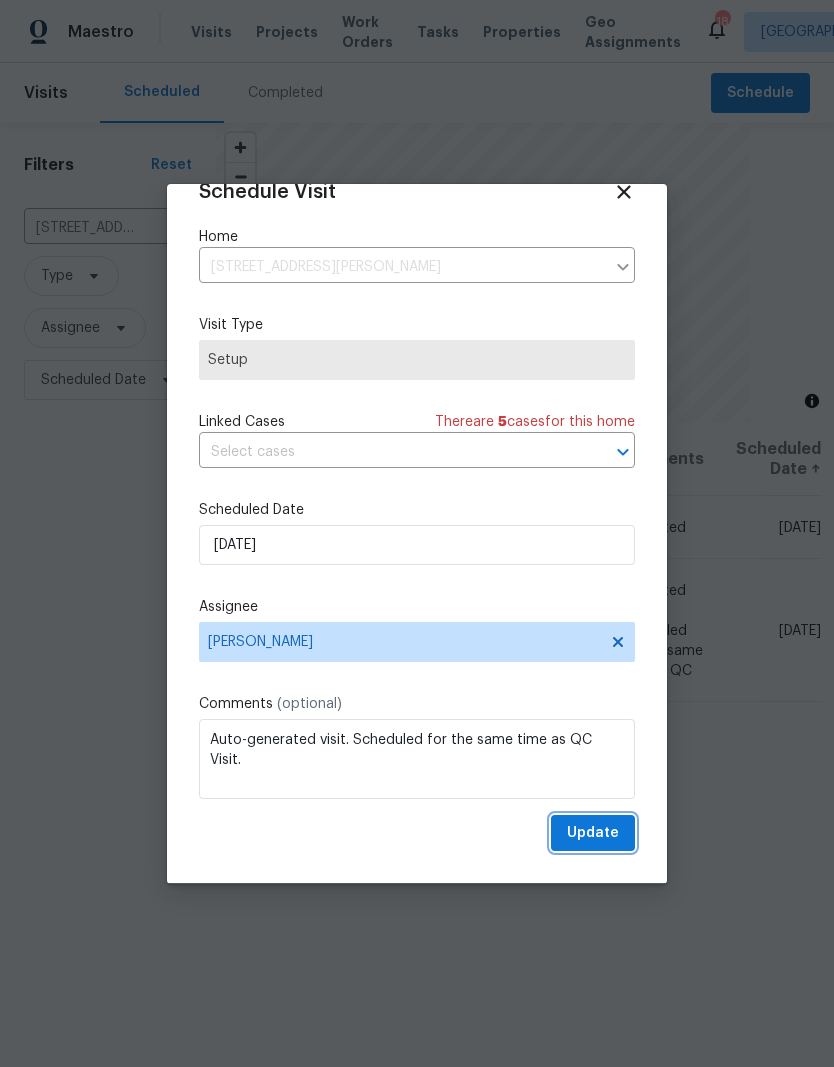 click on "Update" at bounding box center (593, 833) 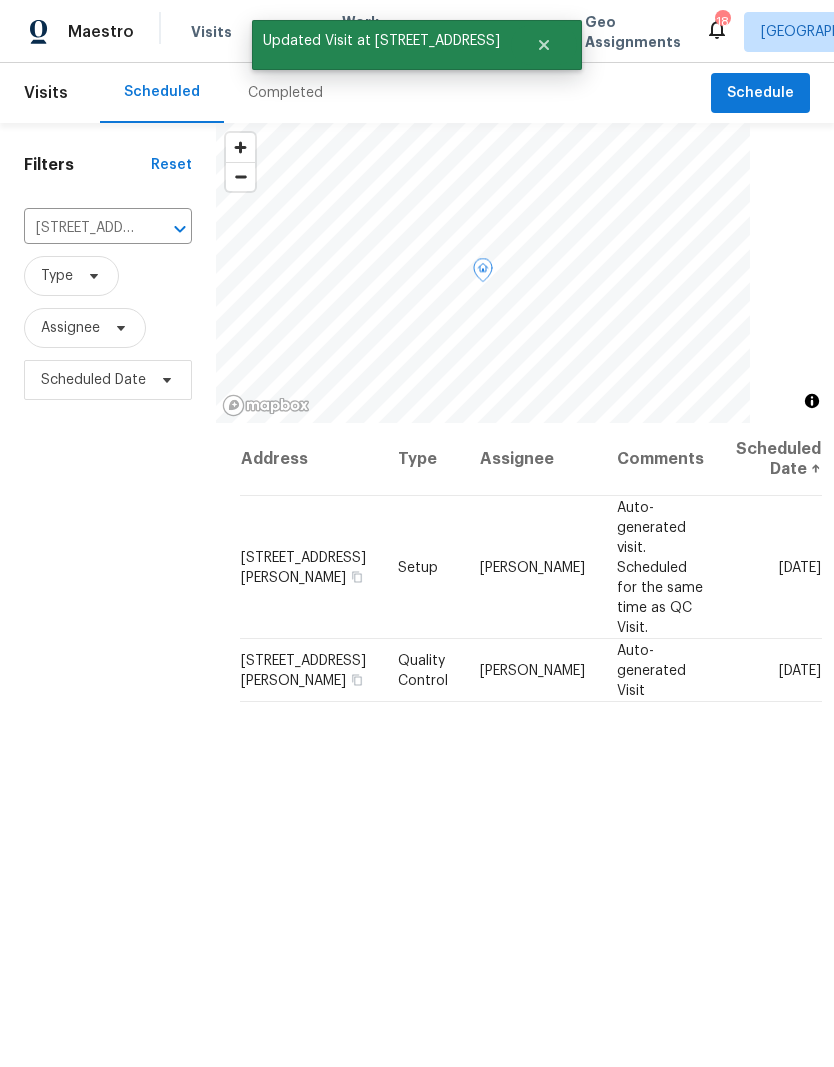 click 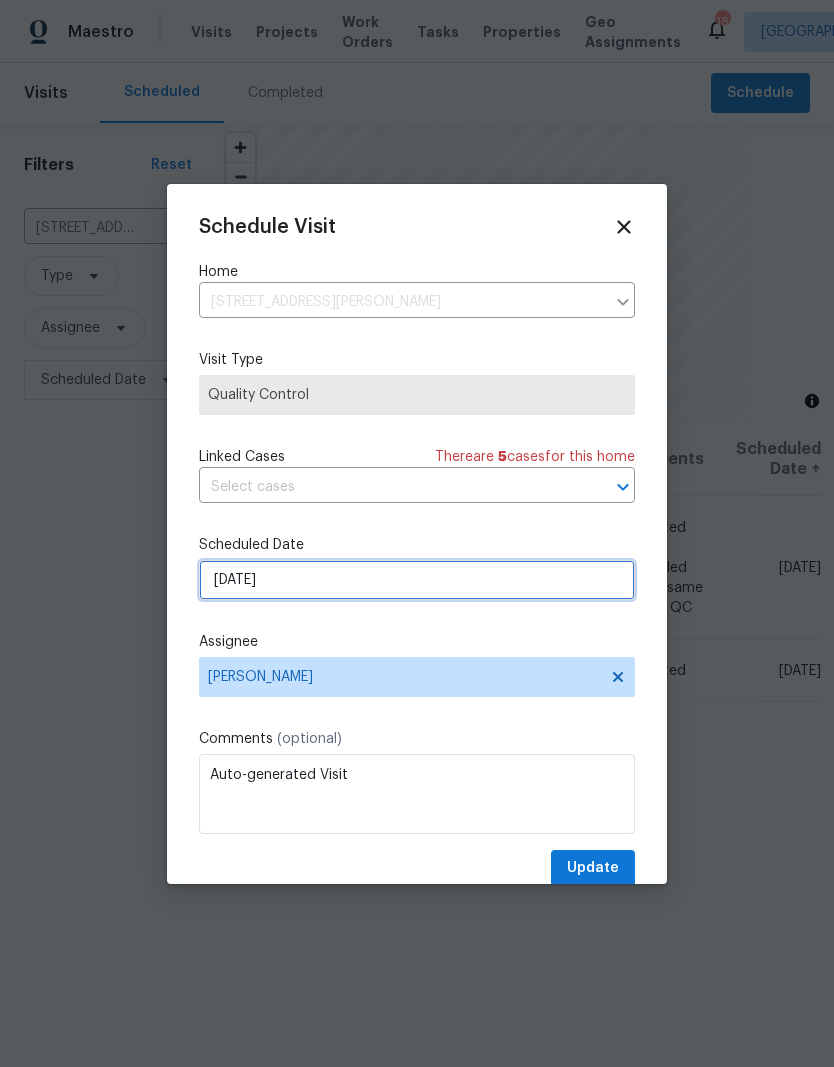 click on "7/28/2025" at bounding box center (417, 580) 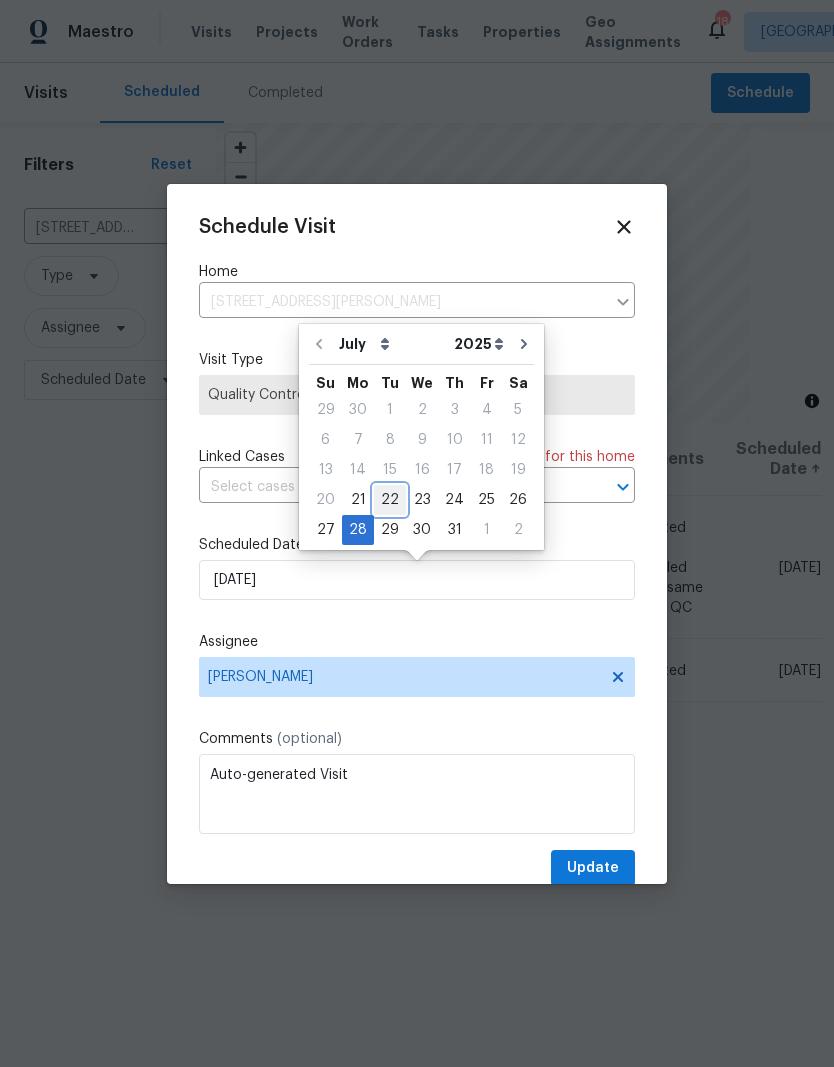 click on "22" at bounding box center [390, 500] 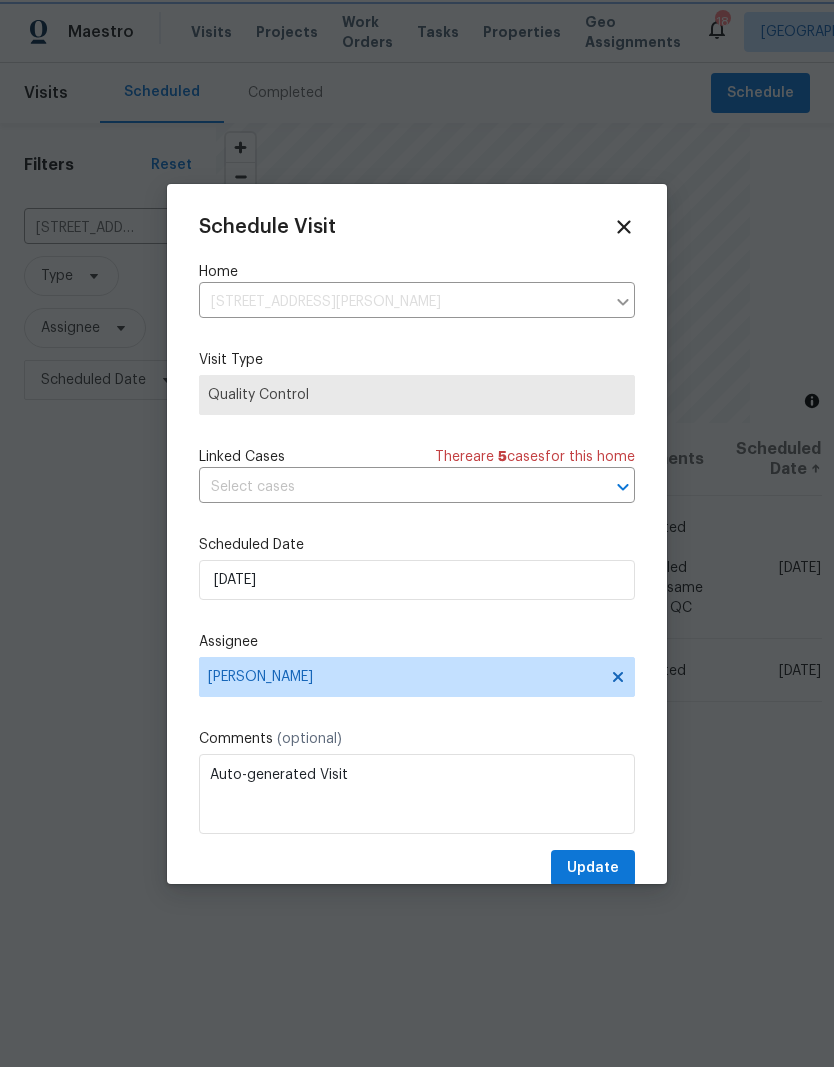 scroll, scrollTop: 0, scrollLeft: 0, axis: both 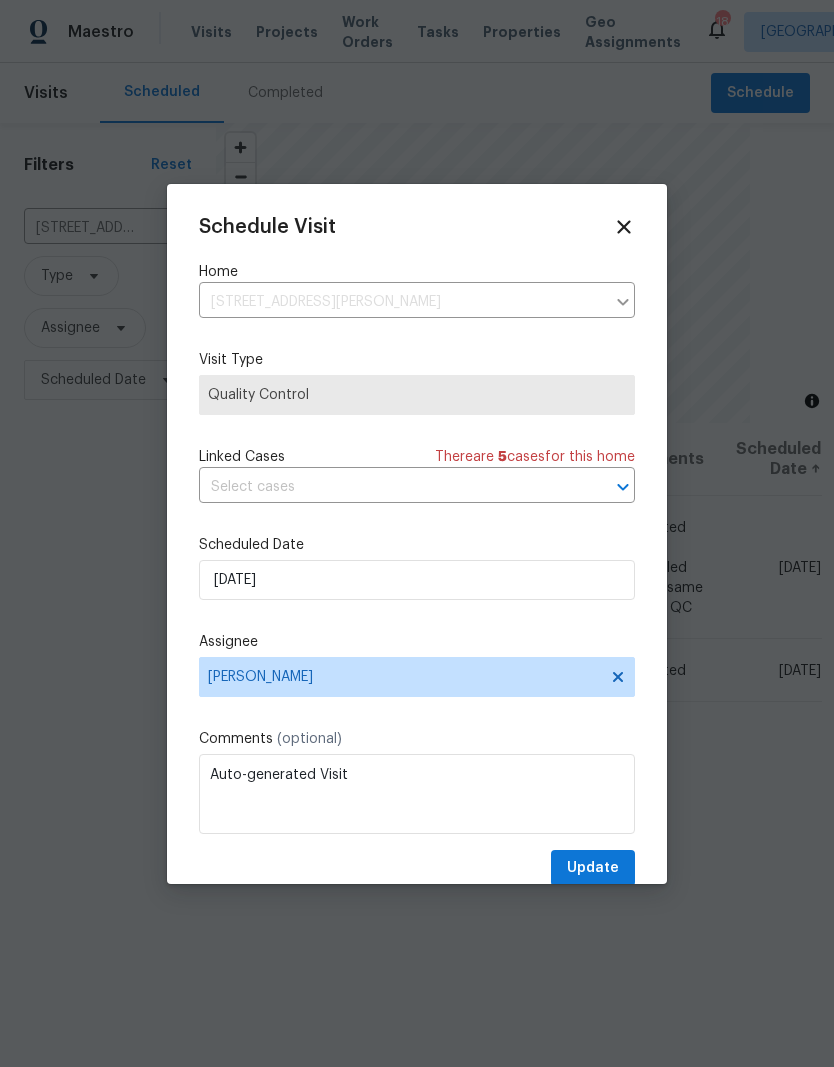 click on "Comments   (optional)" at bounding box center (417, 739) 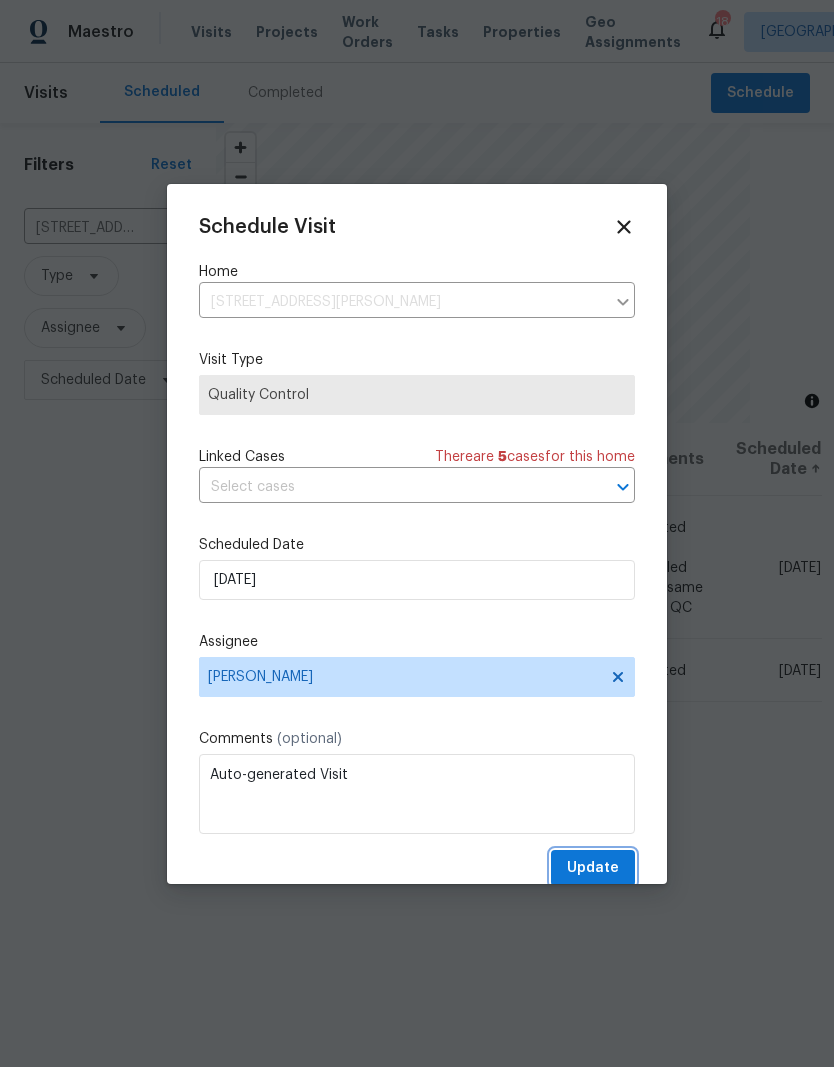 click on "Update" at bounding box center (593, 868) 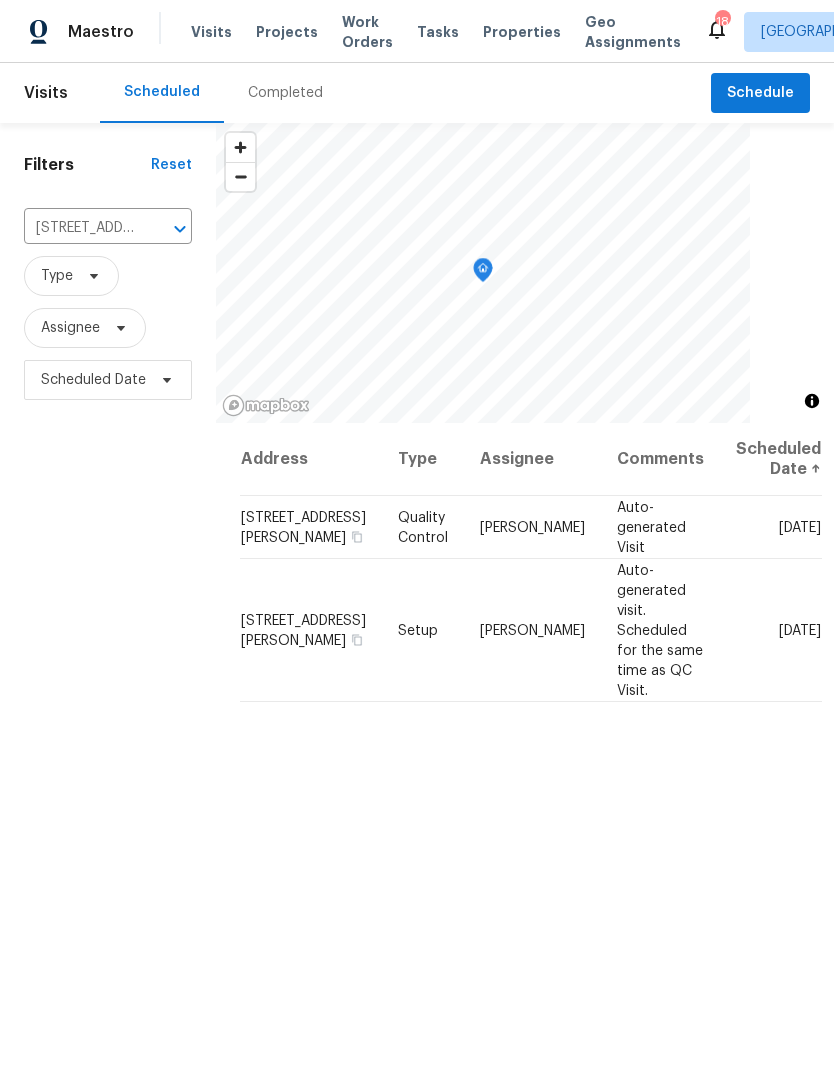 click 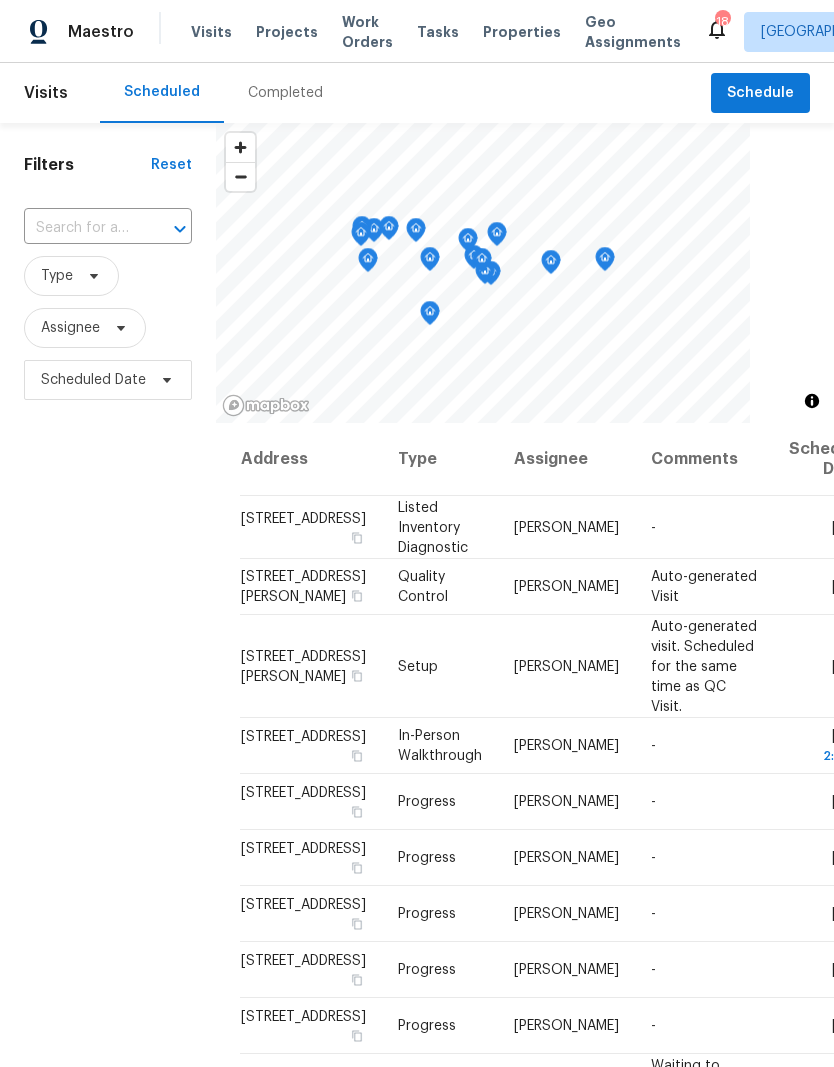 click at bounding box center (80, 228) 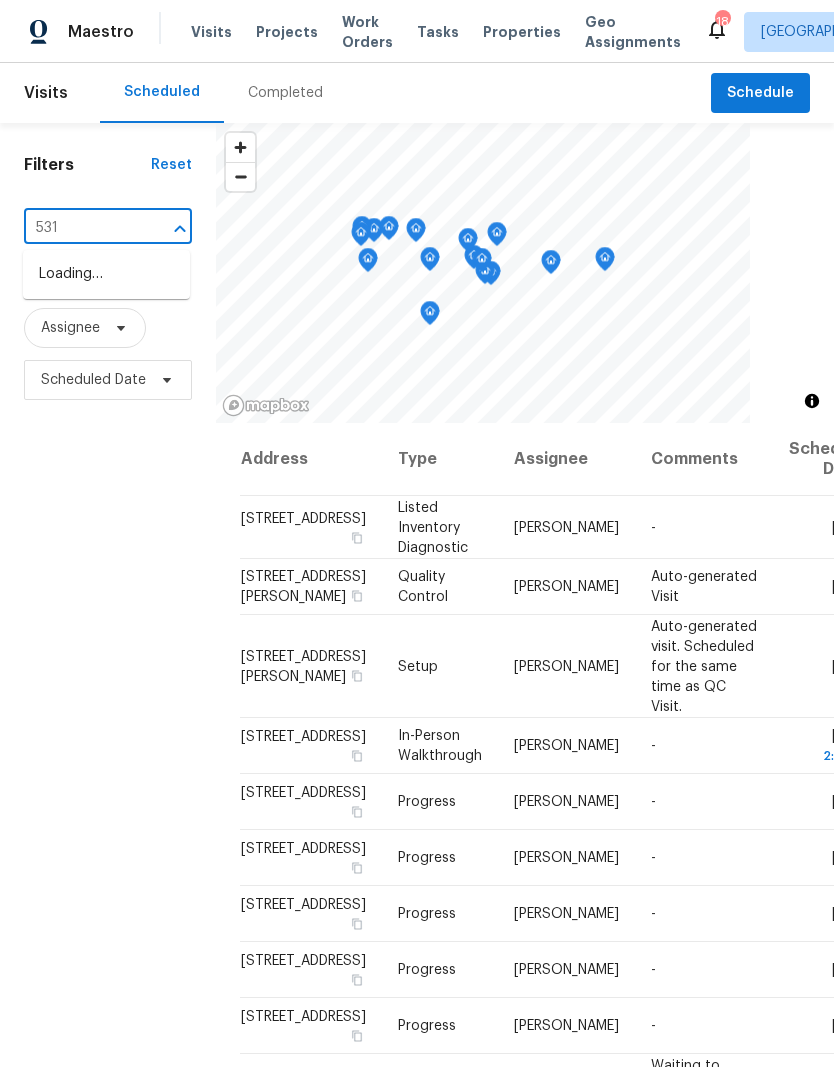 type on "5311" 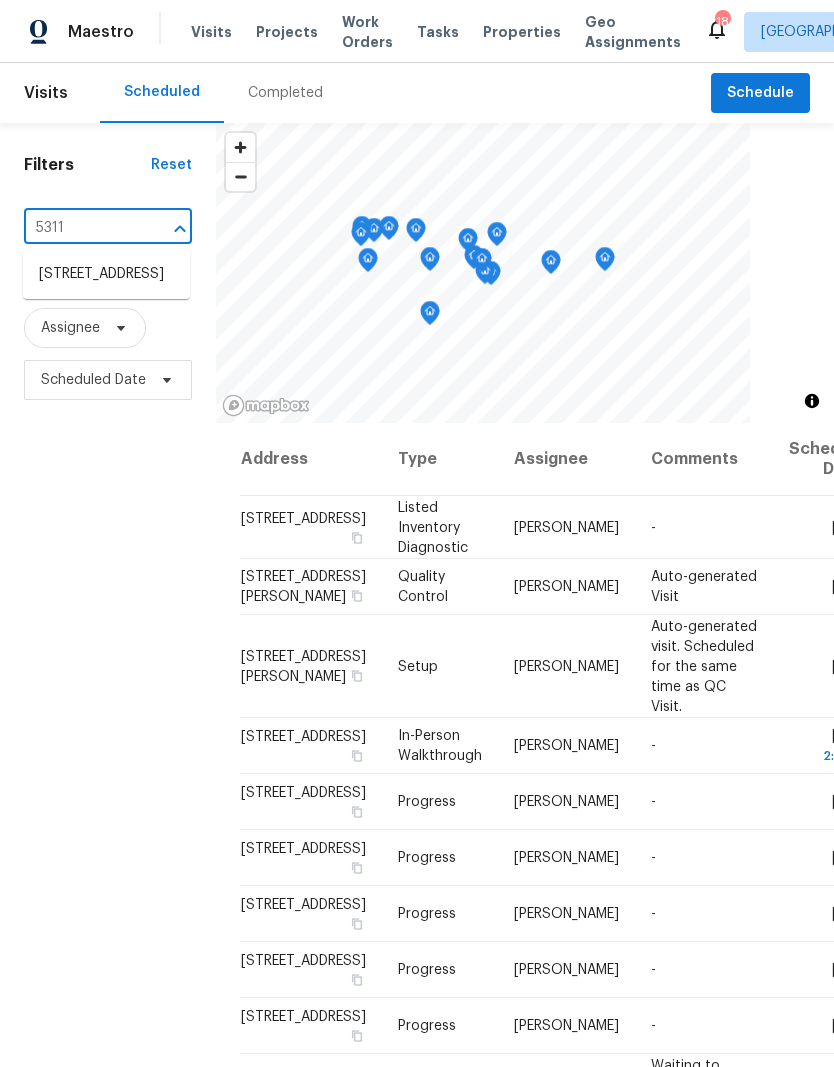 click on "5311 N Oaks Dr, Greensboro, NC 27455" at bounding box center (106, 274) 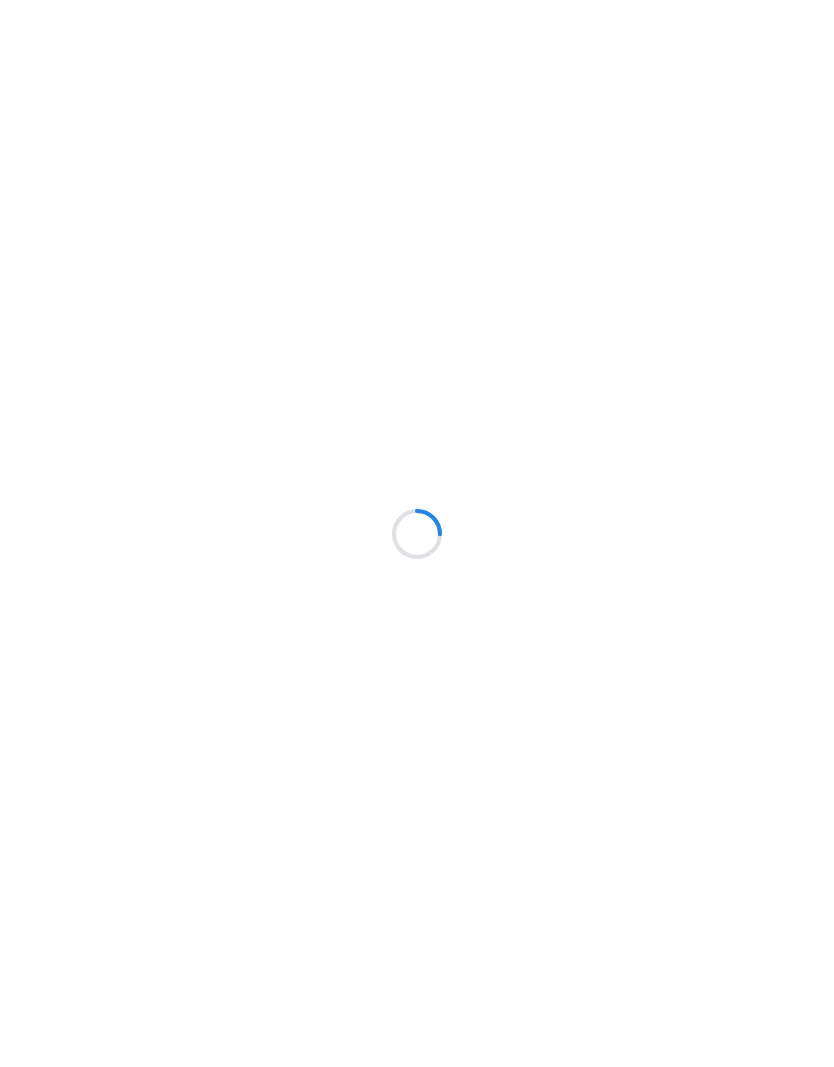 scroll, scrollTop: 0, scrollLeft: 0, axis: both 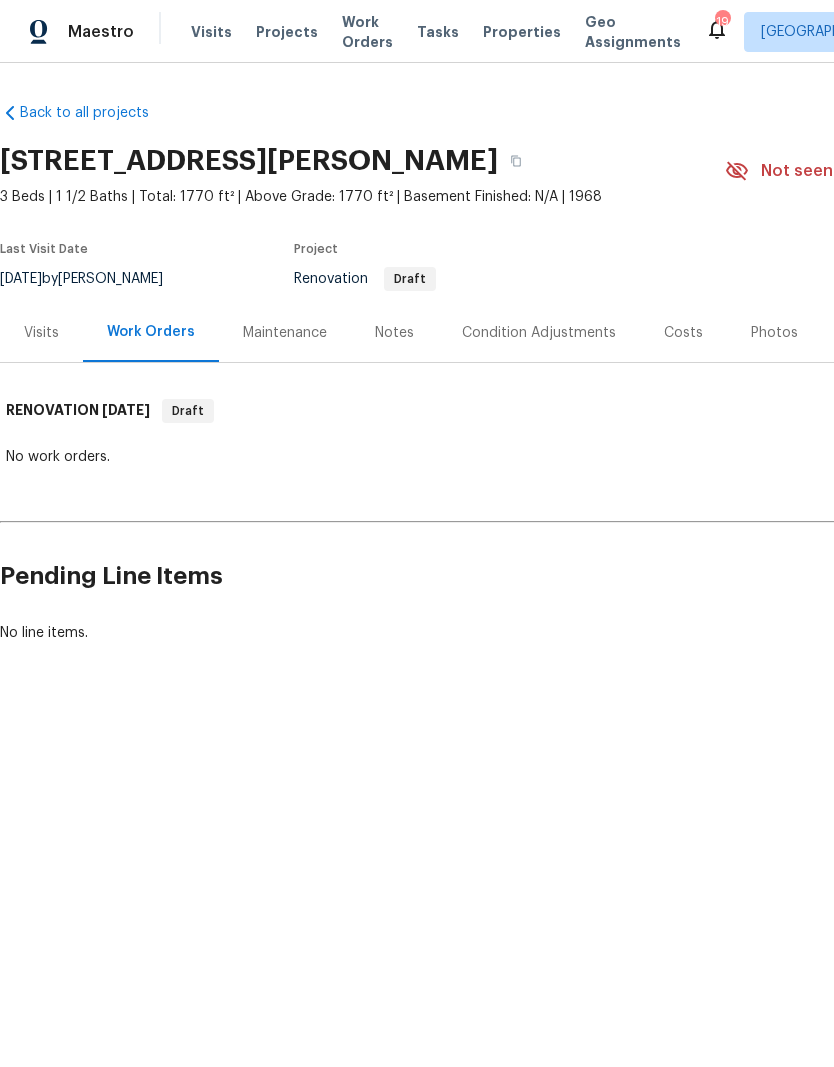 click on "Notes" at bounding box center (394, 333) 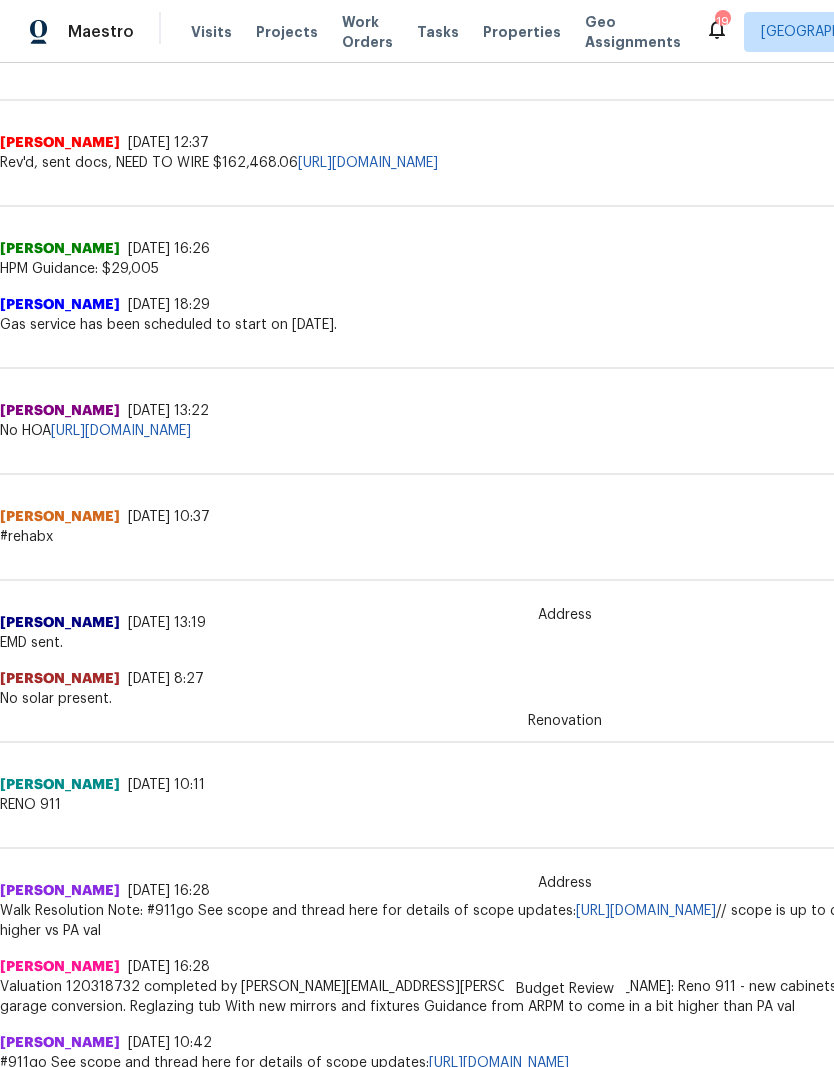 scroll, scrollTop: 551, scrollLeft: 0, axis: vertical 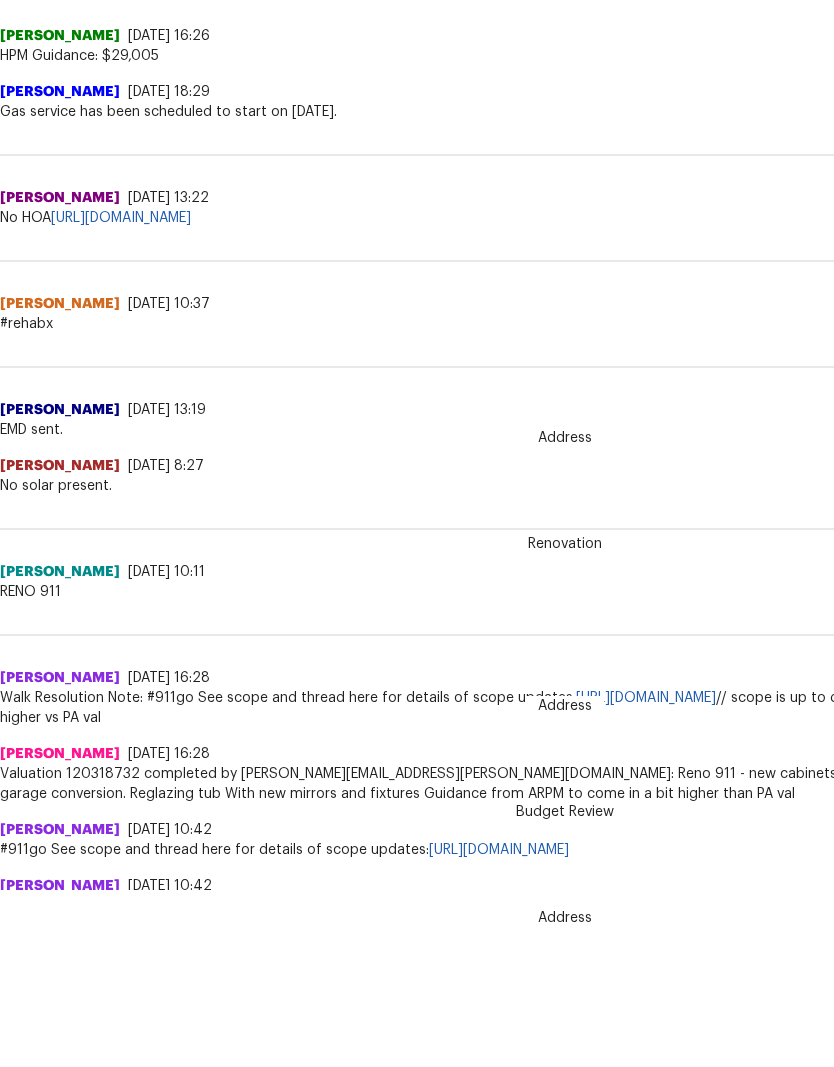 click on "[URL][DOMAIN_NAME]" at bounding box center [646, 698] 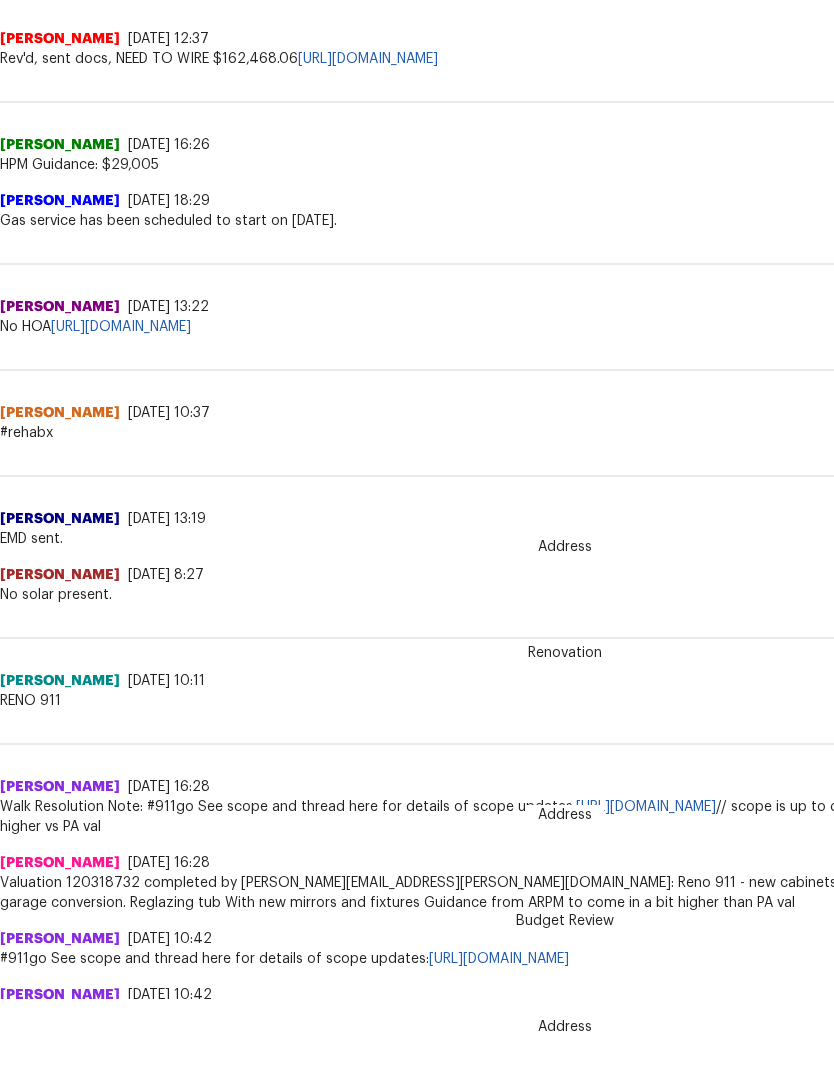 scroll, scrollTop: 0, scrollLeft: 0, axis: both 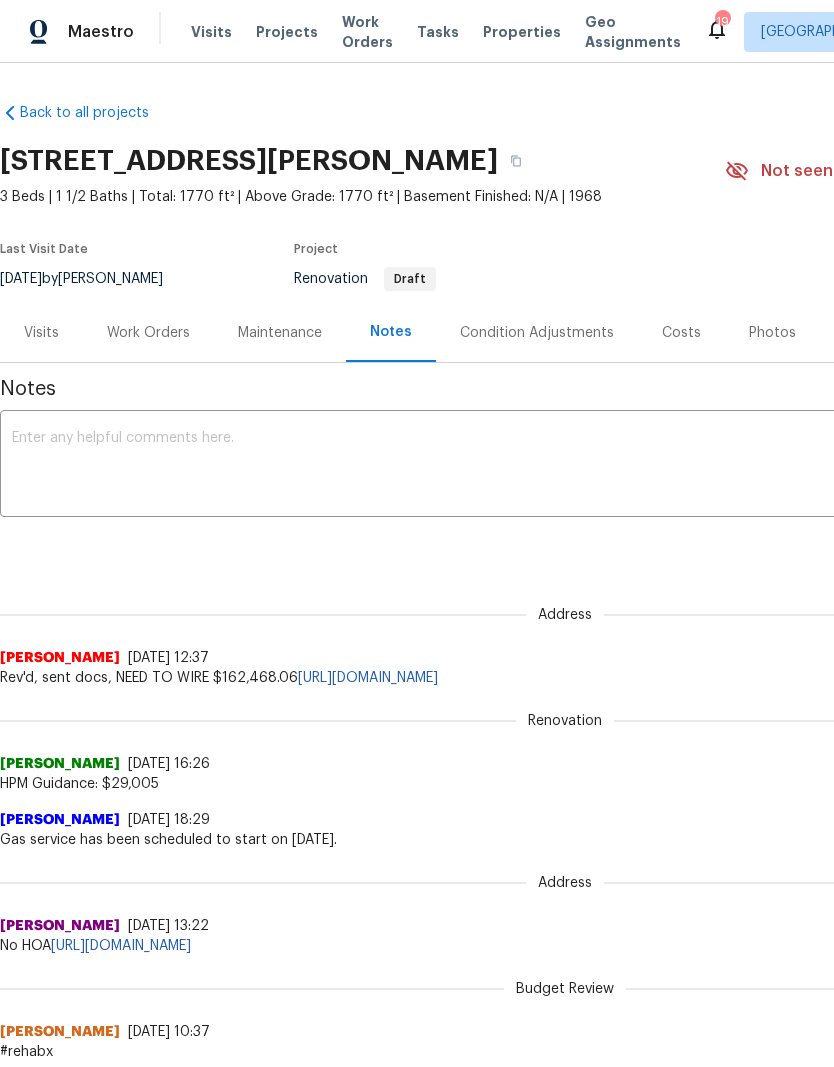 click on "Work Orders" at bounding box center (148, 333) 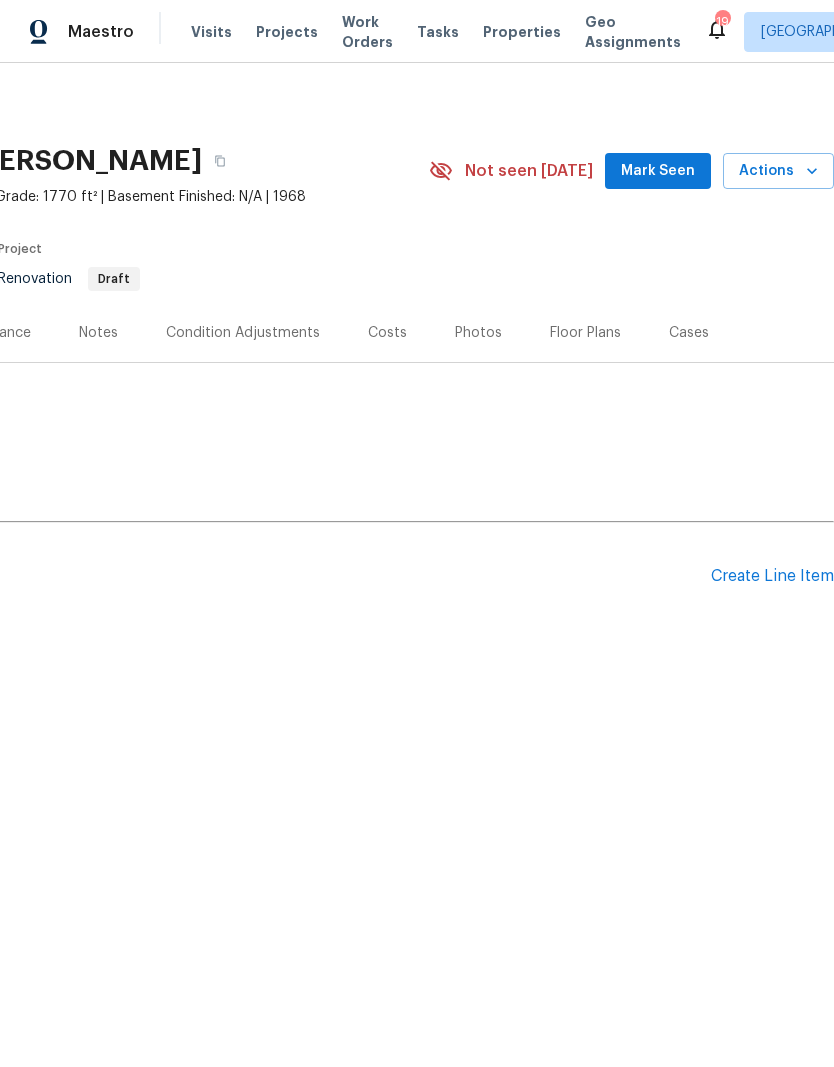 scroll, scrollTop: 0, scrollLeft: 296, axis: horizontal 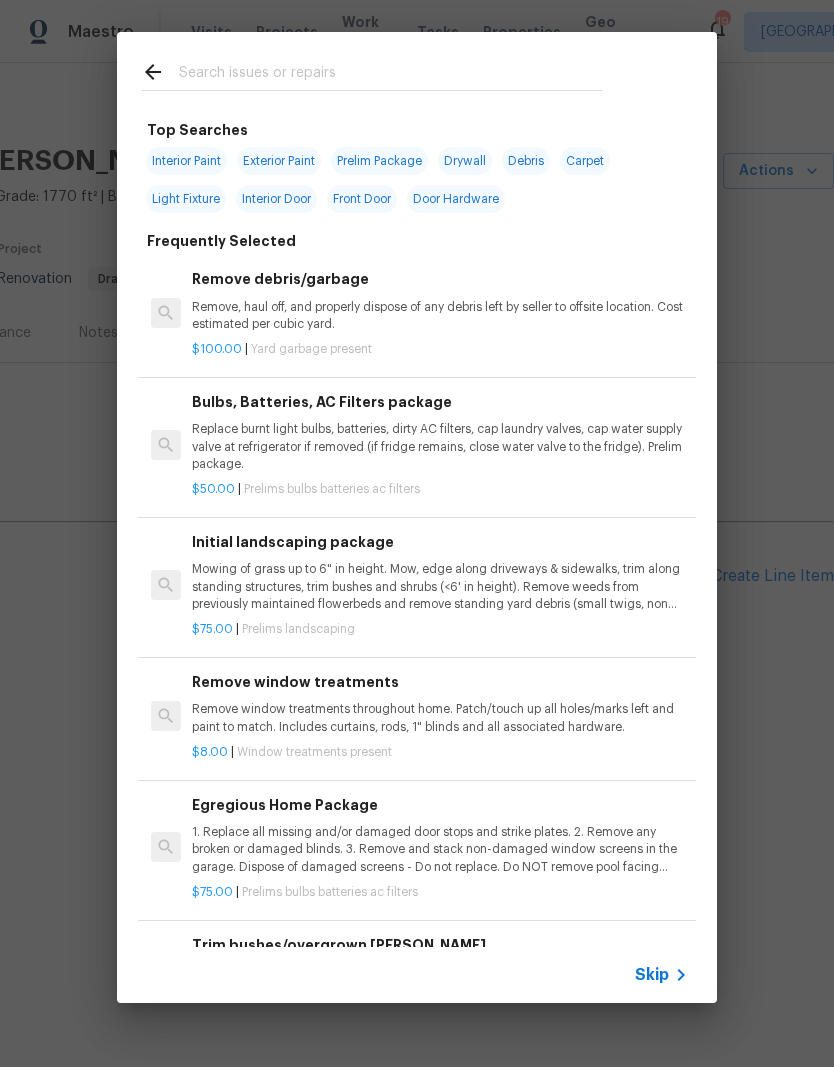 click at bounding box center [391, 75] 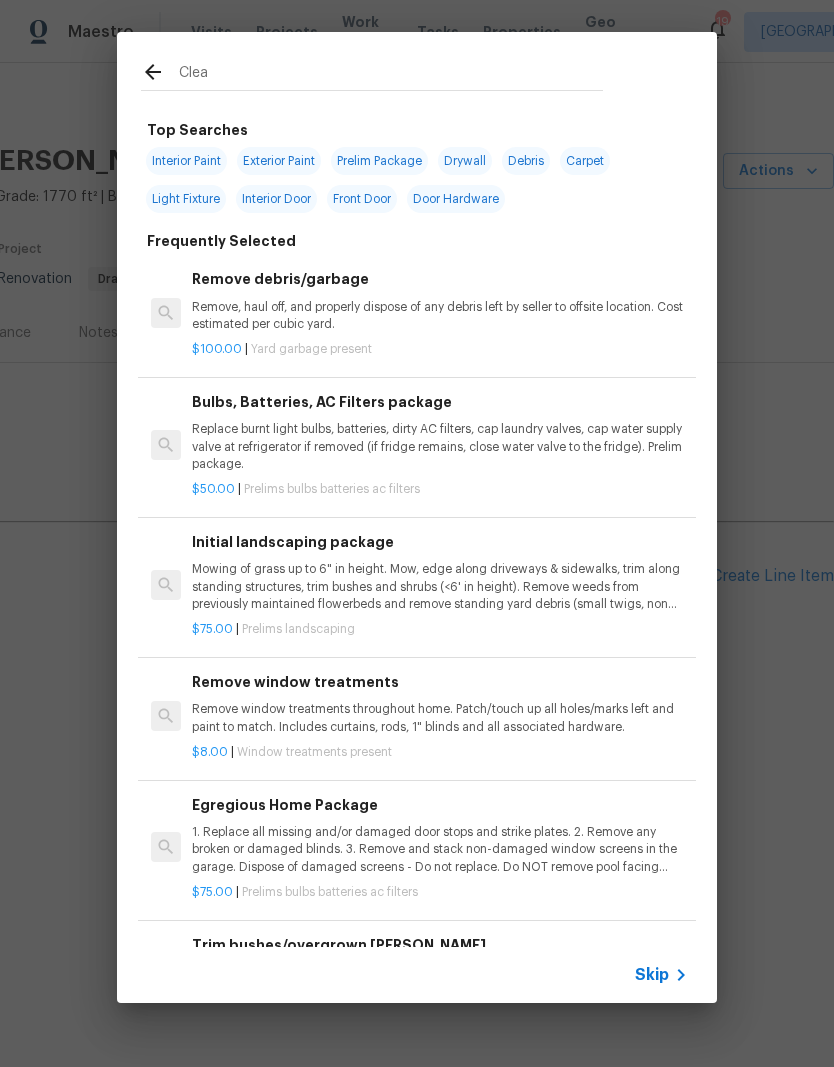 type on "Clean" 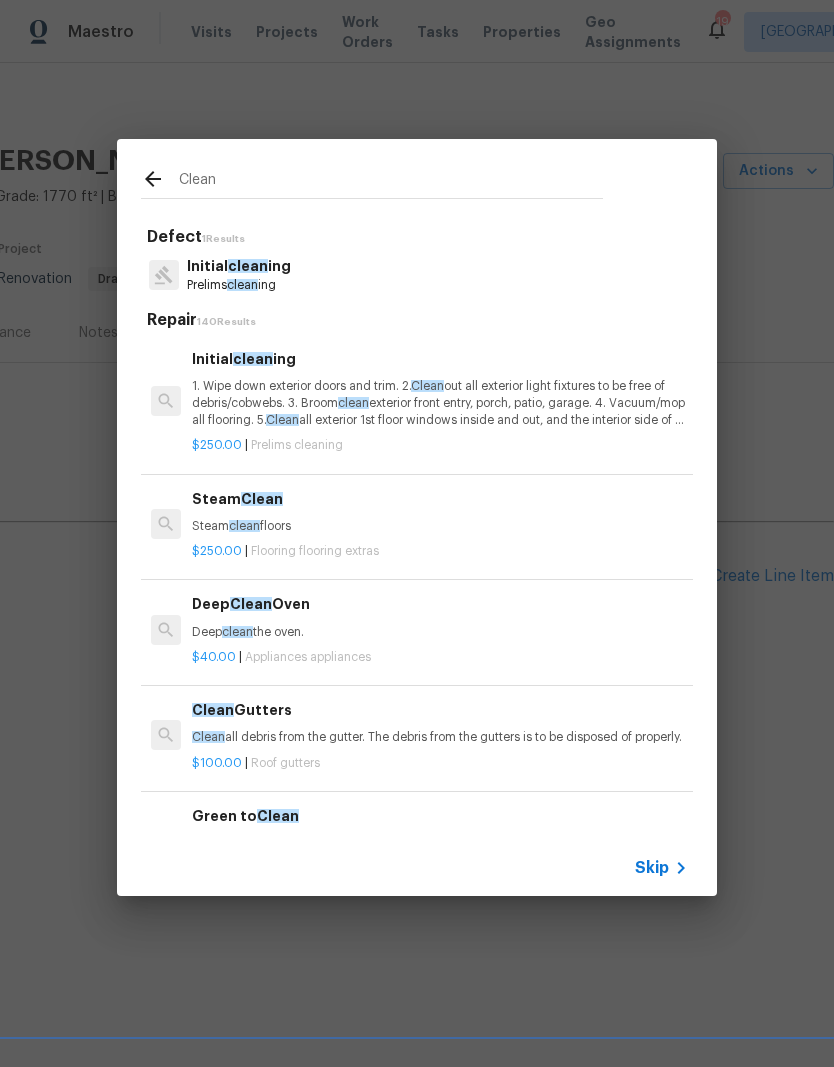 click on "clean" at bounding box center [242, 285] 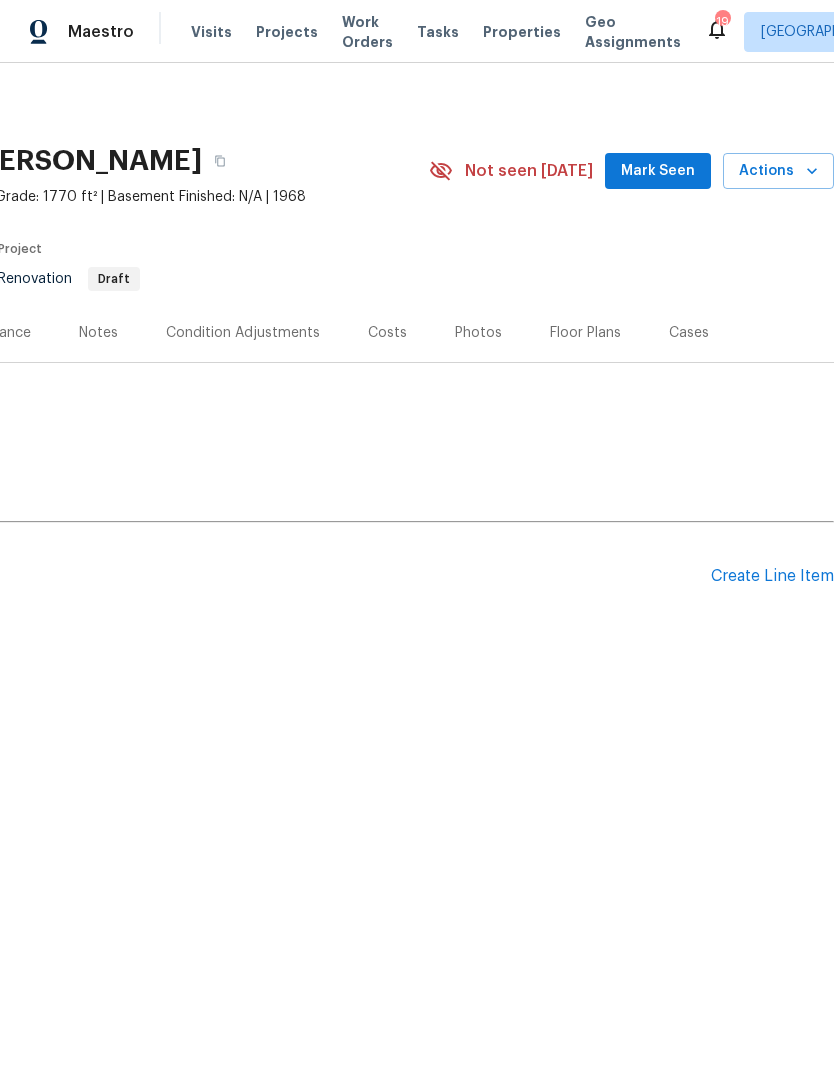 click on "Create Line Item" at bounding box center (772, 576) 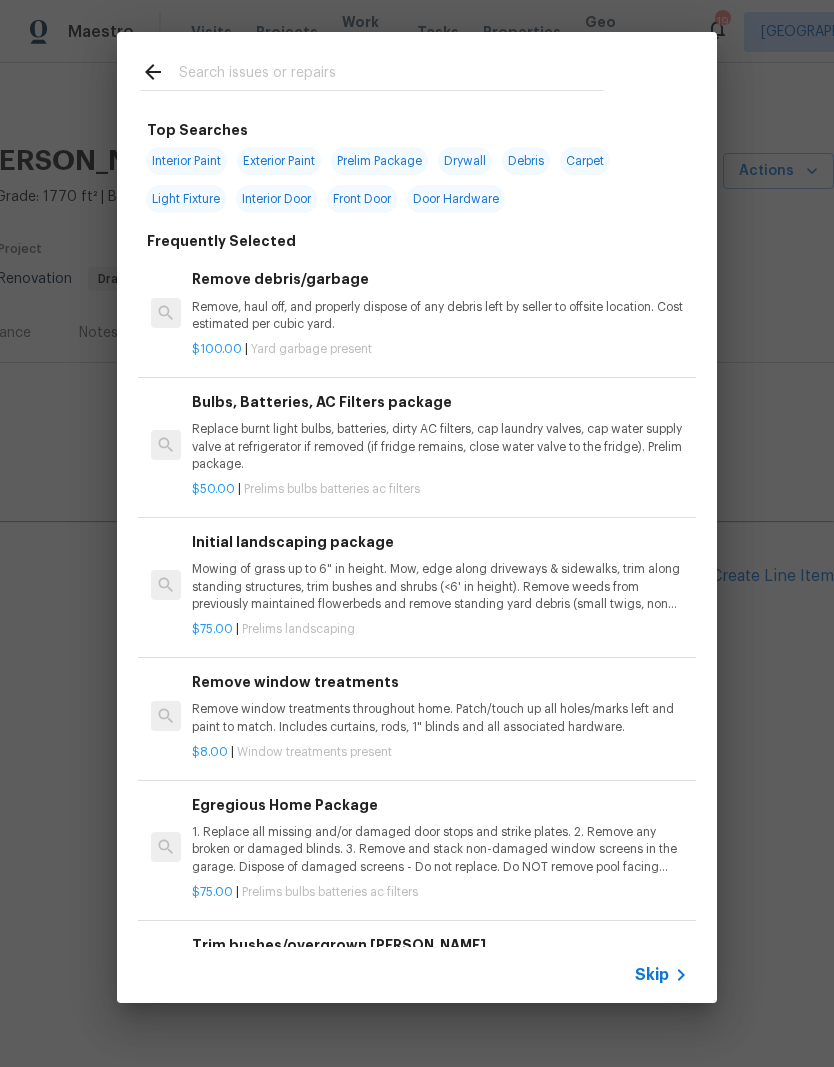 click at bounding box center [391, 75] 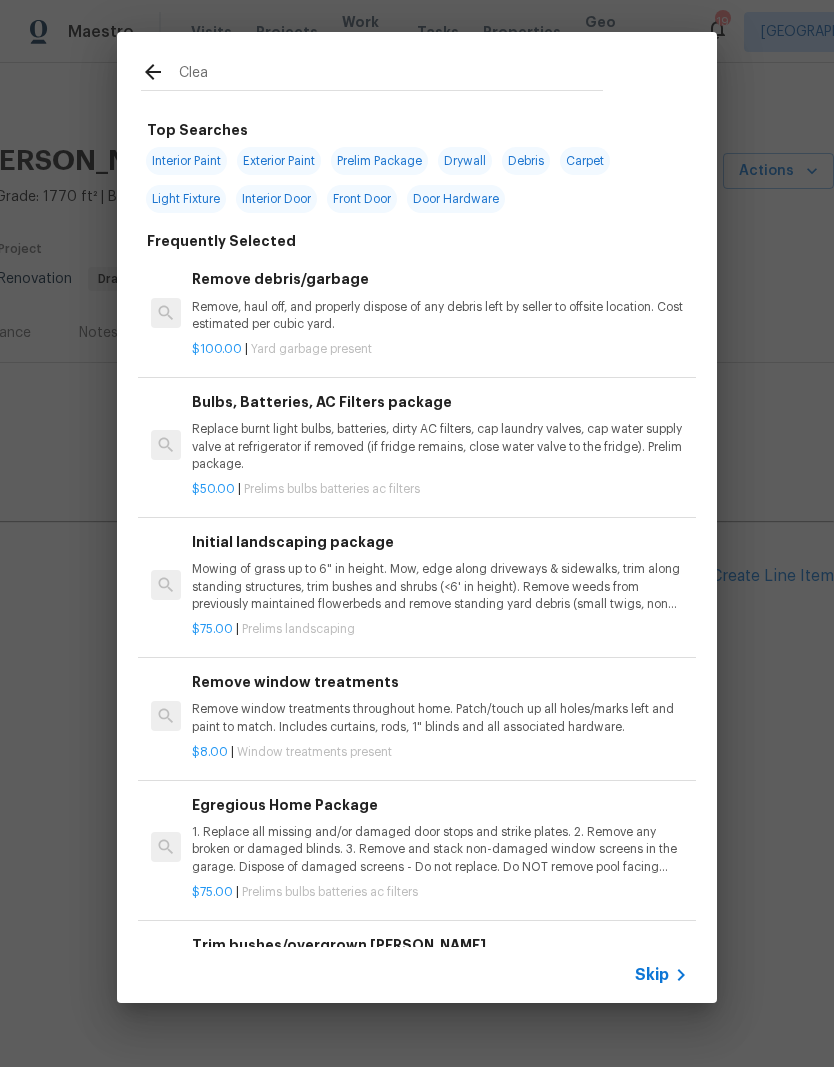 type on "Clean" 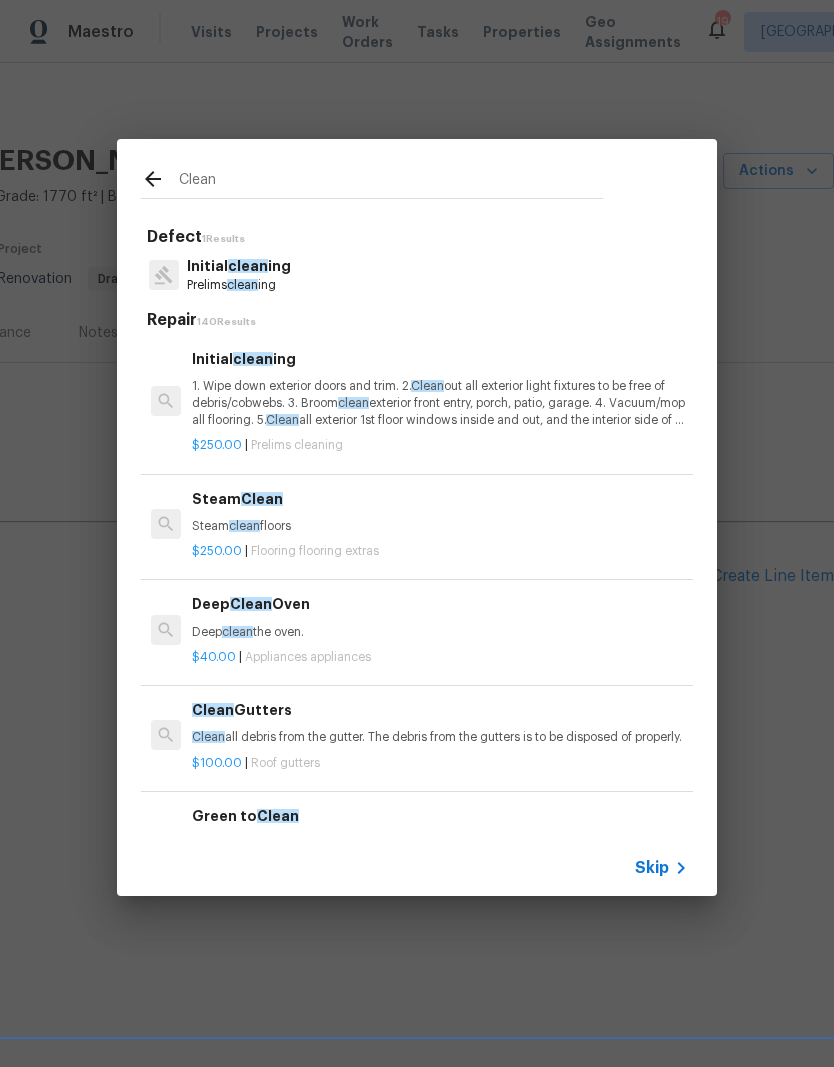 click on "1. Wipe down exterior doors and trim. 2.  Clean  out all exterior light fixtures to be free of debris/cobwebs. 3. Broom  clean  exterior front entry, porch, patio, garage. 4. Vacuum/mop all flooring. 5.  Clean  all exterior 1st floor windows inside and out, and the interior side of all above grade windows.  Clean  all tracks/frames. 6.  Clean  all air vent grills. 7.  Clean  all interior window, base, sill and trim. 8.  Clean  all switch/outlet plates and remove any paint. 9.  Clean  all light fixtures and ceiling fans. 10.  Clean  all doors, frames and trim. 11.  Clean  kitchen and laundry appliances - inside-outside and underneath. 12.  Clean  cabinetry inside and outside and top including drawers. 13.  Clean  counters, sinks, plumbing fixtures, toilets seat to remain down. 14.  Clean  showers, tubs, surrounds, wall tile free of grime and soap scum. 15.  Clean  window coverings if left in place. 16.  Clean  baseboards. 17.  Clean" at bounding box center (440, 403) 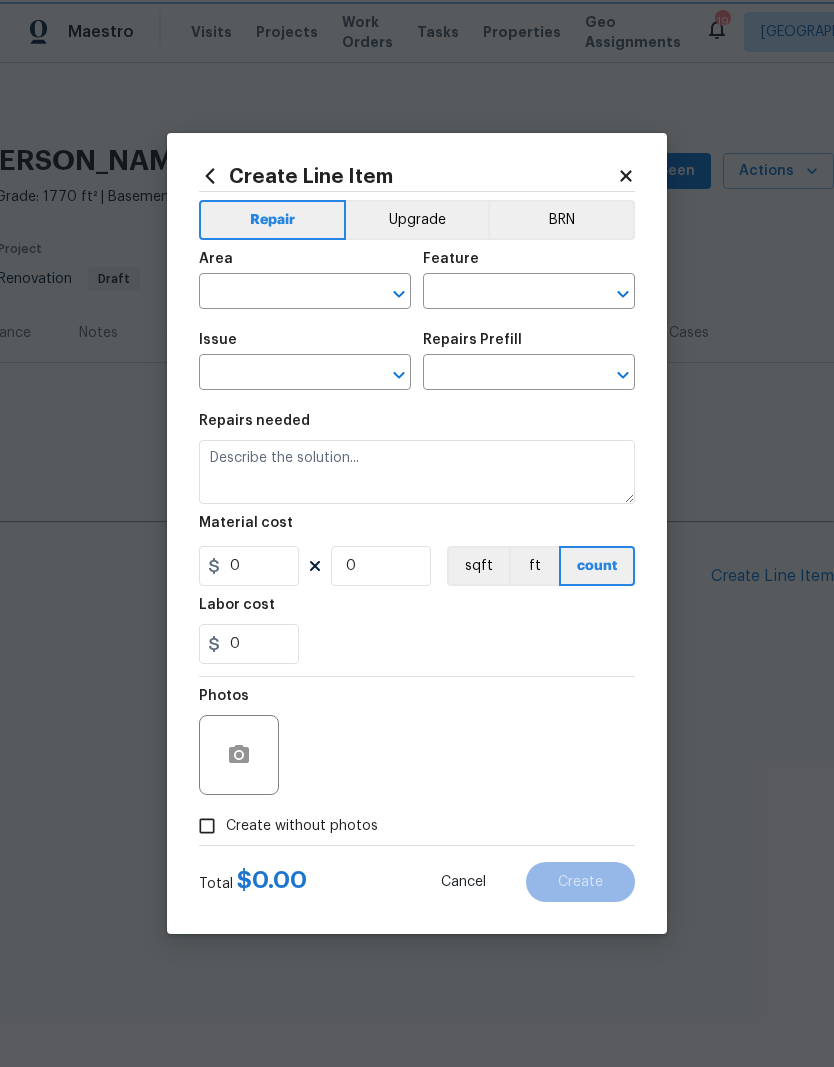 type on "Home Readiness Packages" 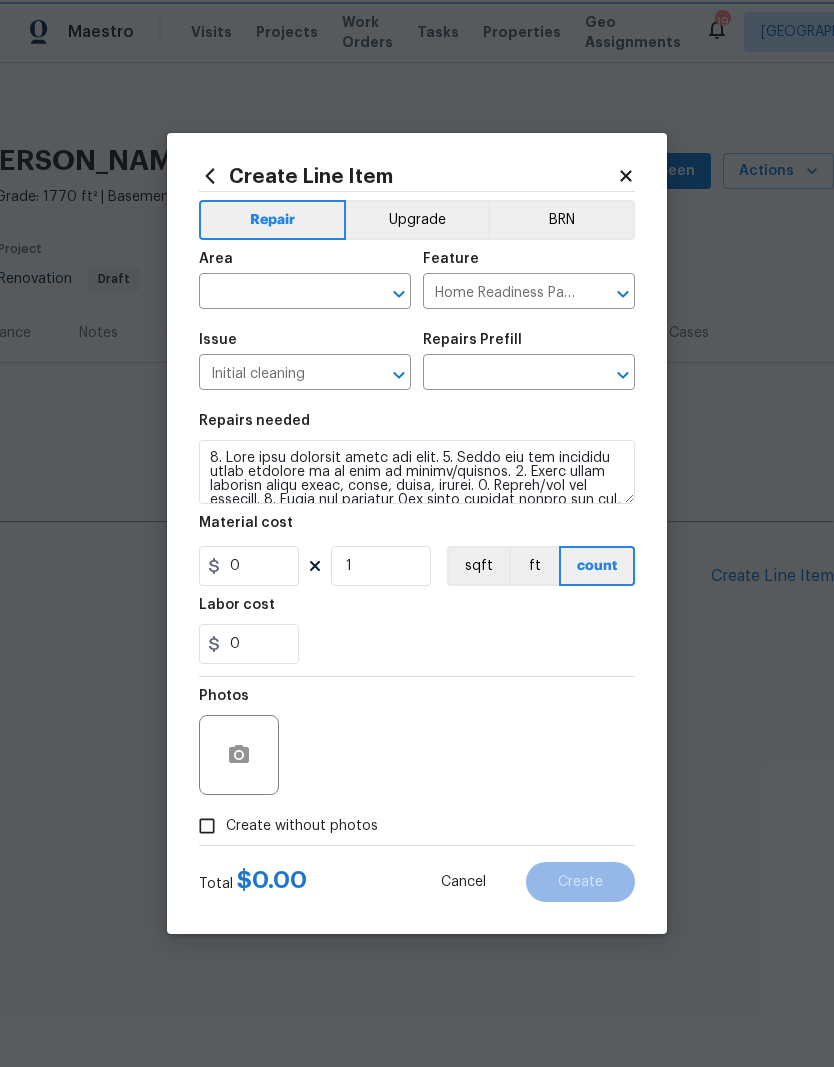 type on "Initial cleaning $250.00" 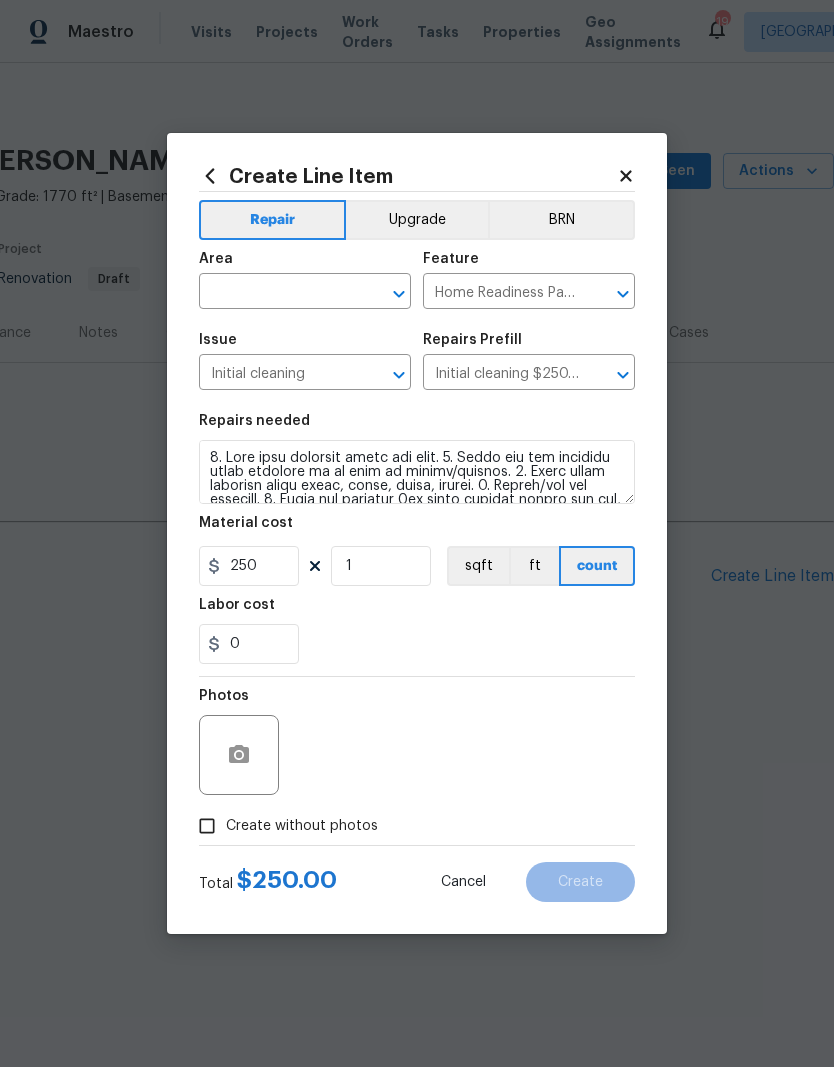 click at bounding box center [277, 293] 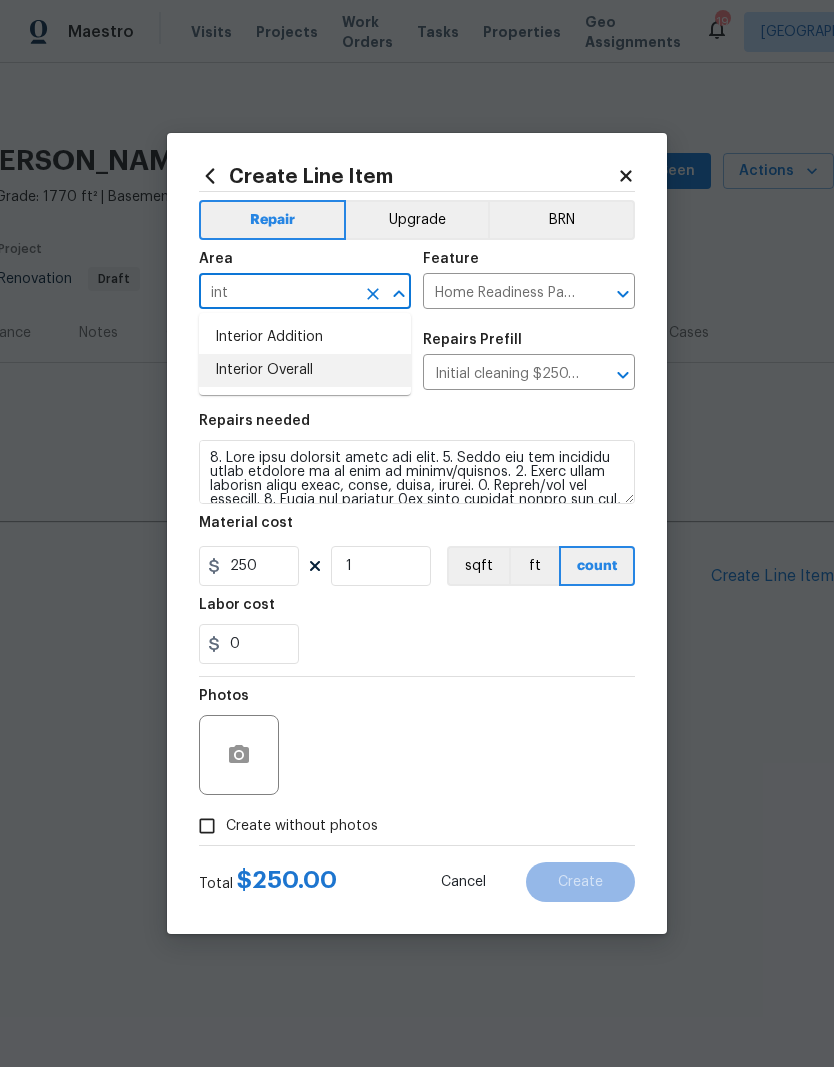 click on "Interior Overall" at bounding box center (305, 370) 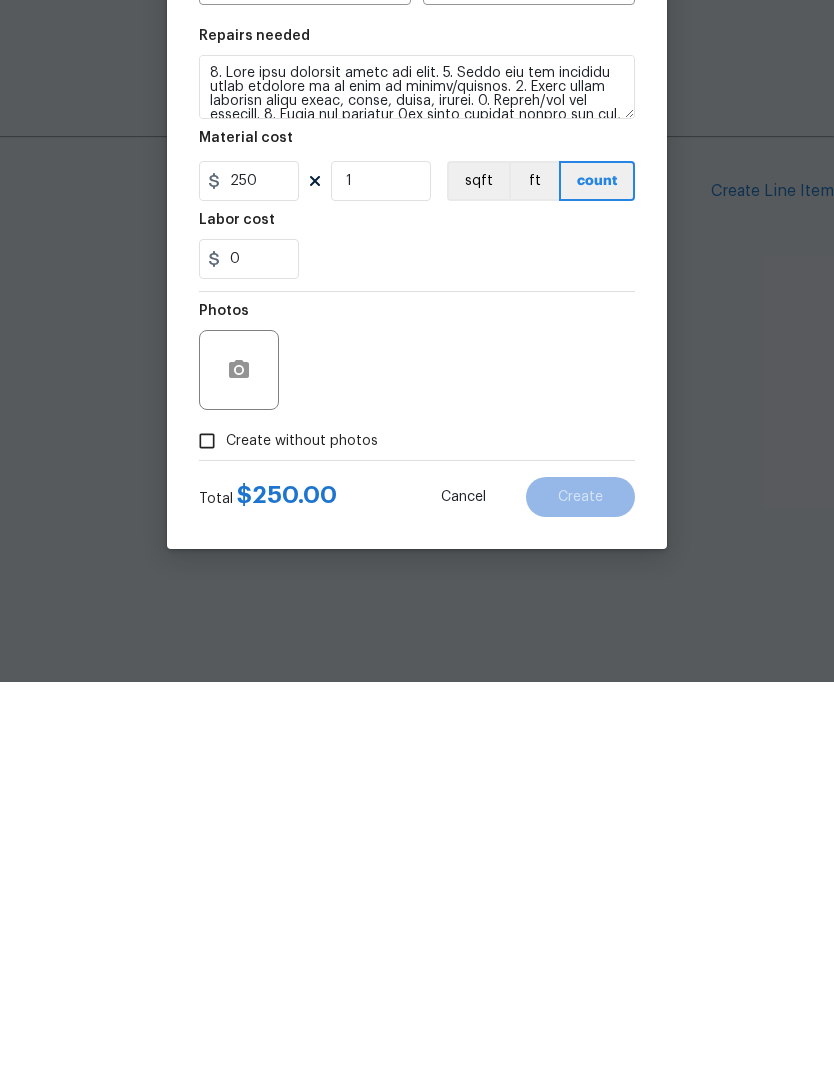 click on "Create without photos" at bounding box center [207, 826] 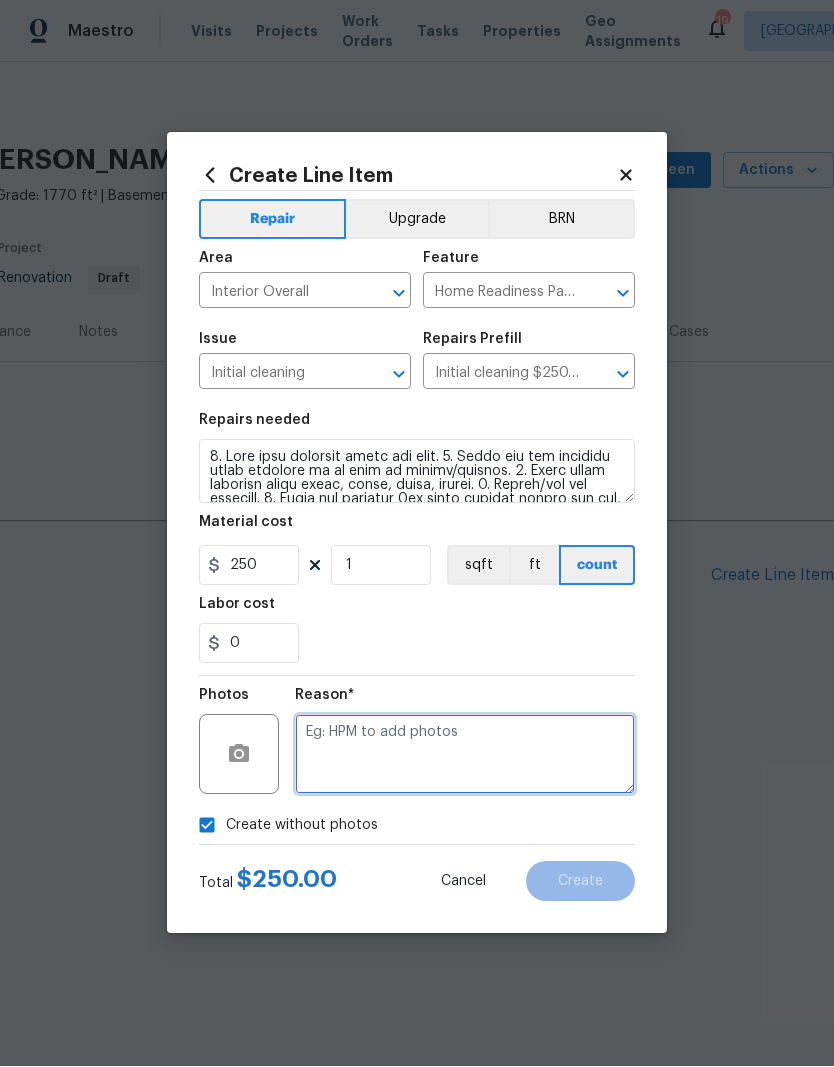 click at bounding box center (465, 755) 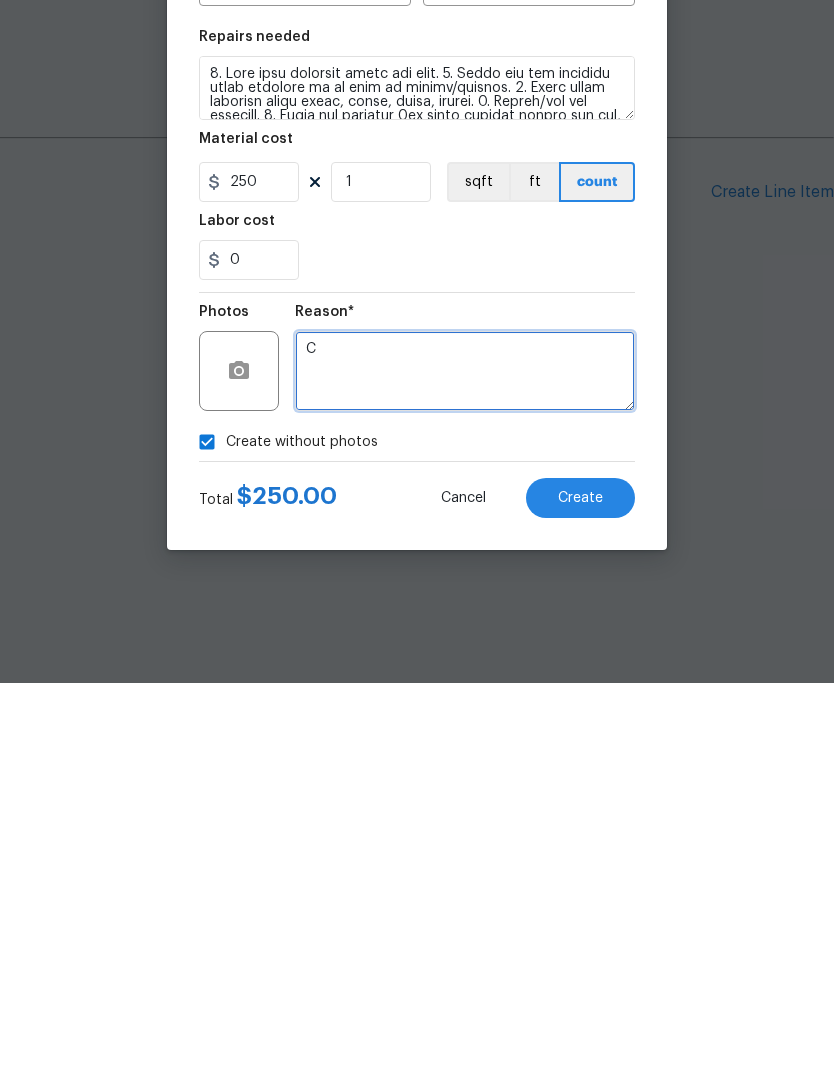 scroll, scrollTop: 0, scrollLeft: 0, axis: both 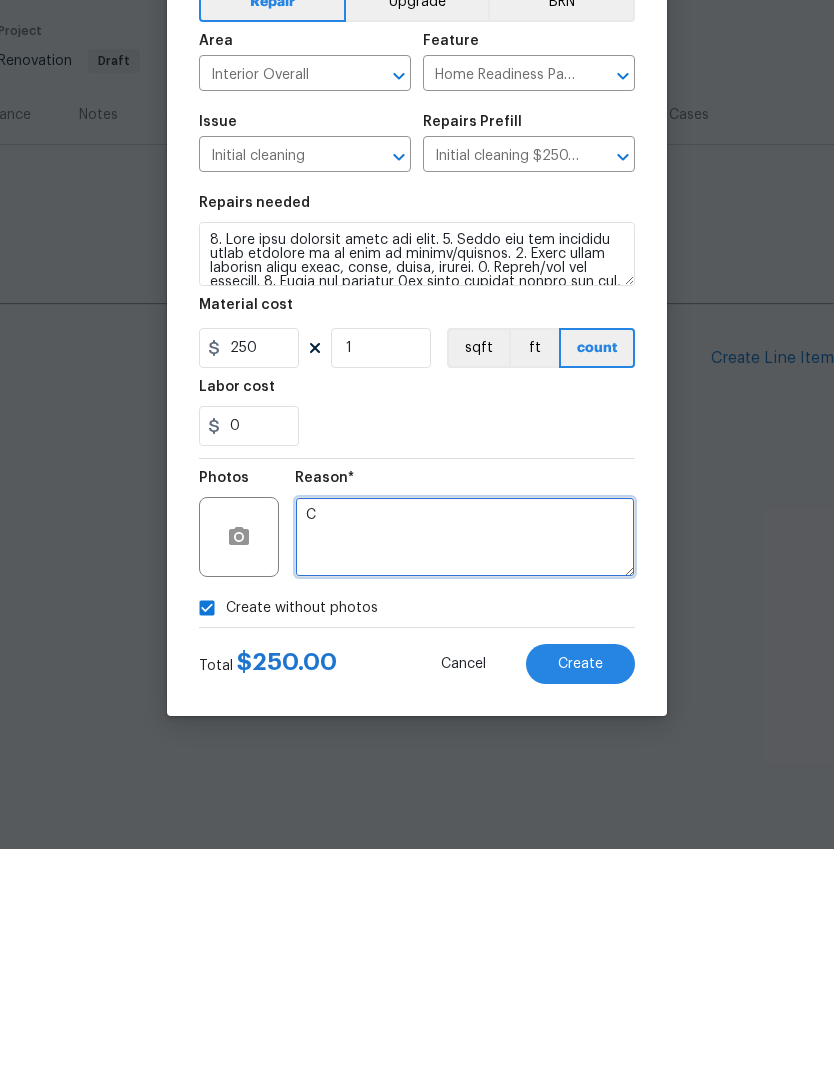 type on "C" 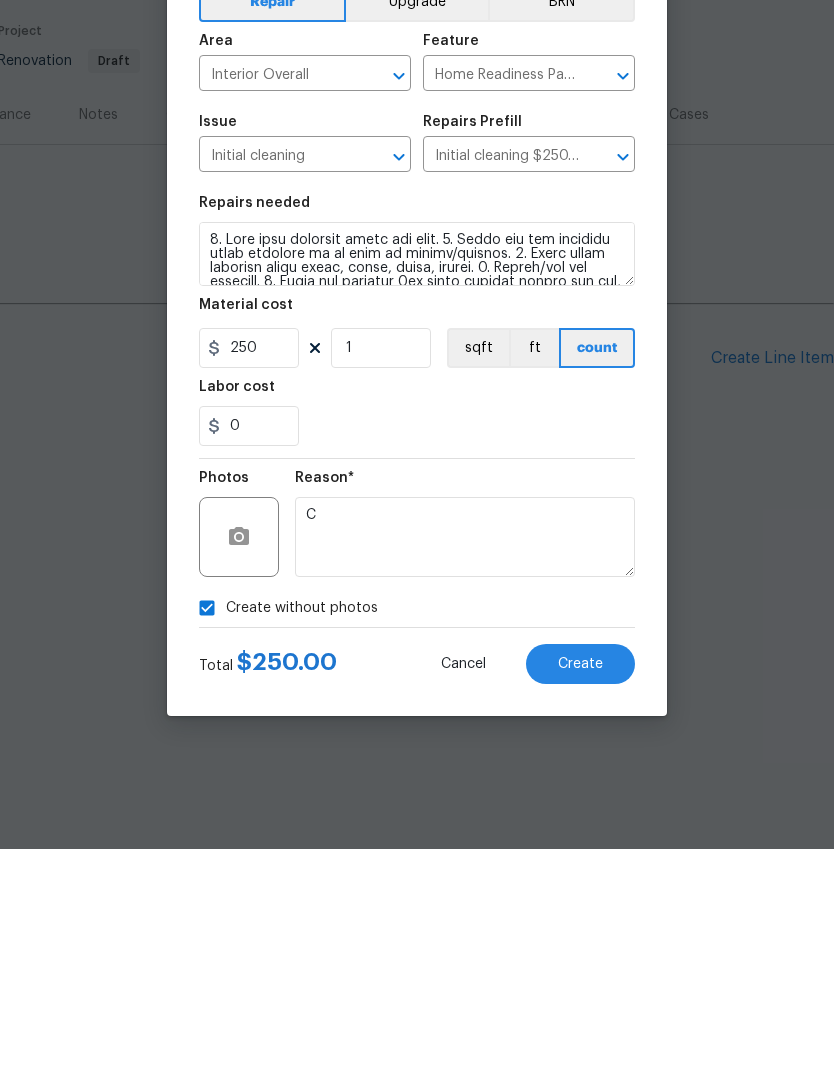 click on "Create" at bounding box center (580, 882) 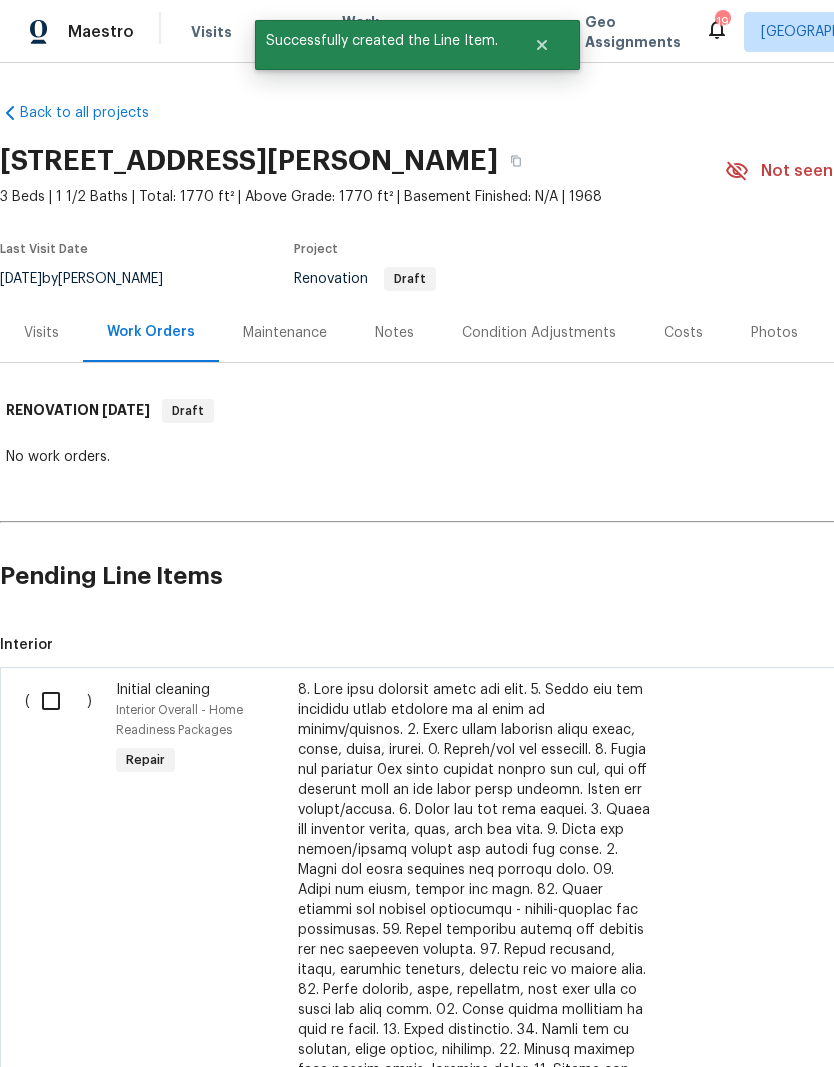 scroll, scrollTop: 0, scrollLeft: 0, axis: both 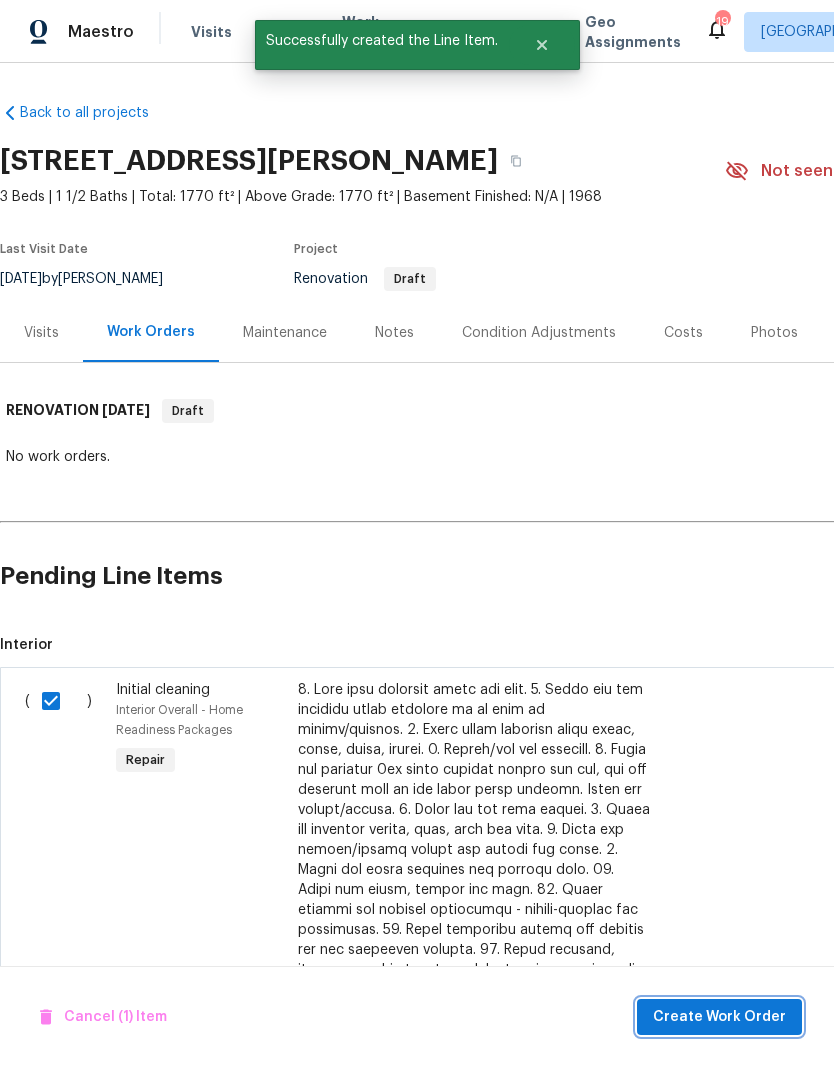 click on "Create Work Order" at bounding box center (719, 1017) 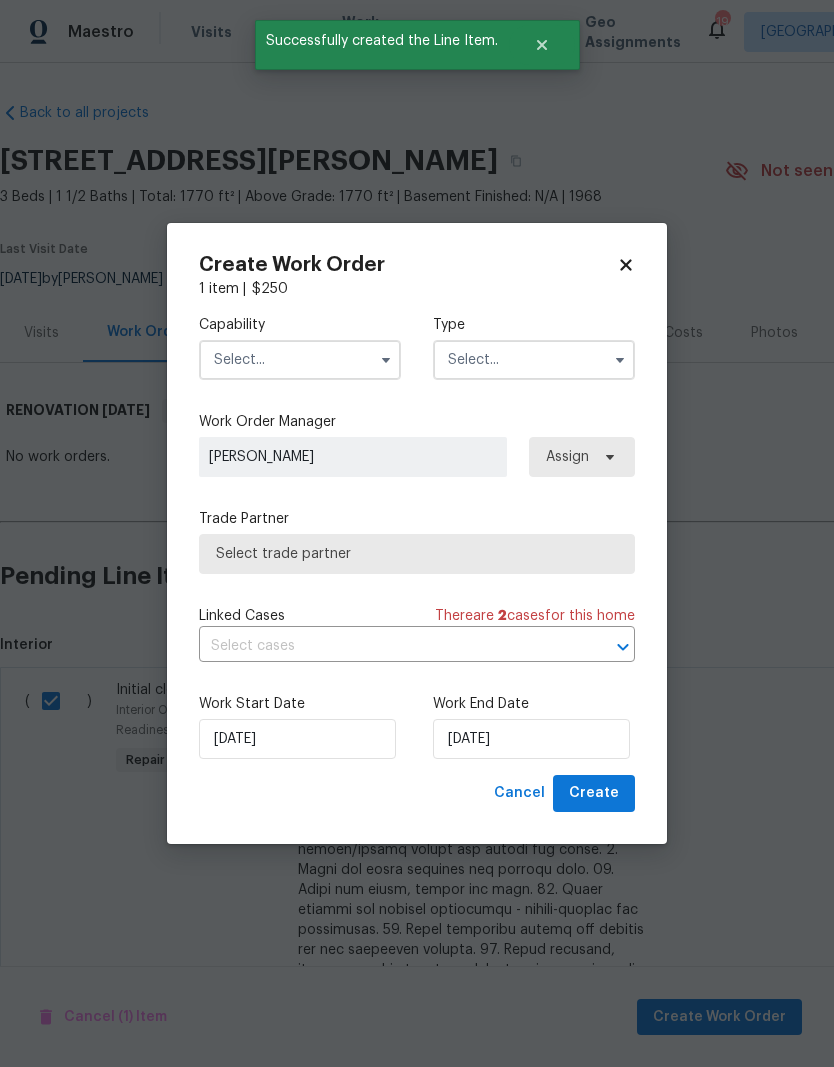 click at bounding box center (386, 360) 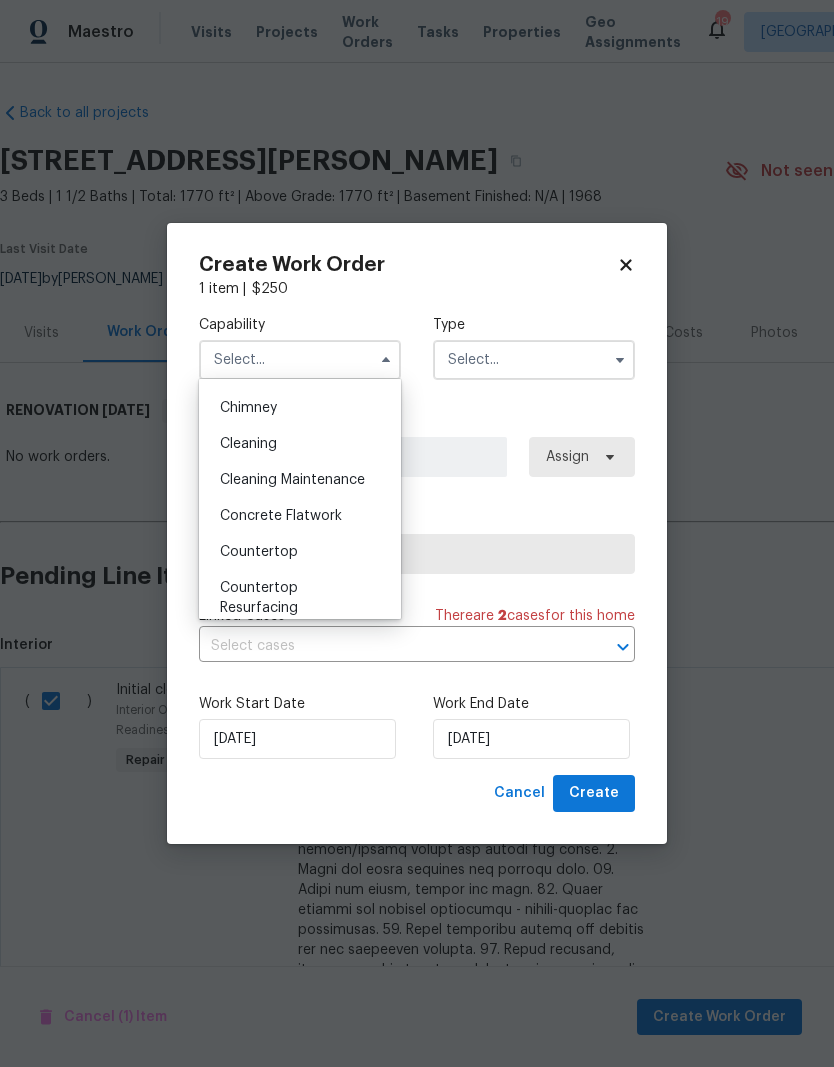 scroll, scrollTop: 238, scrollLeft: 0, axis: vertical 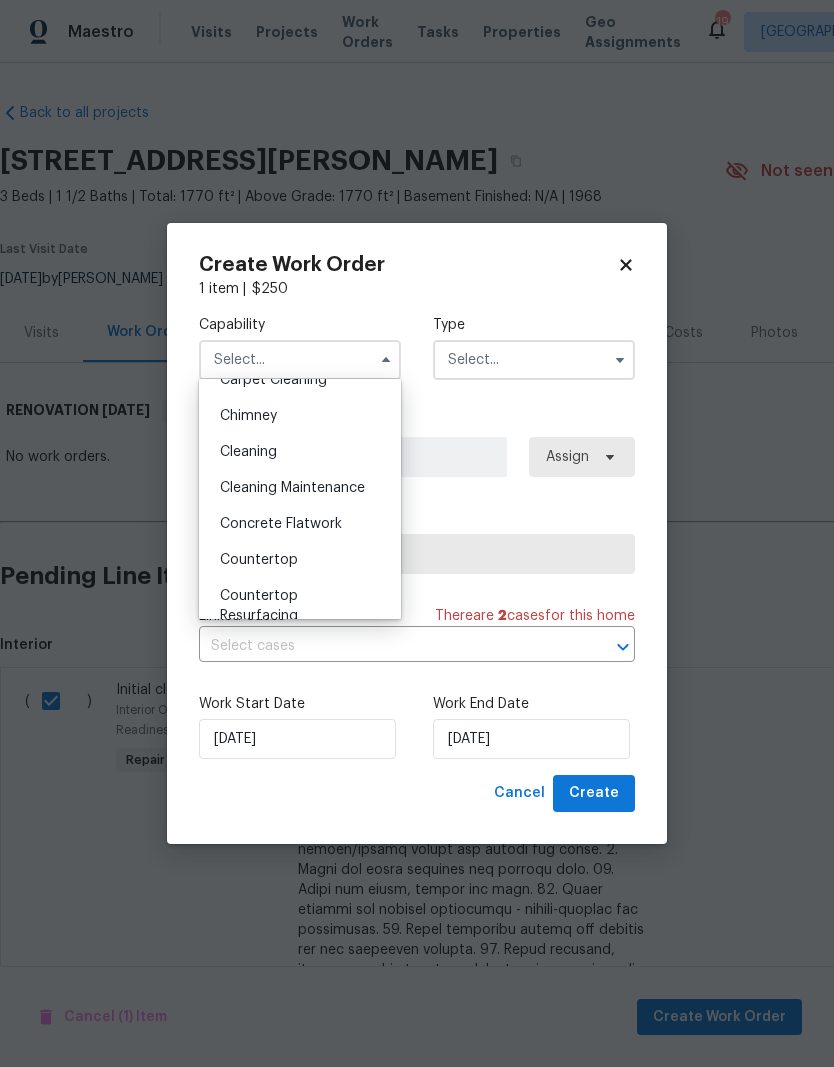 click on "Cleaning Maintenance" at bounding box center [292, 488] 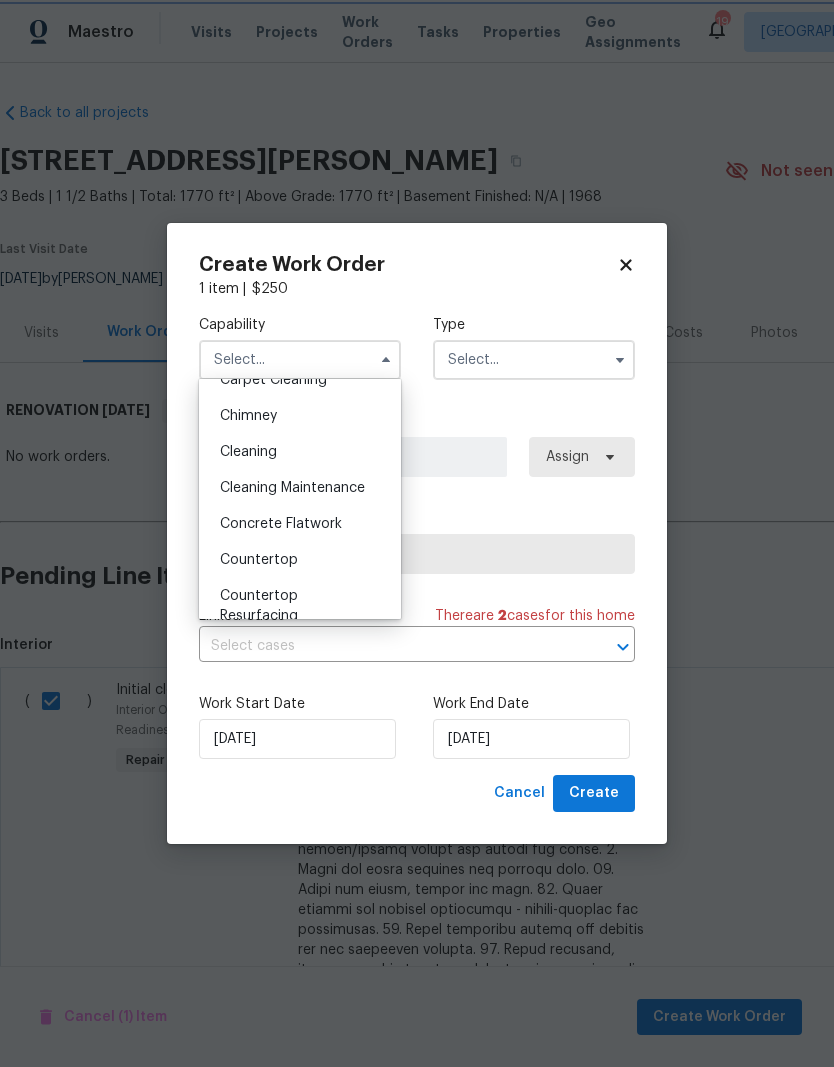 type on "Cleaning Maintenance" 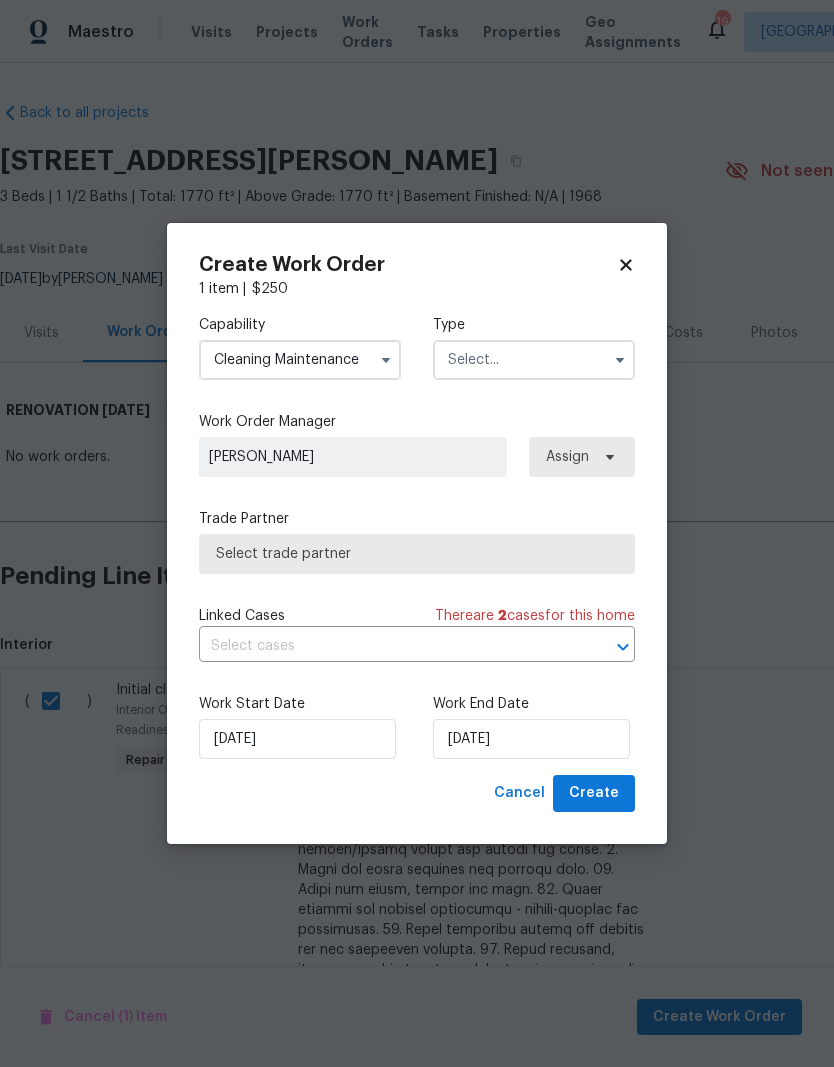 click at bounding box center (534, 360) 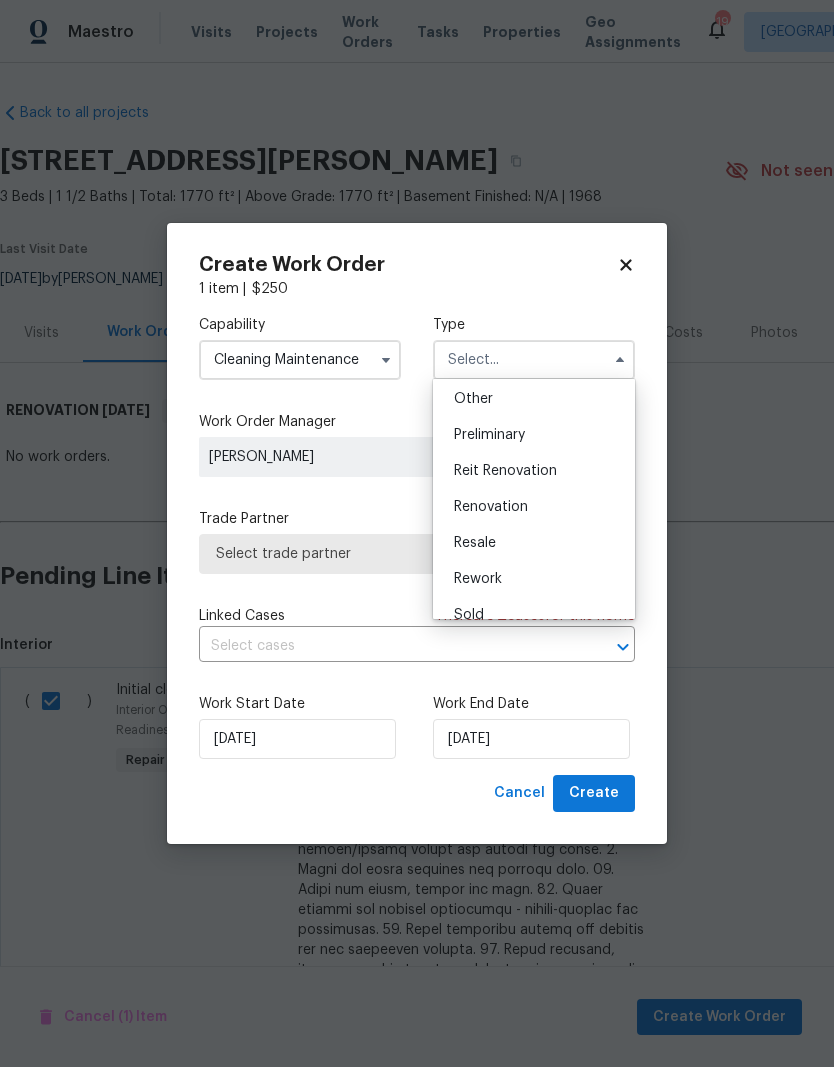 scroll, scrollTop: 400, scrollLeft: 0, axis: vertical 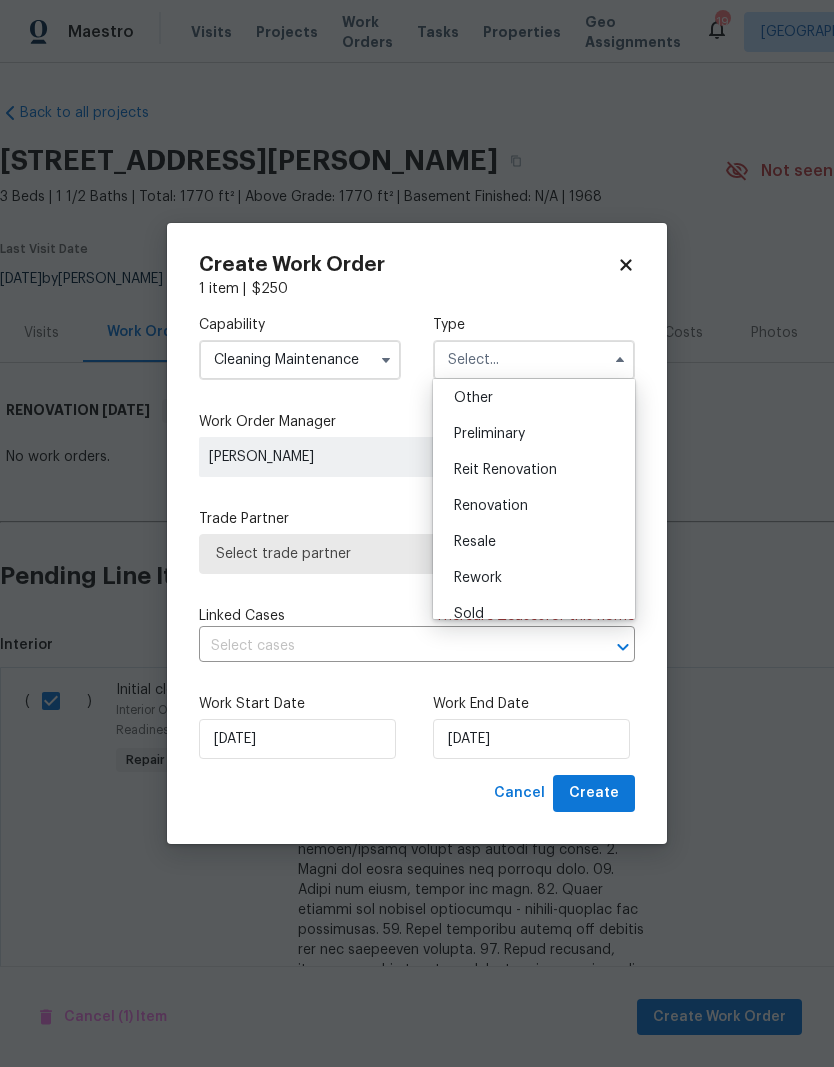 click on "Renovation" at bounding box center (534, 506) 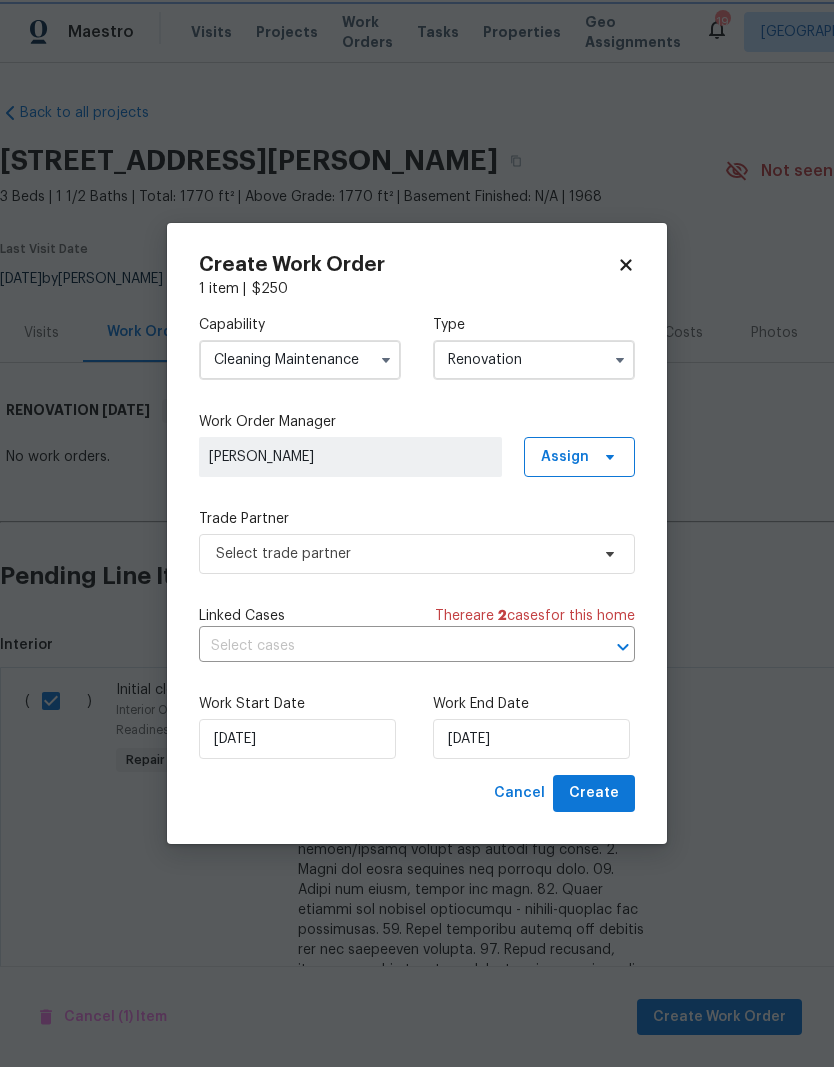 scroll, scrollTop: 0, scrollLeft: 0, axis: both 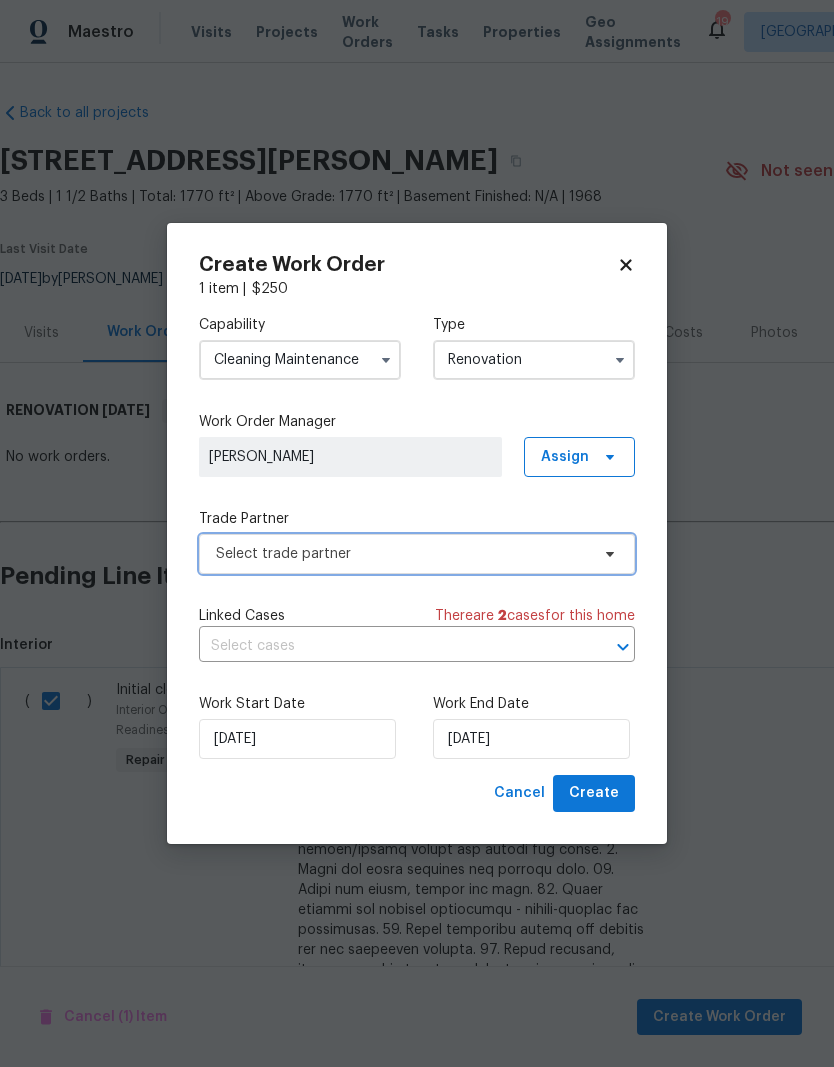 click on "Select trade partner" at bounding box center [402, 554] 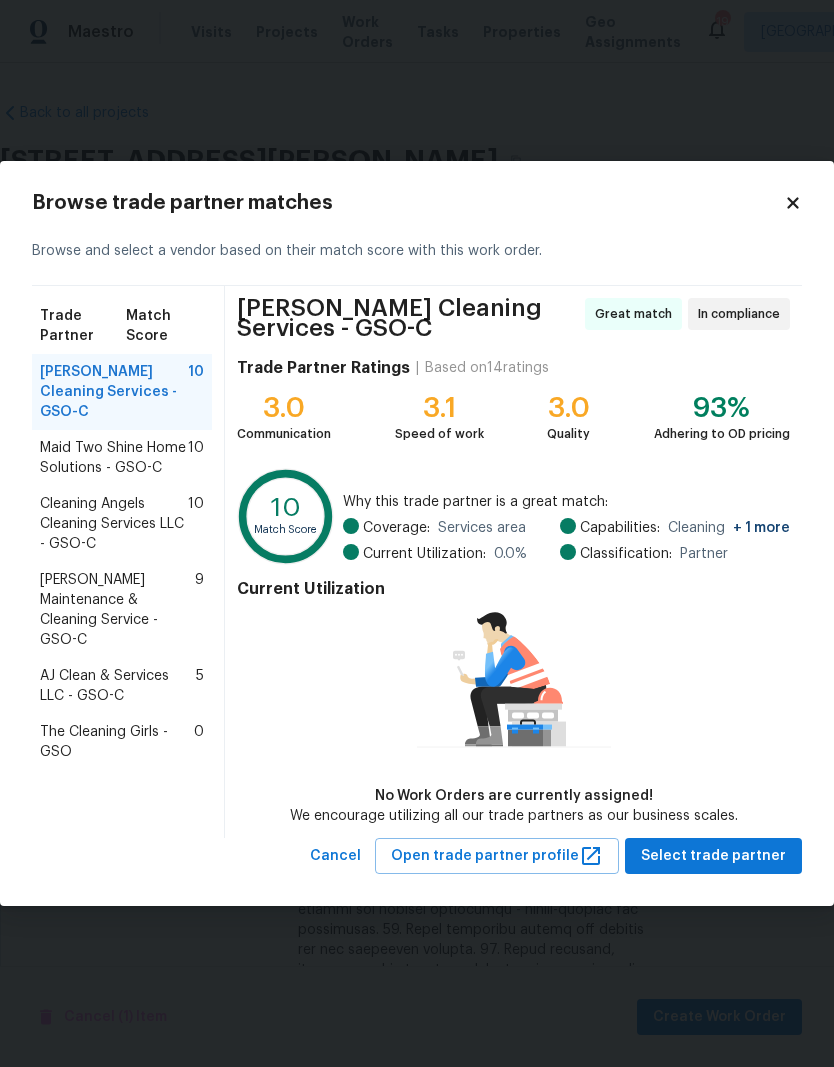 click on "AJ Clean & Services LLC - GSO-C" at bounding box center (118, 686) 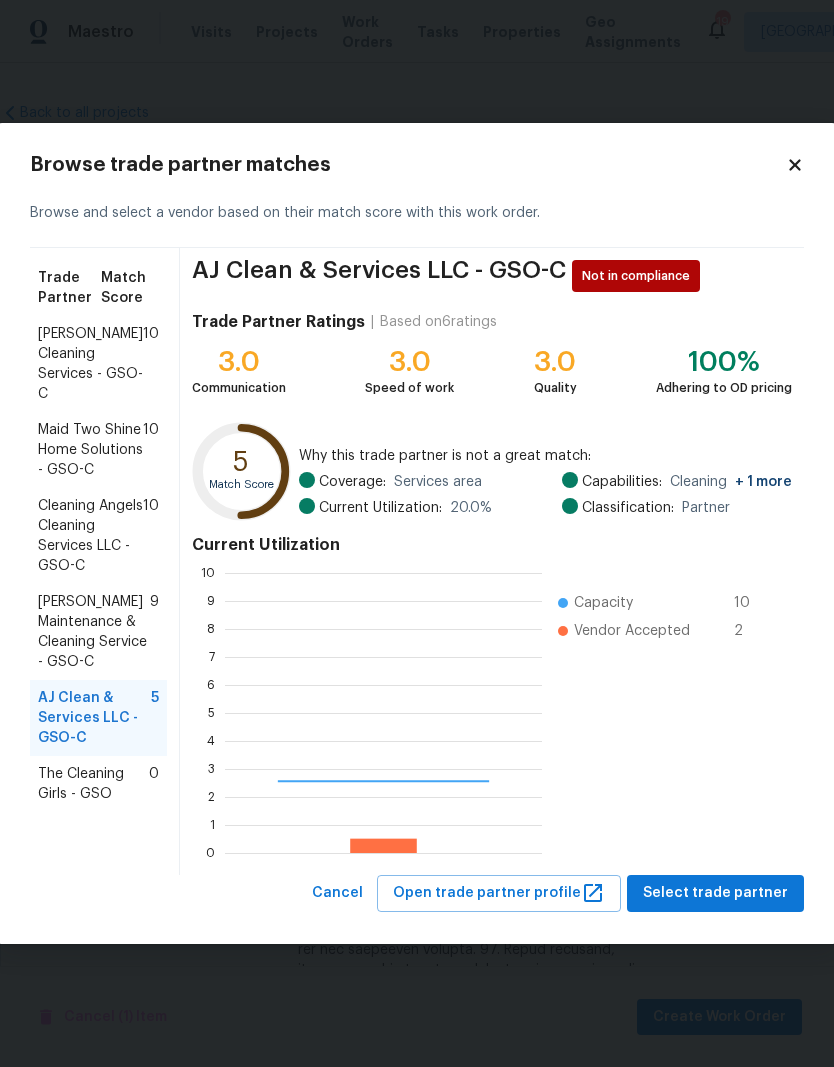 scroll, scrollTop: 2, scrollLeft: 2, axis: both 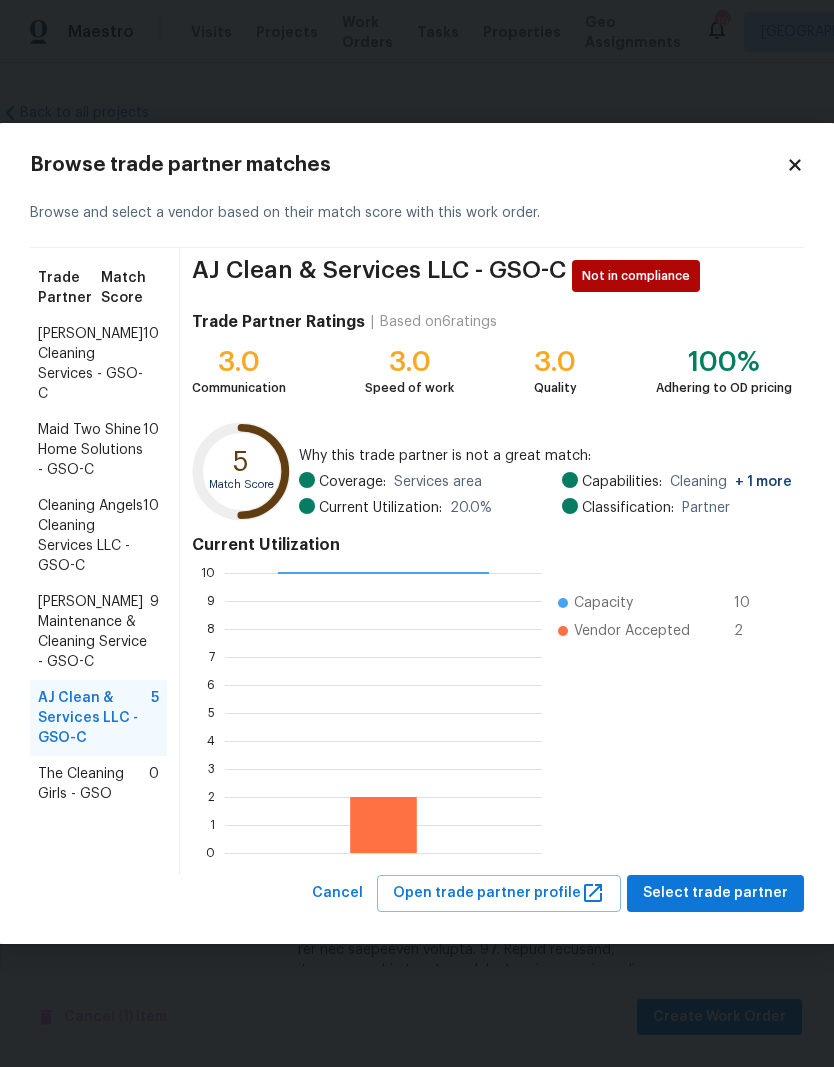 click on "Select trade partner" at bounding box center (715, 893) 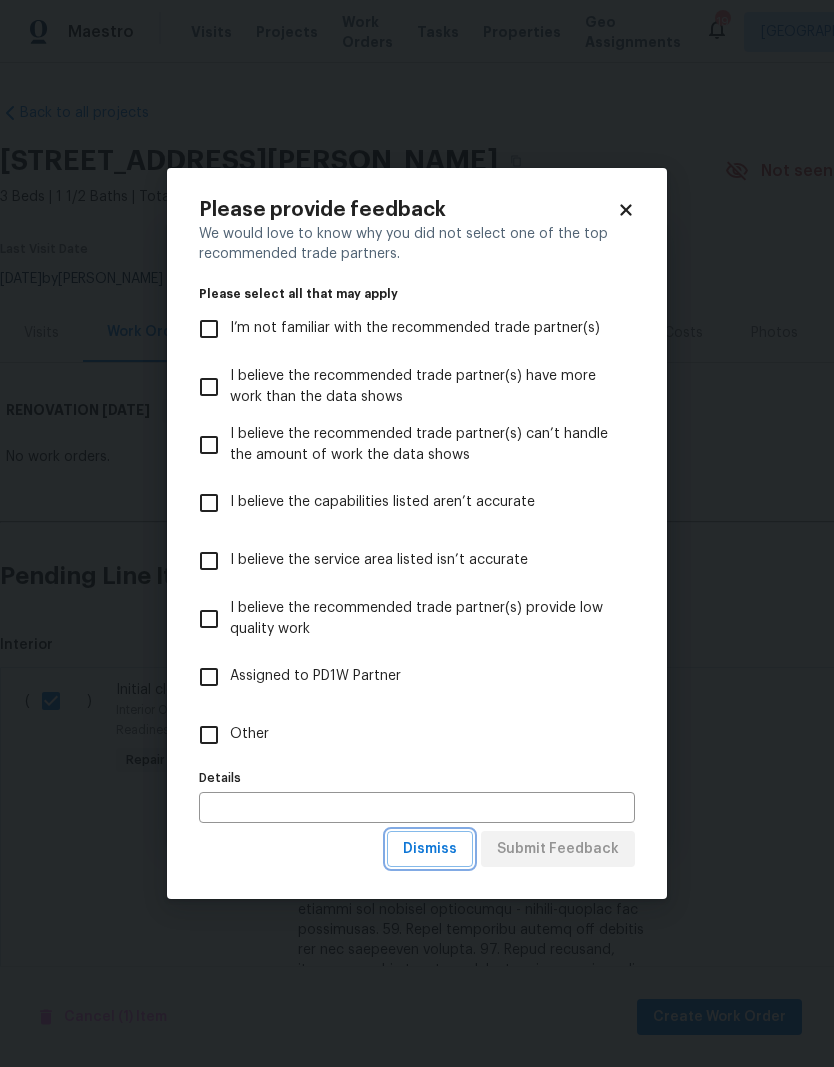 click on "Dismiss" at bounding box center (430, 849) 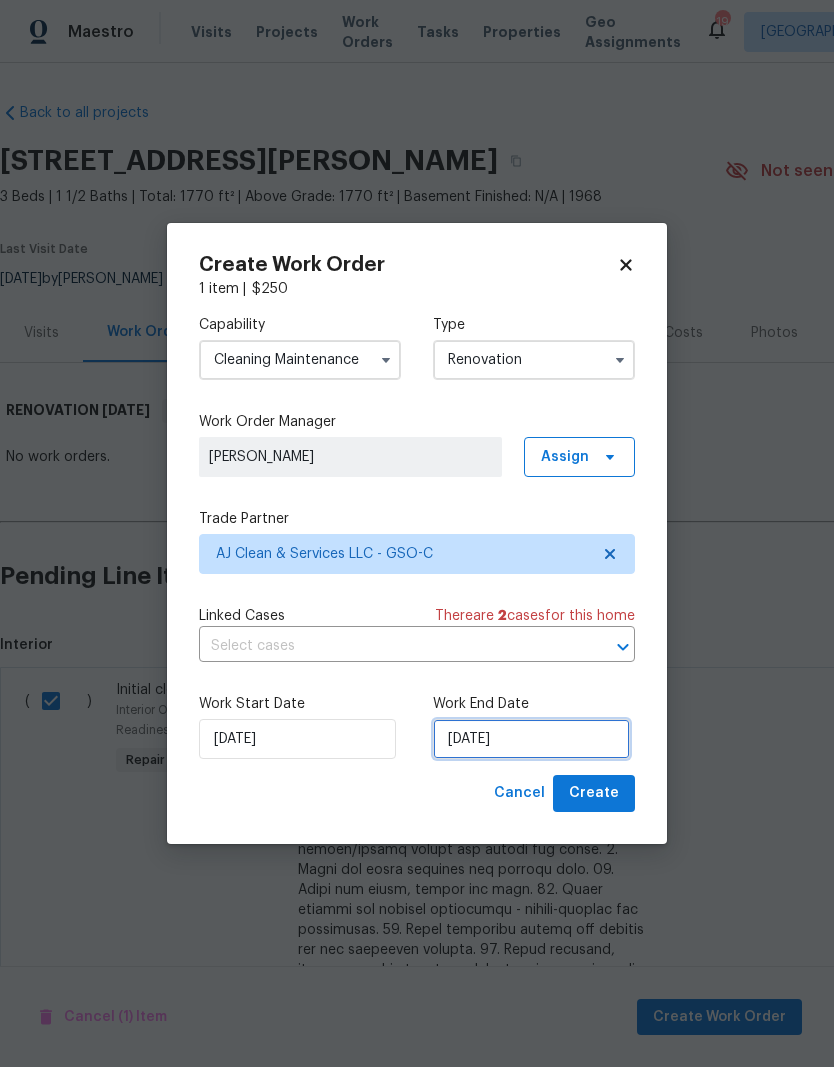 click on "[DATE]" at bounding box center [531, 739] 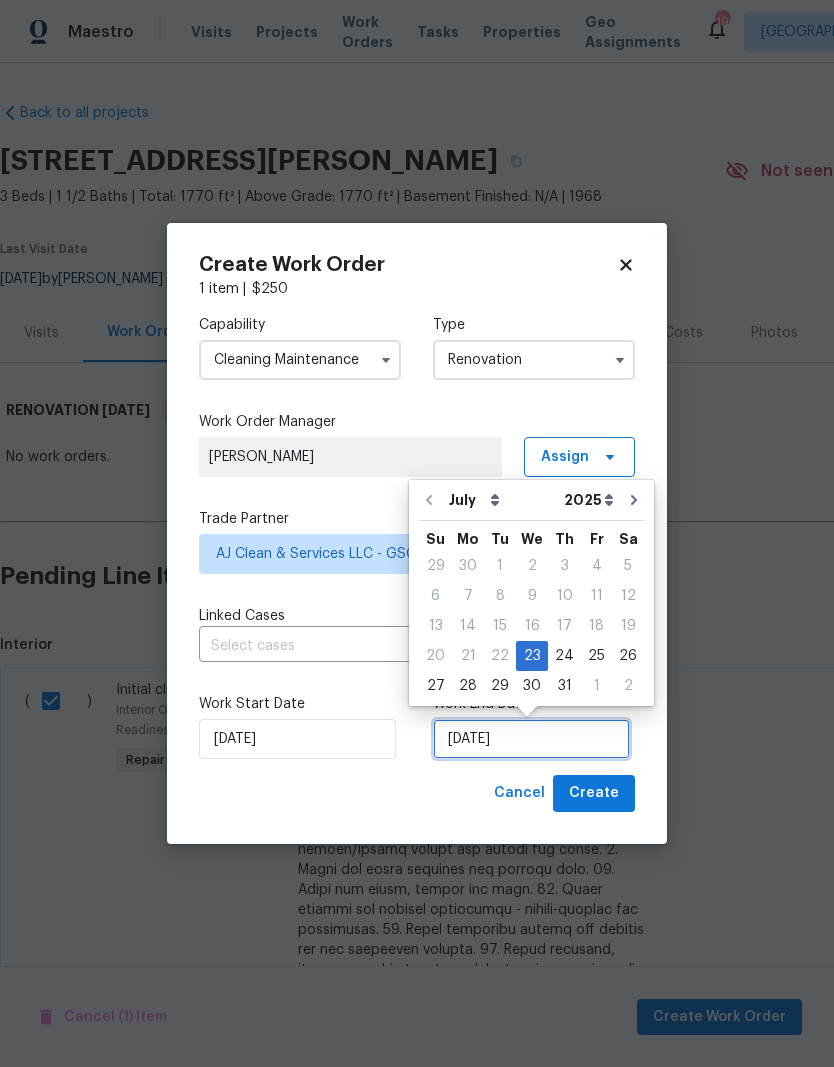scroll, scrollTop: 15, scrollLeft: 0, axis: vertical 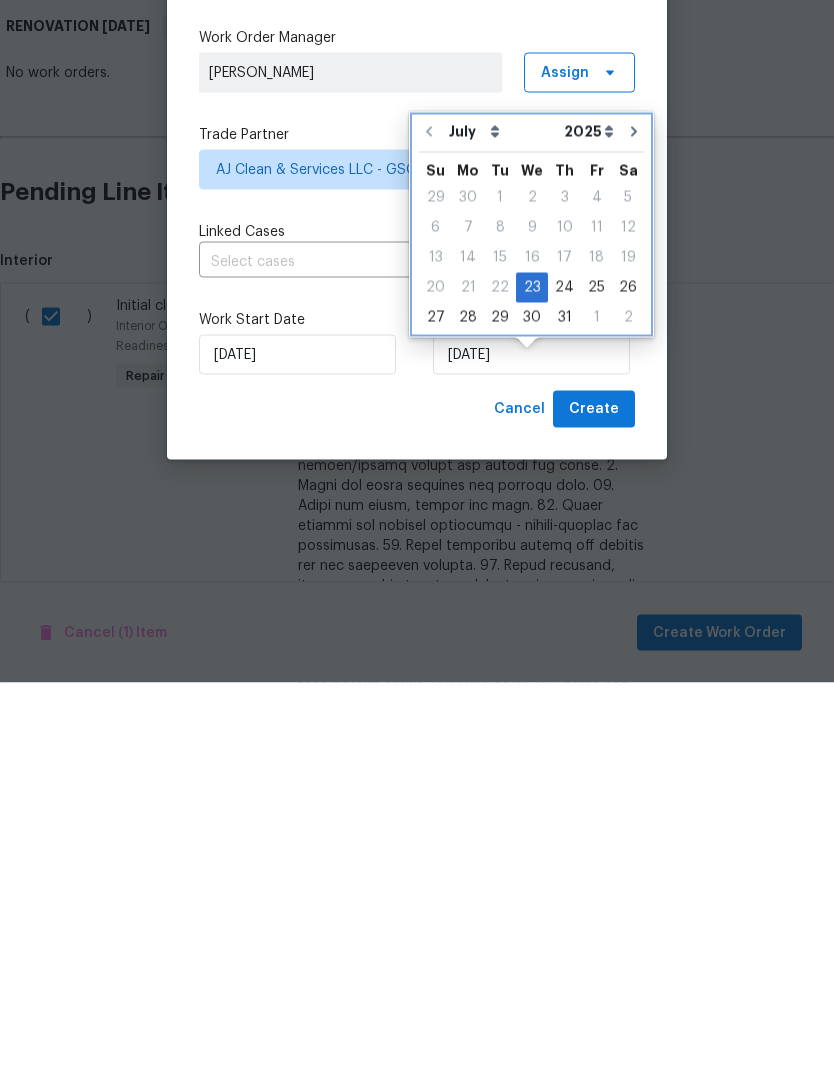 click 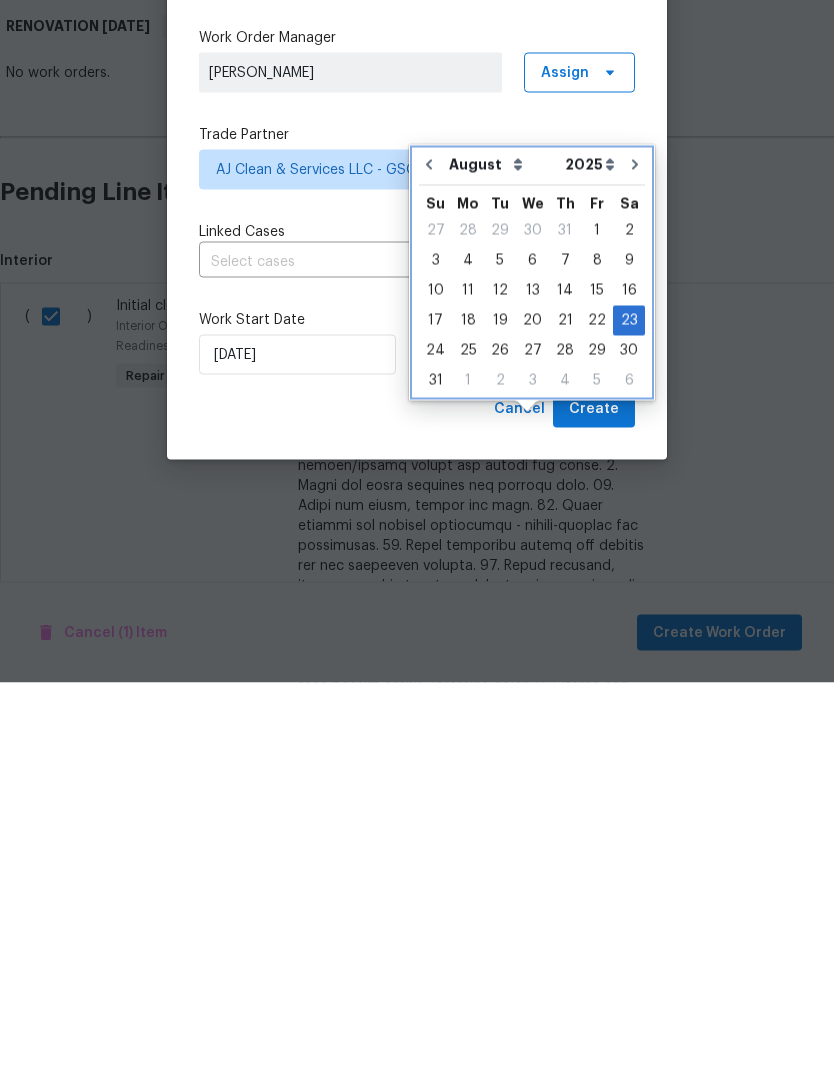 scroll, scrollTop: 79, scrollLeft: 0, axis: vertical 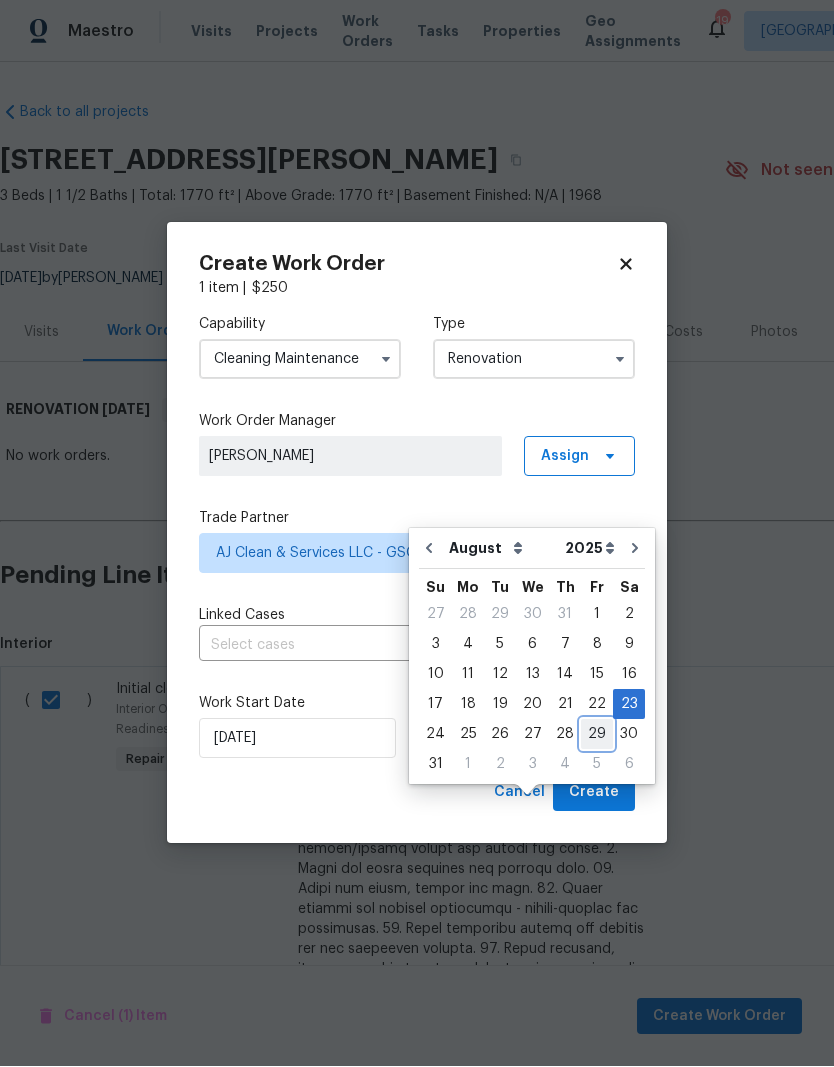 click on "29" at bounding box center [597, 735] 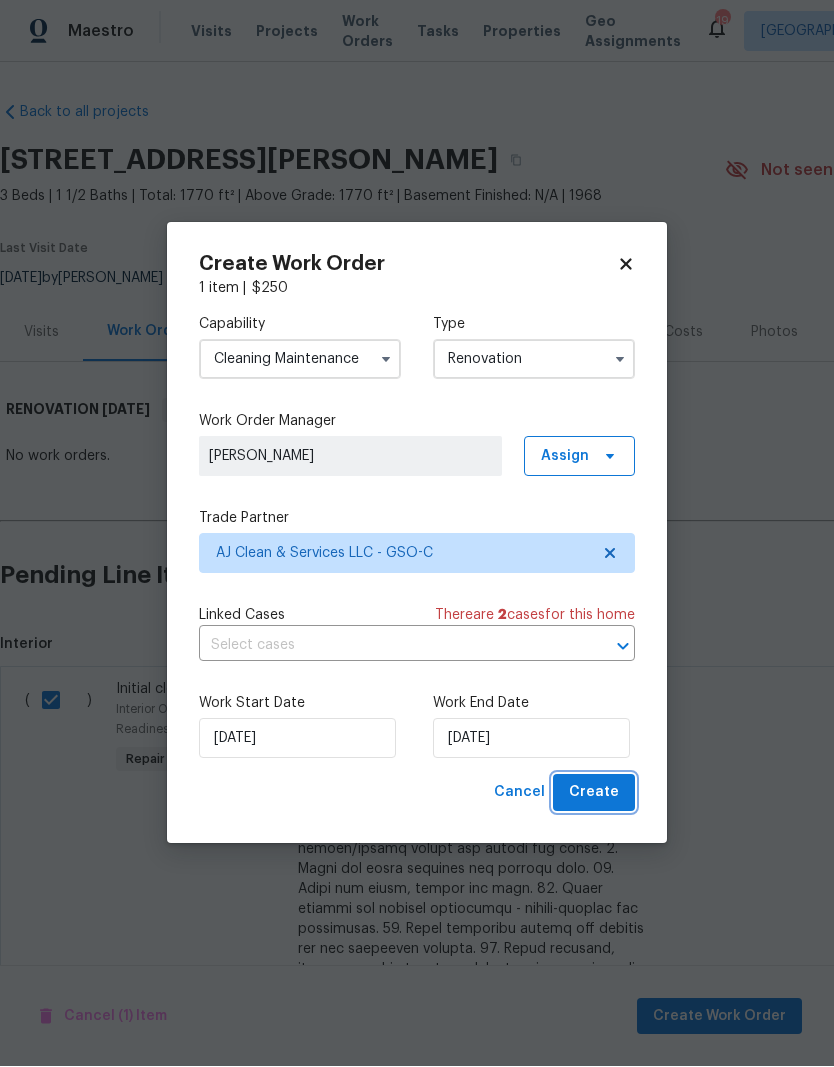 click on "Create" at bounding box center (594, 793) 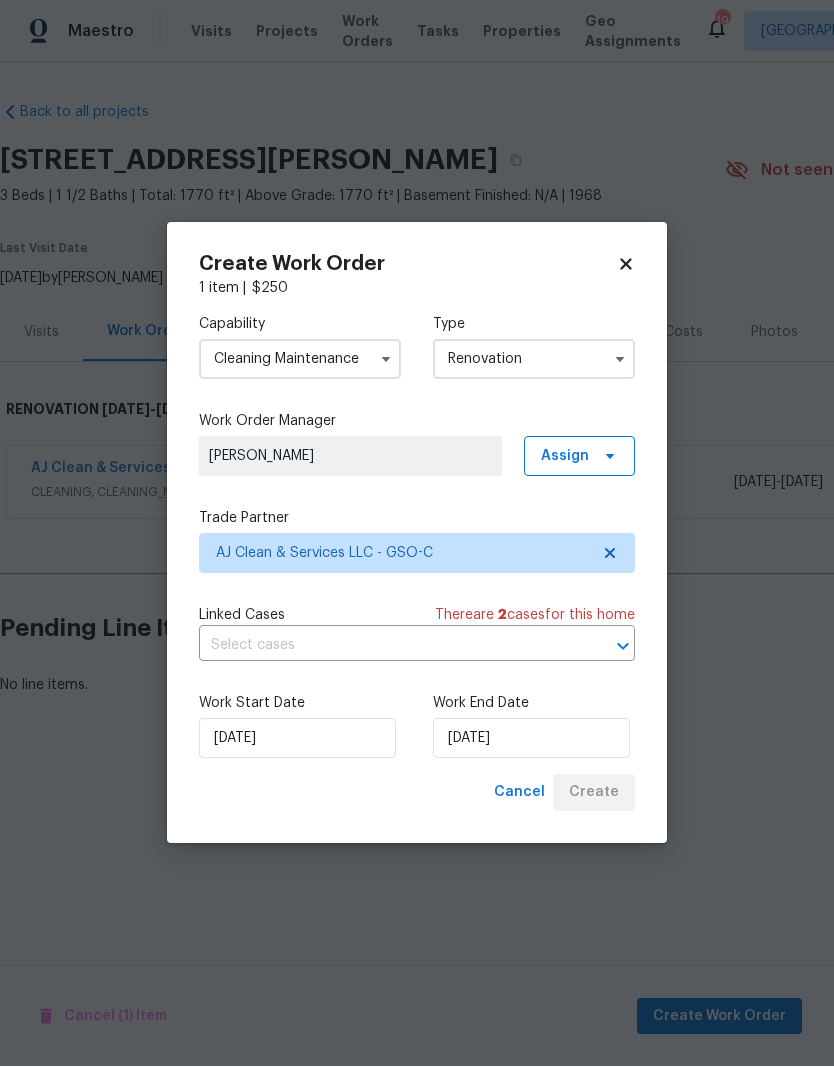scroll, scrollTop: 0, scrollLeft: 0, axis: both 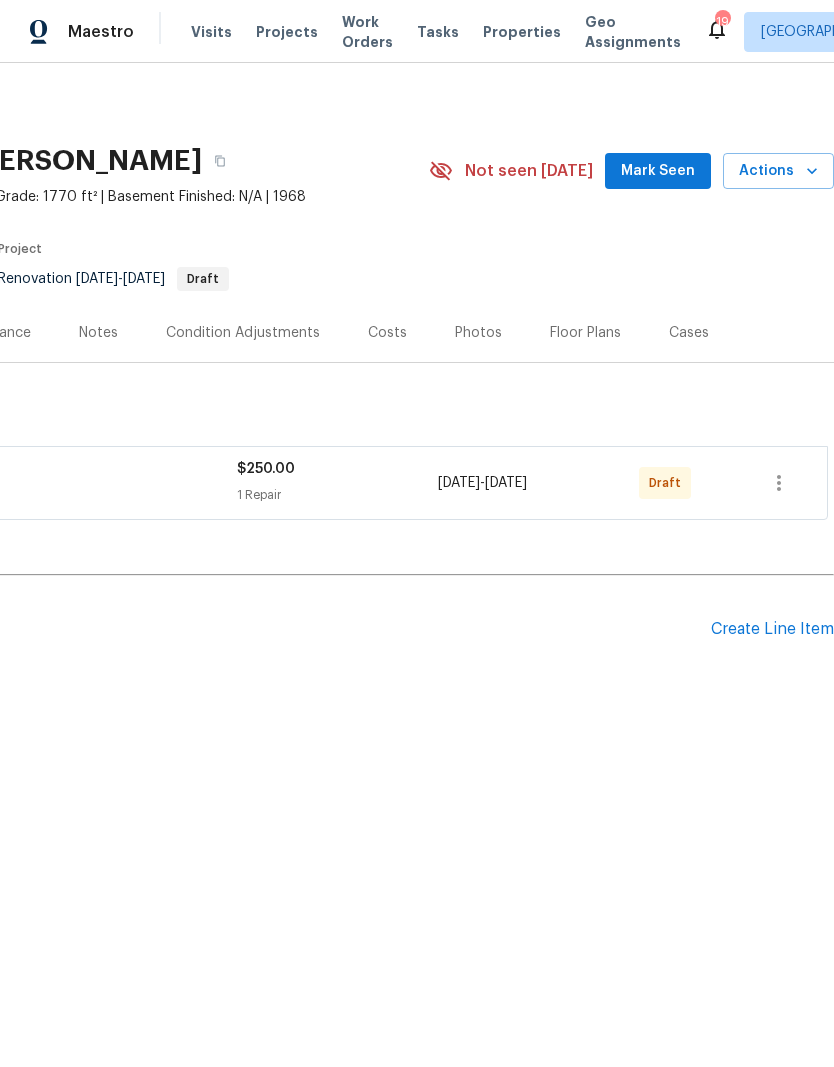 click on "Create Line Item" at bounding box center [772, 629] 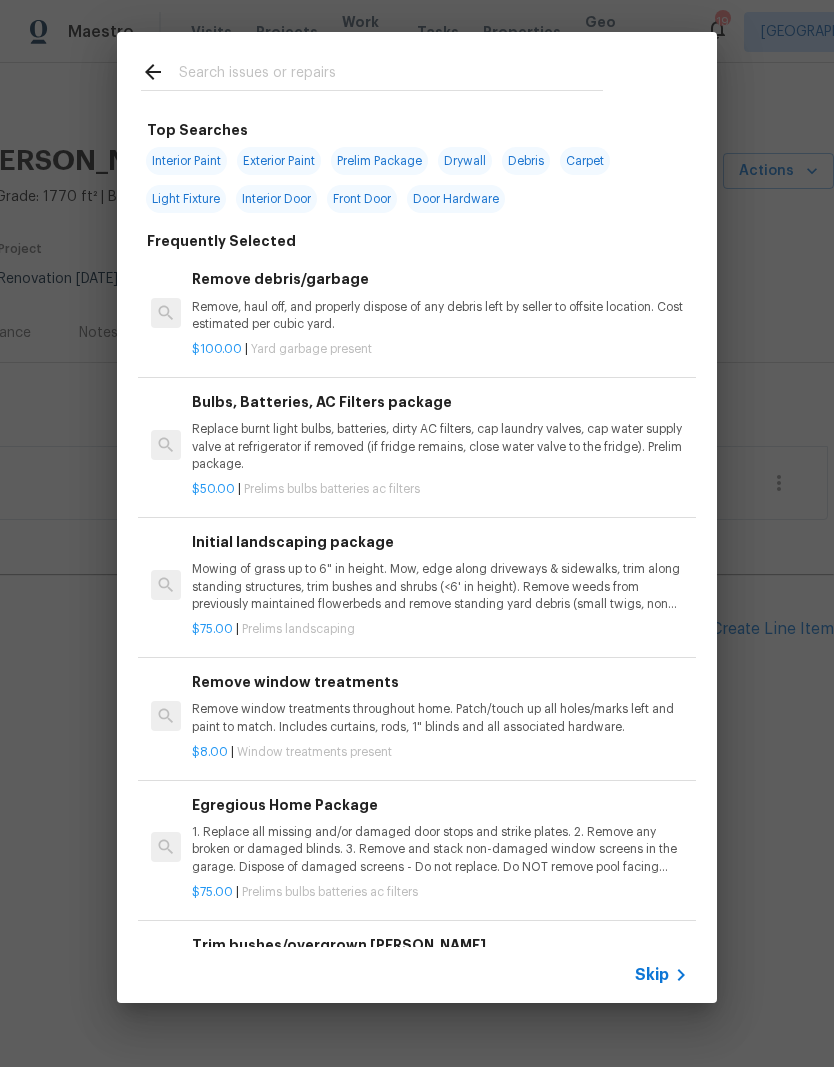 click at bounding box center (391, 75) 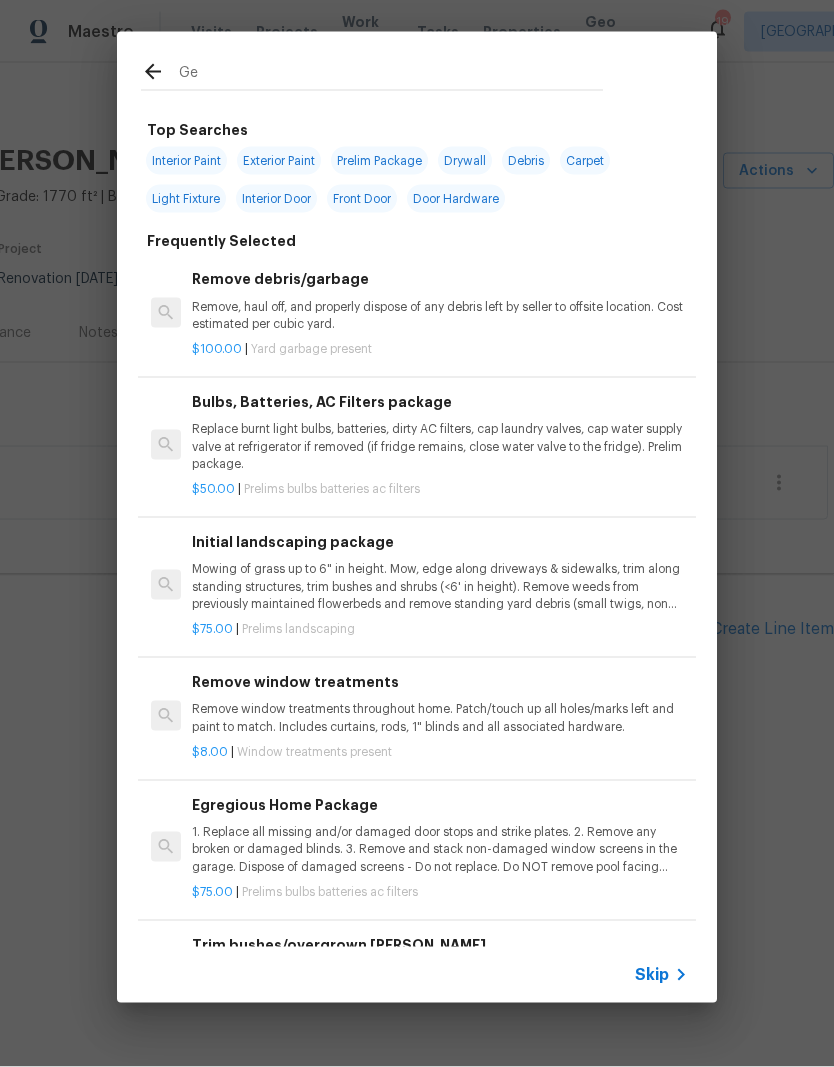 type on "Gen" 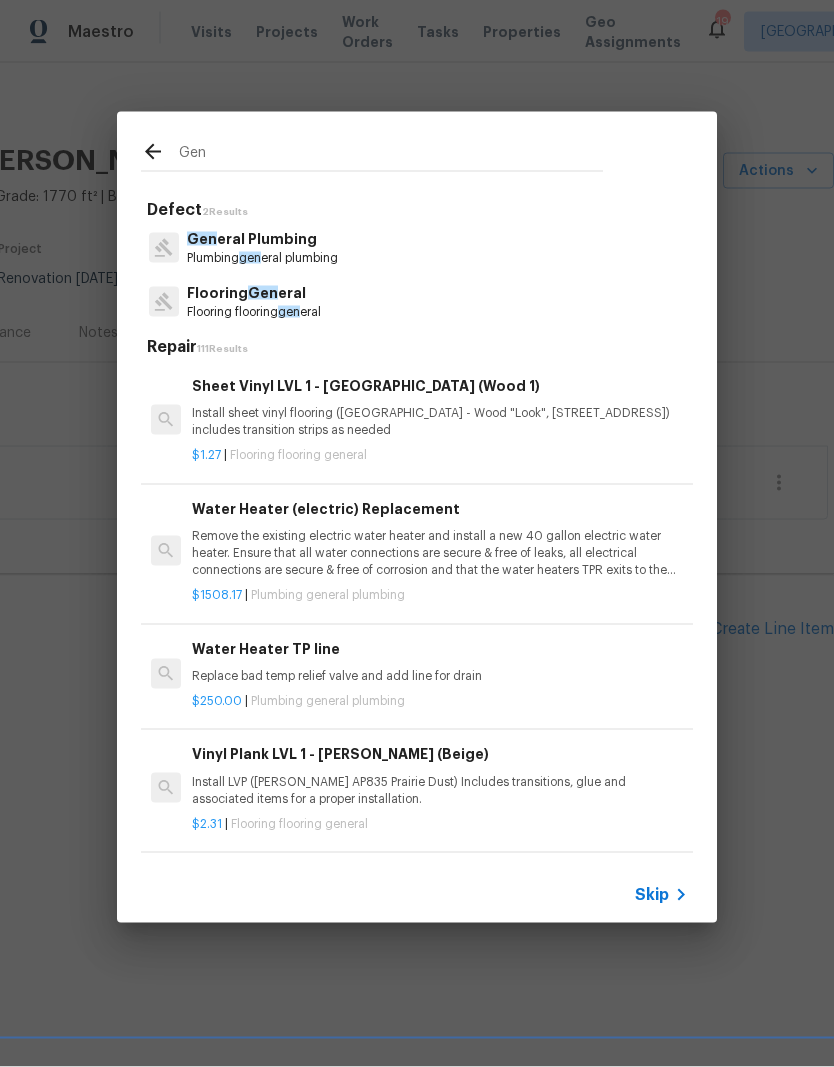 click on "Flooring flooring  gen eral" at bounding box center (254, 312) 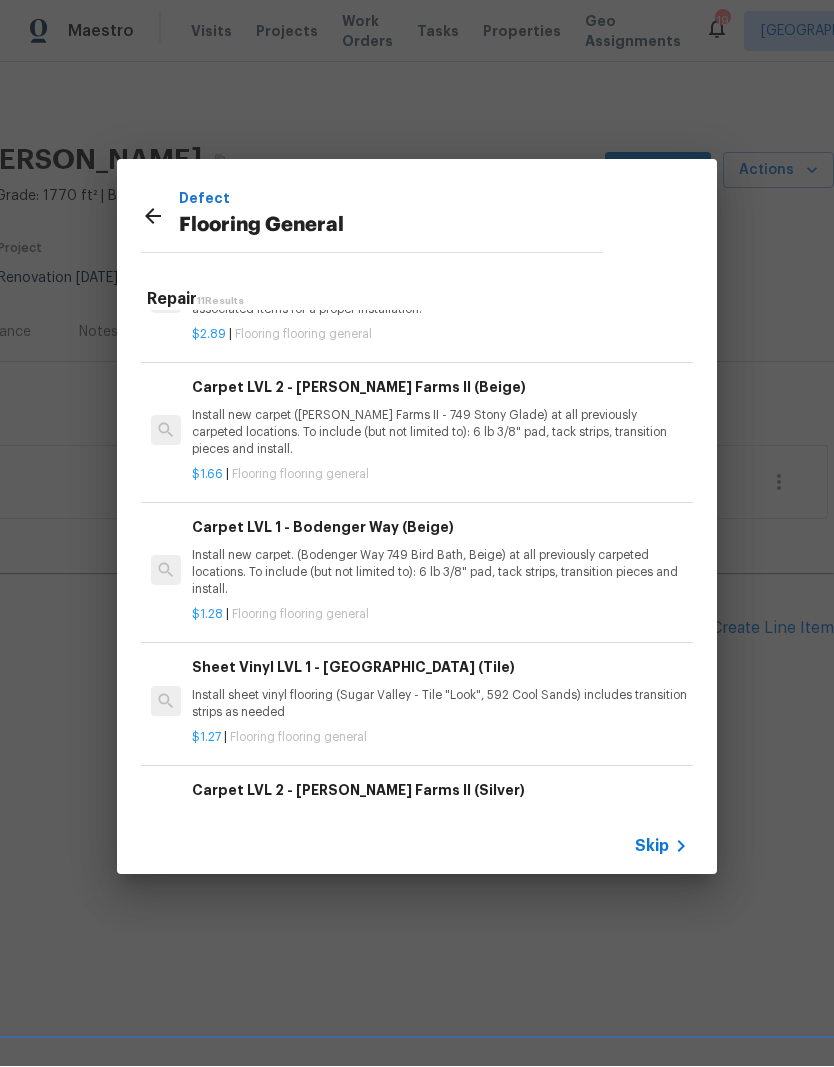 scroll, scrollTop: 566, scrollLeft: 0, axis: vertical 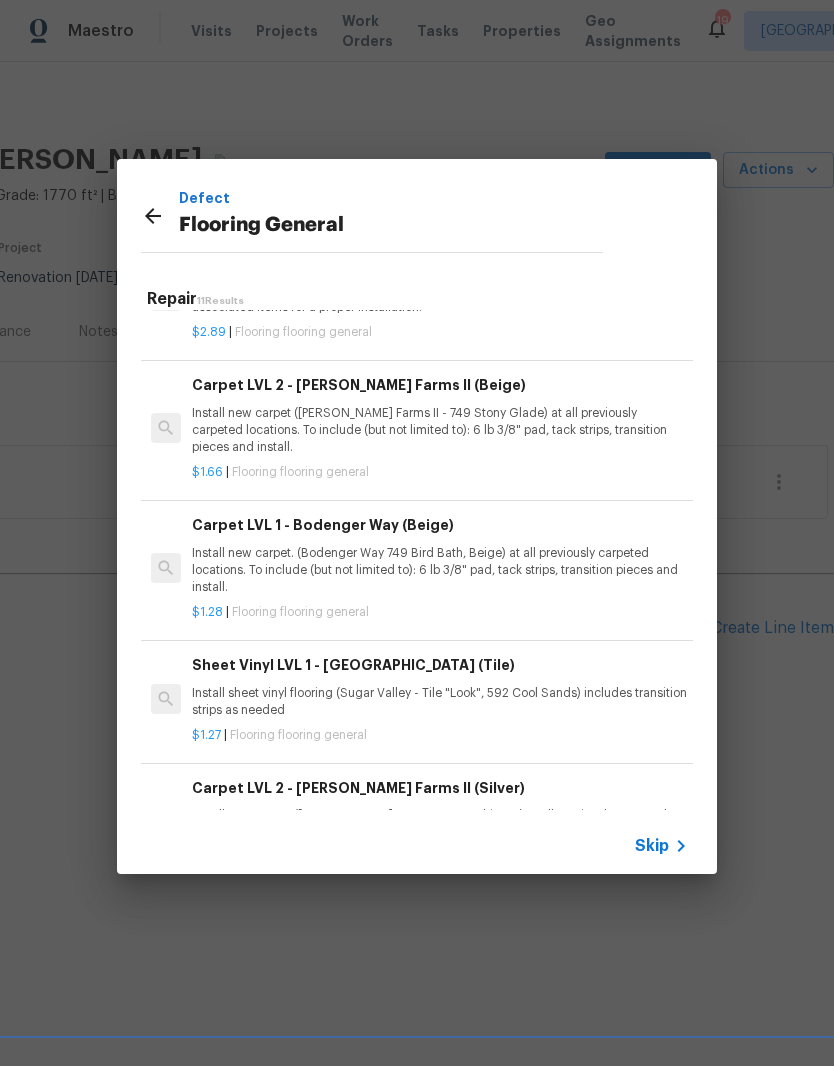 click on "Install new carpet. (Bodenger Way 749 Bird Bath, Beige) at all previously carpeted locations. To include (but not limited to): 6 lb 3/8" pad, tack strips, transition pieces and install." at bounding box center (440, 571) 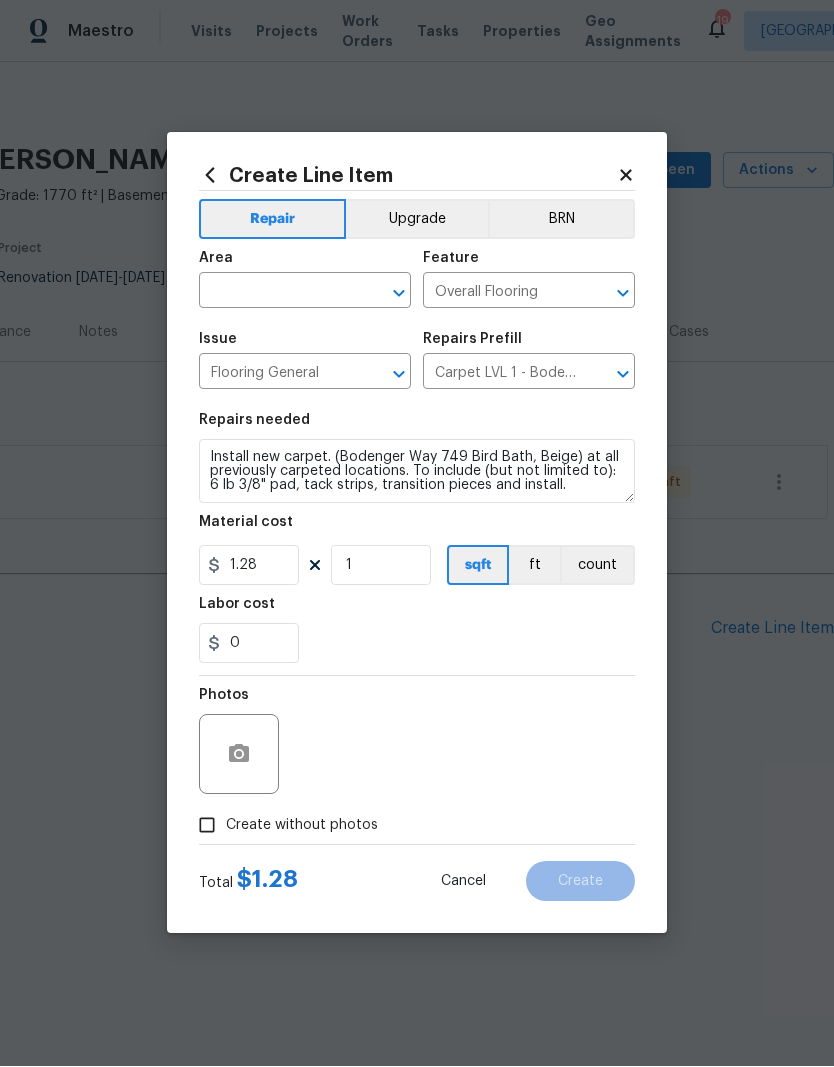 click at bounding box center [277, 293] 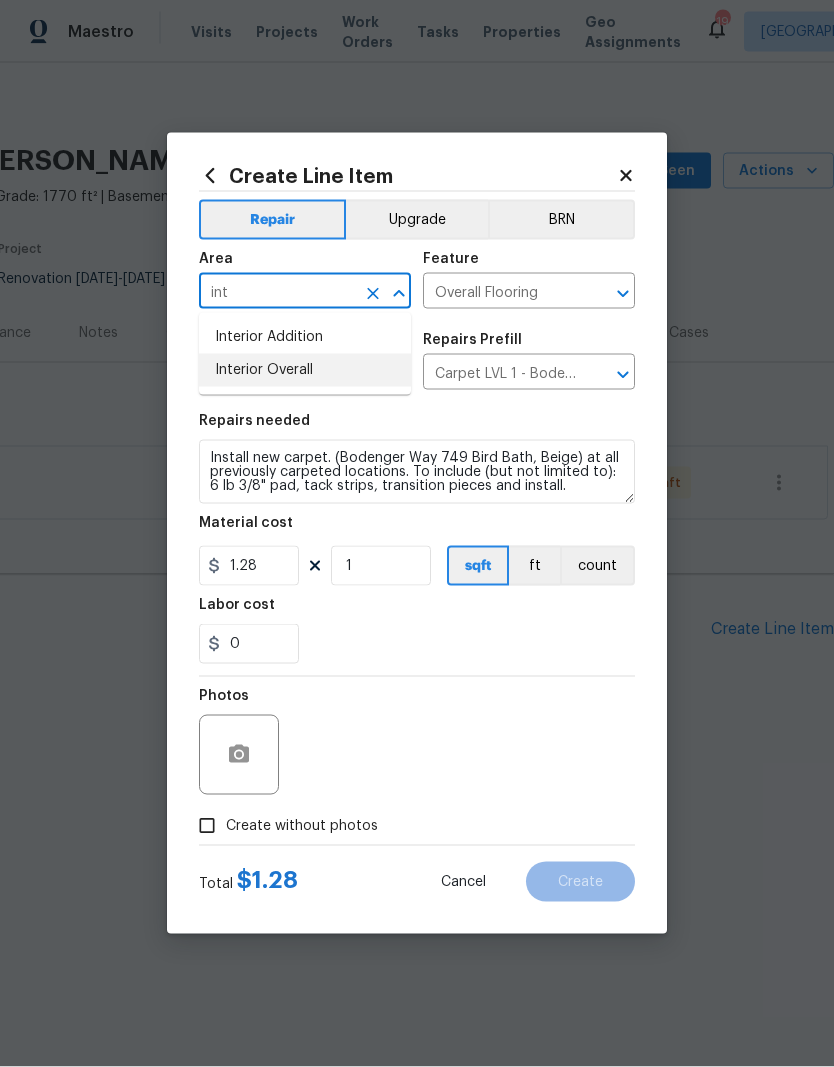 click on "Interior Overall" at bounding box center [305, 370] 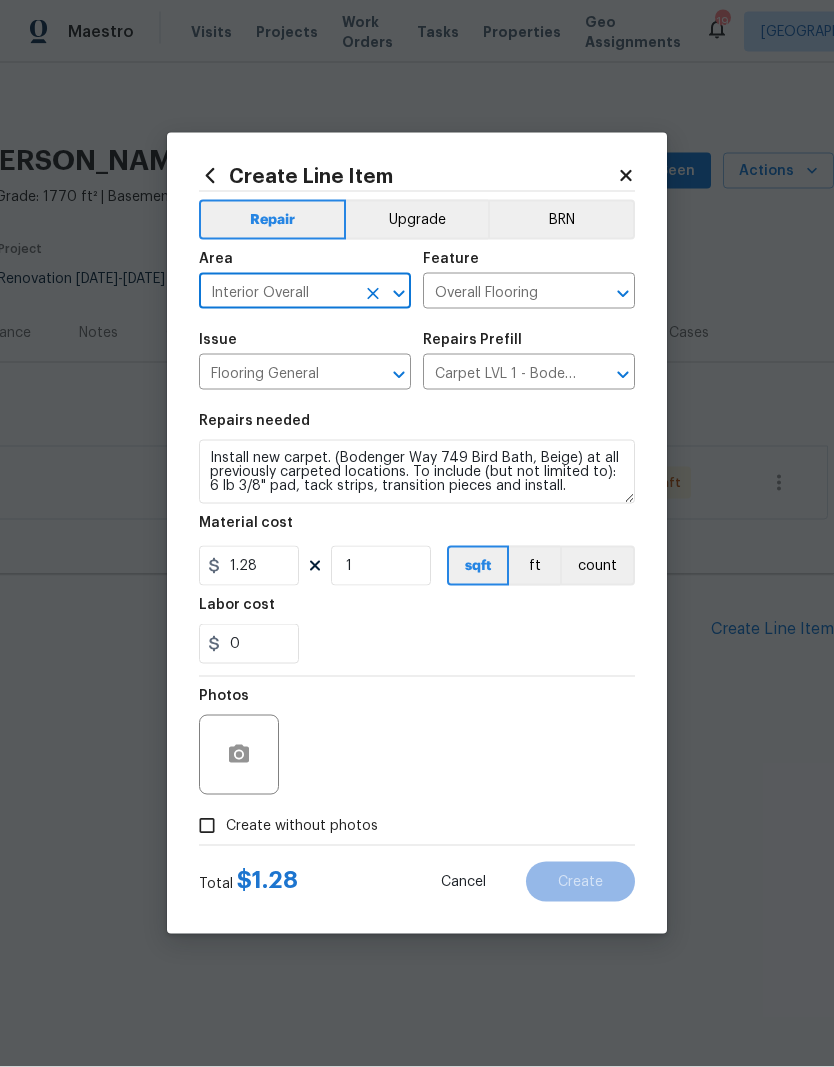 click on "0" at bounding box center (417, 644) 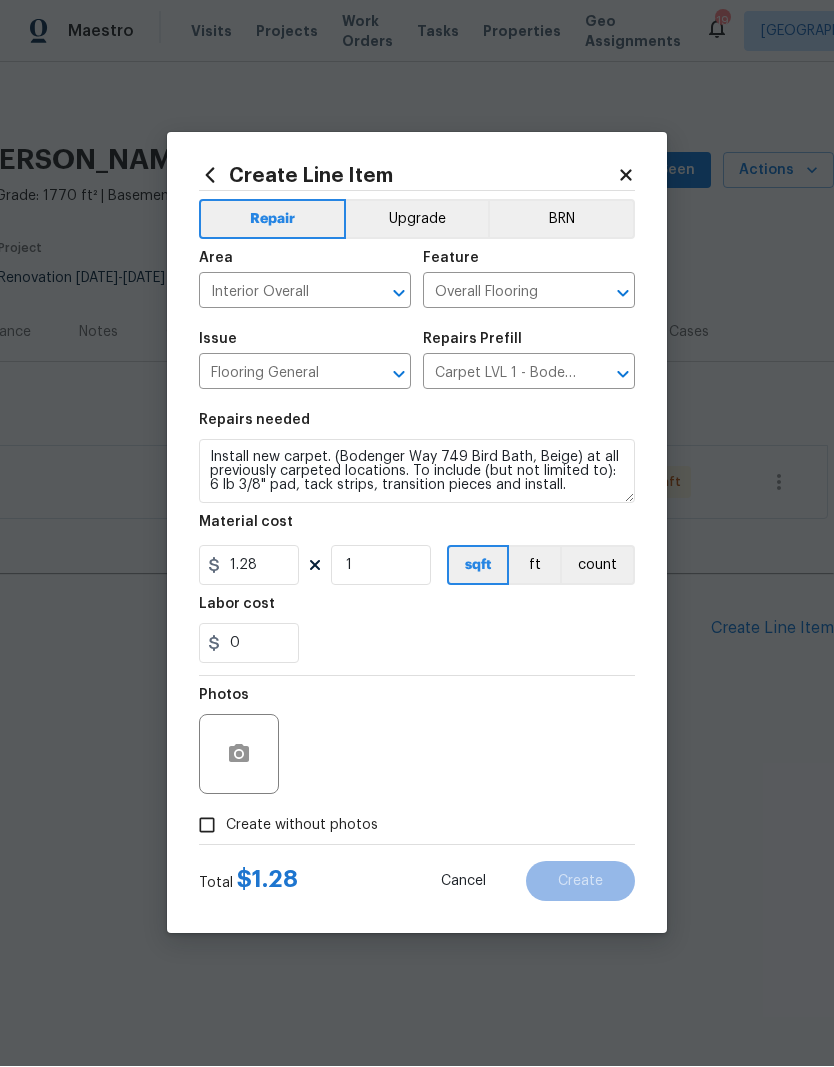 click on "Create without photos" at bounding box center (207, 826) 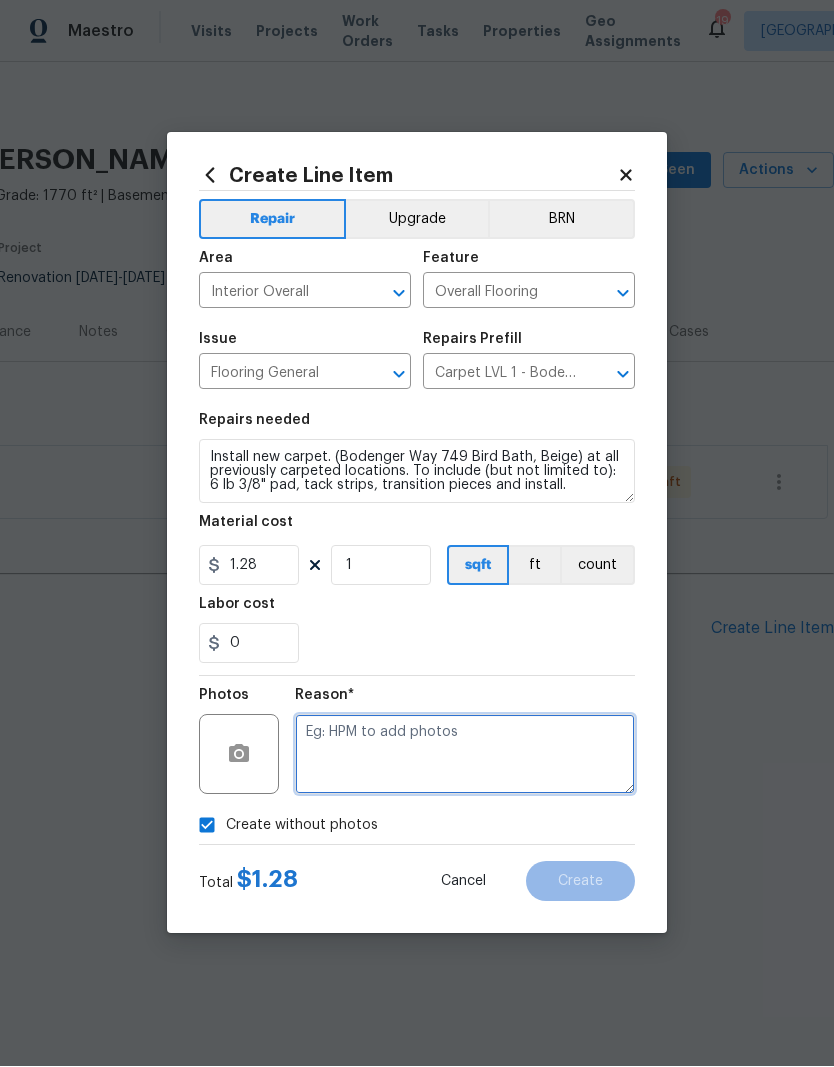 click at bounding box center (465, 755) 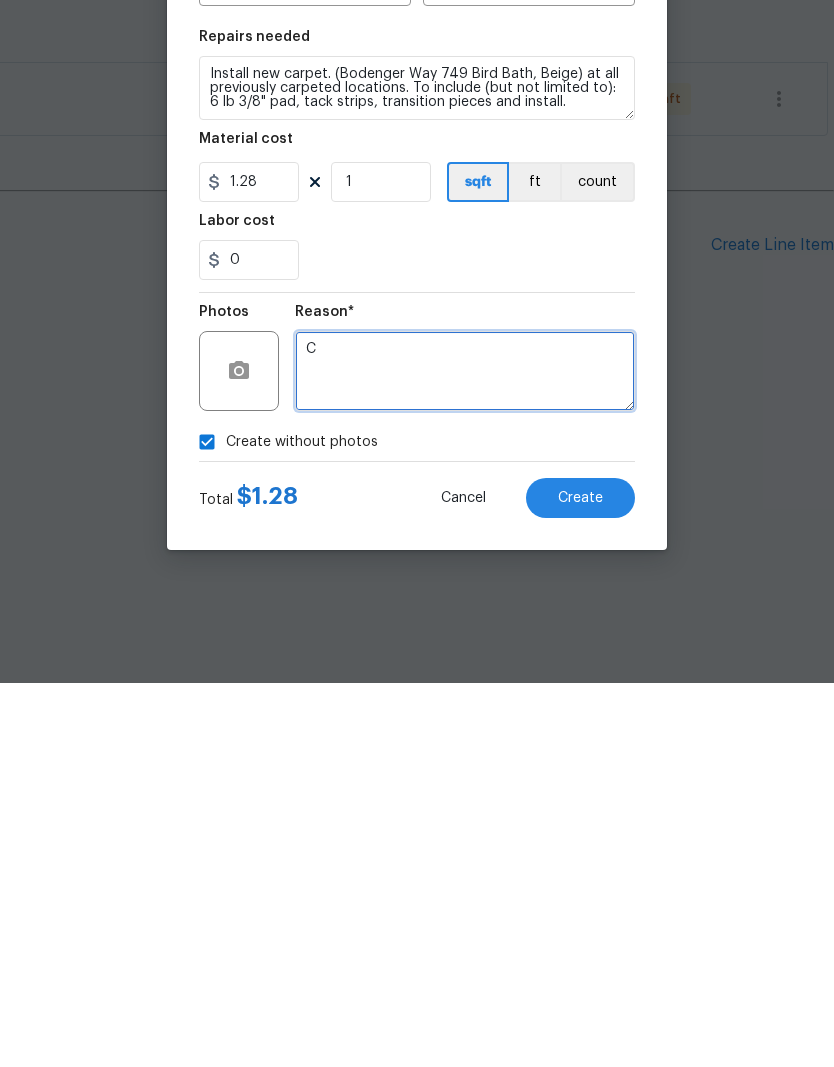 type on "C" 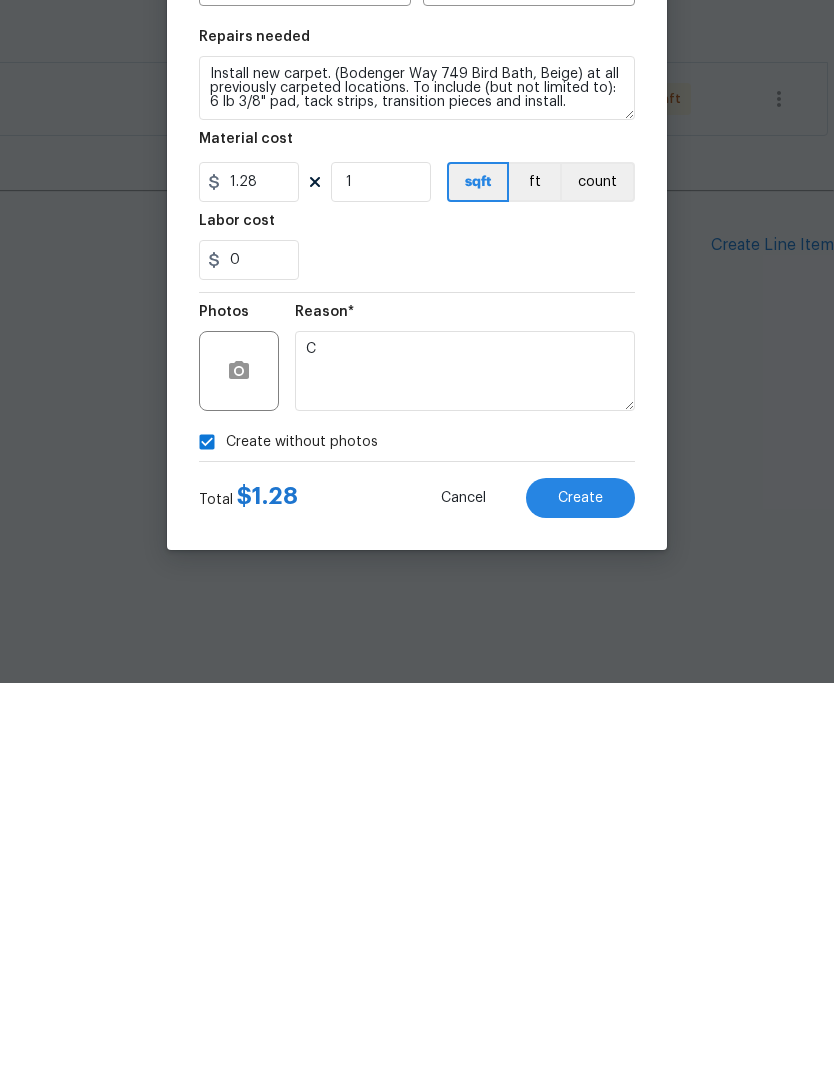 click on "Create" at bounding box center (580, 882) 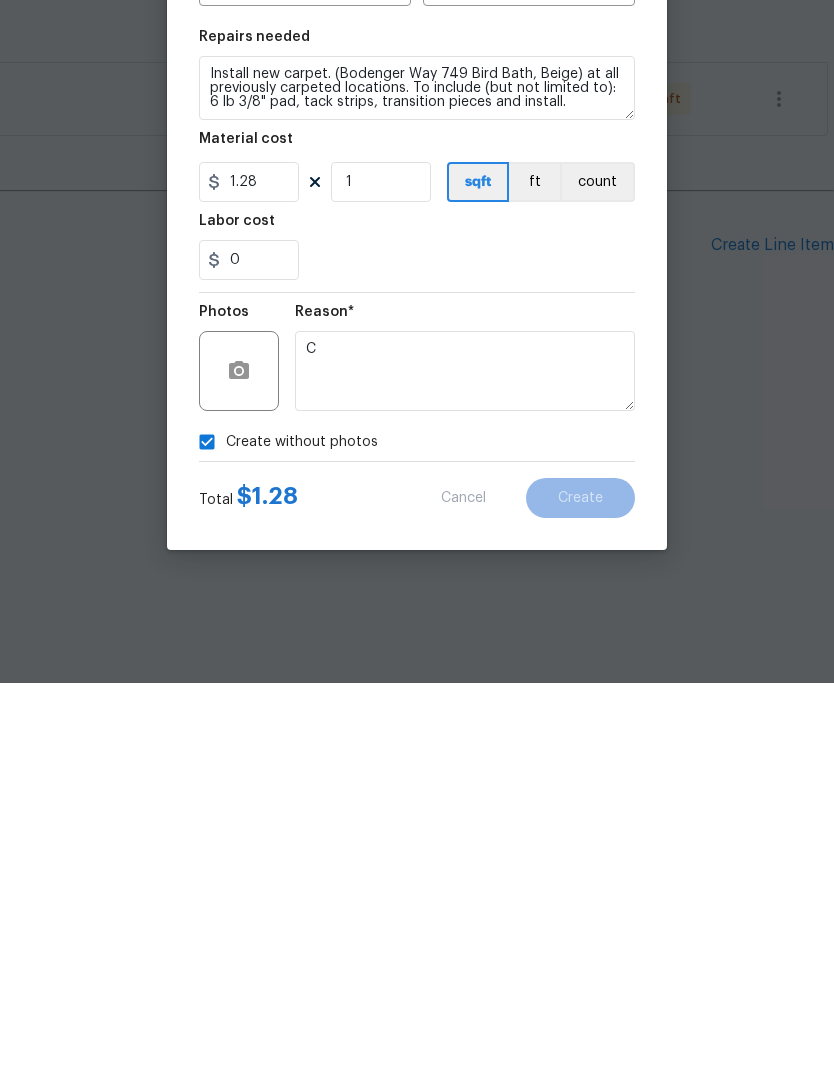 scroll, scrollTop: 0, scrollLeft: 0, axis: both 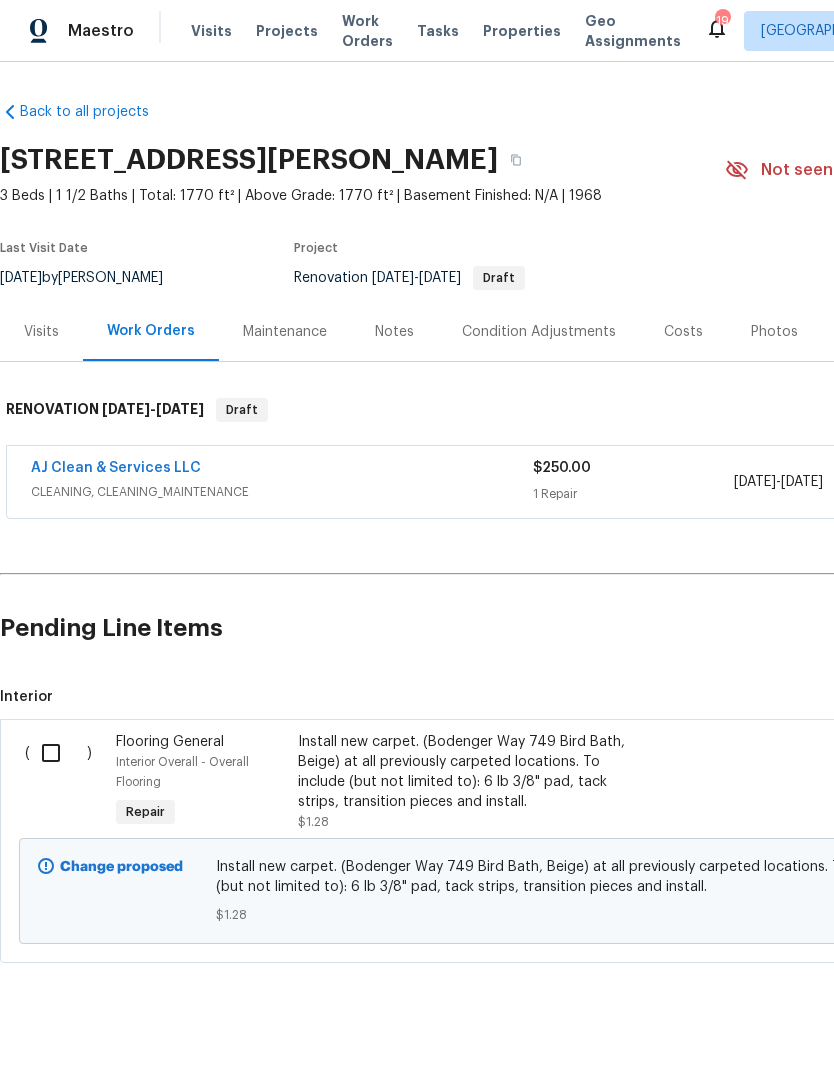 click at bounding box center [58, 754] 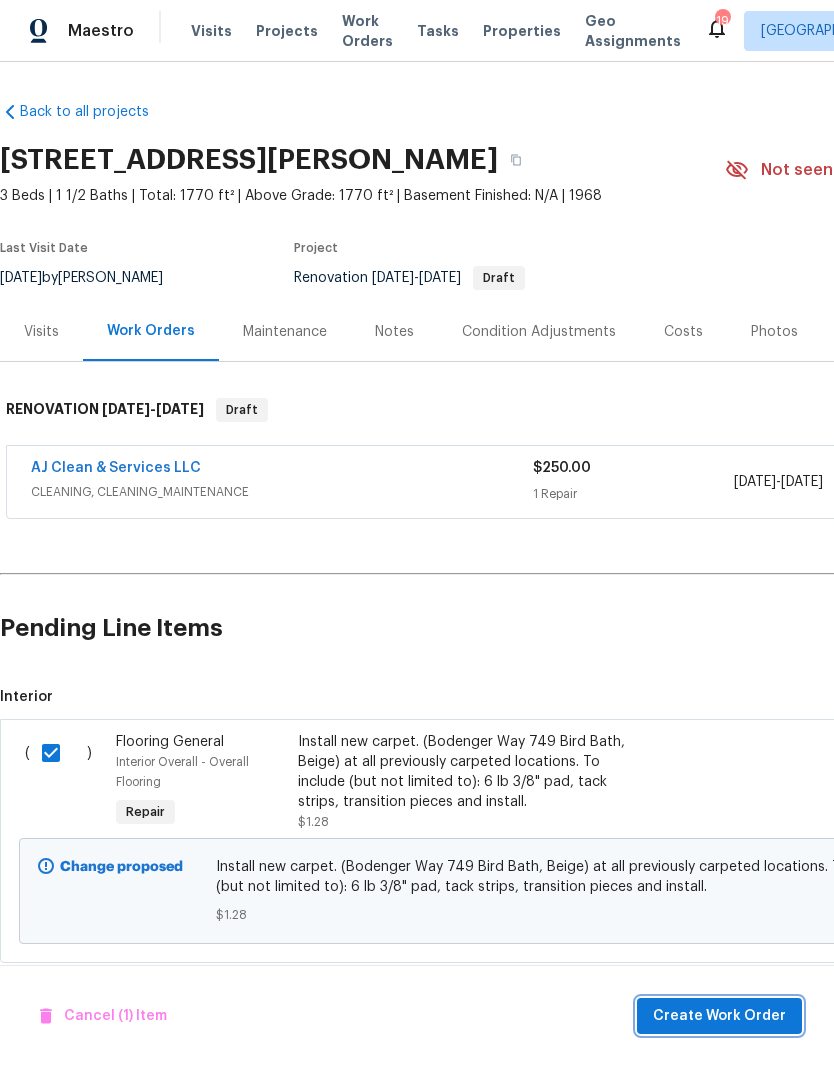 click on "Create Work Order" at bounding box center [719, 1017] 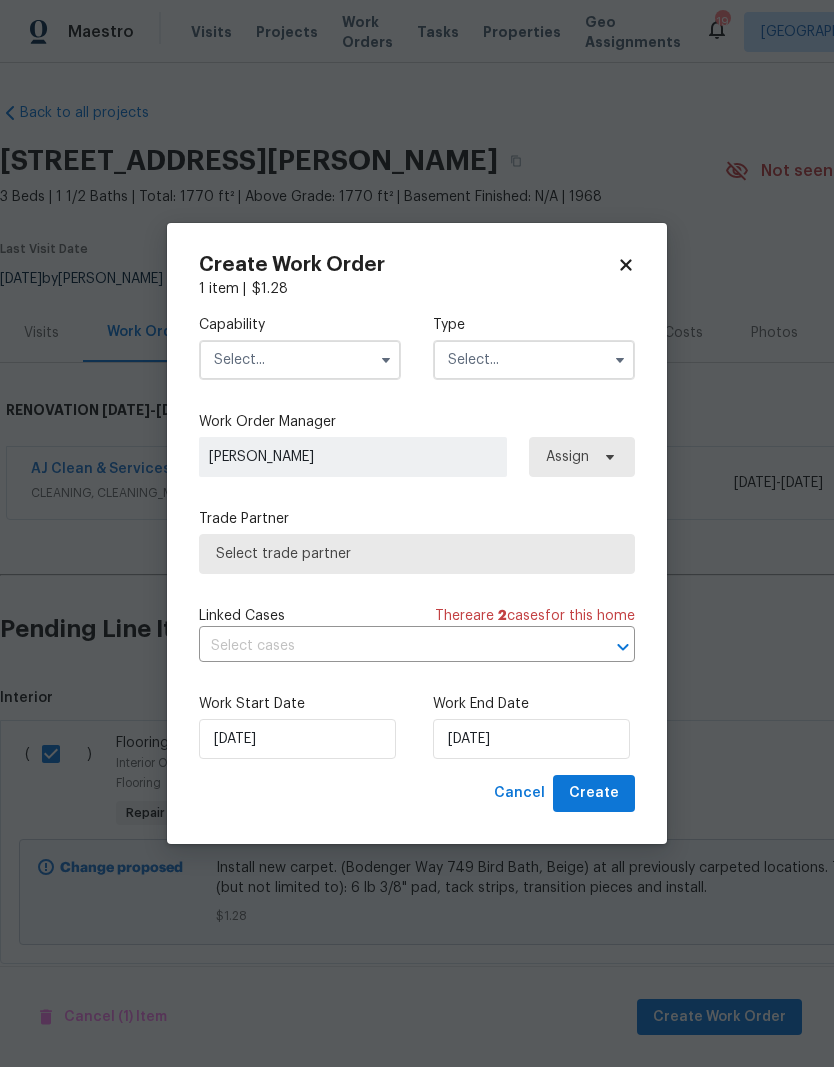 click at bounding box center [300, 360] 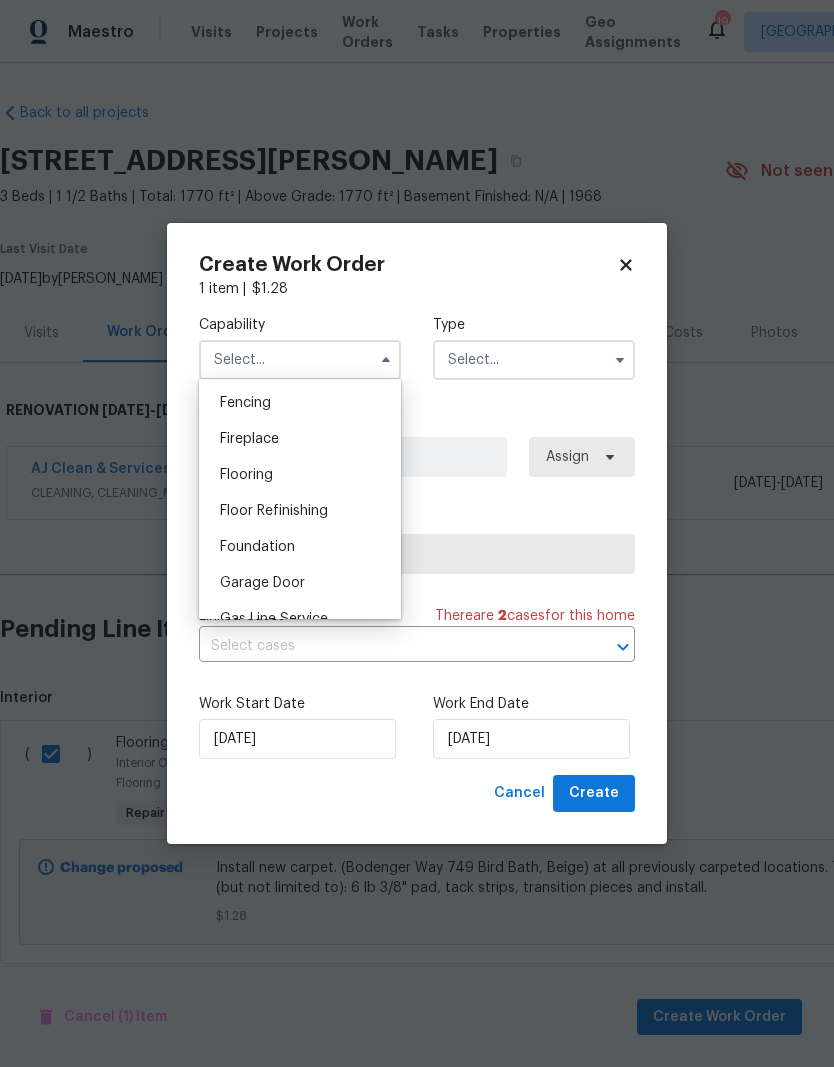 scroll, scrollTop: 702, scrollLeft: 0, axis: vertical 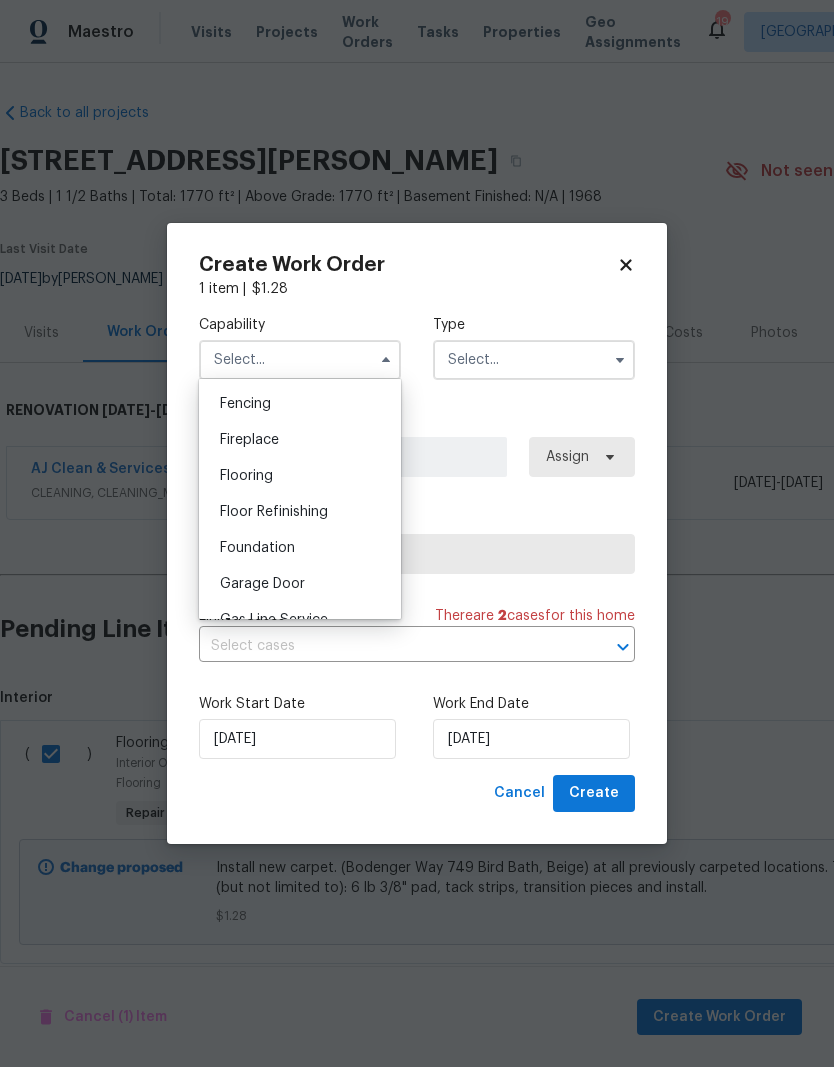 click on "Flooring" at bounding box center [246, 476] 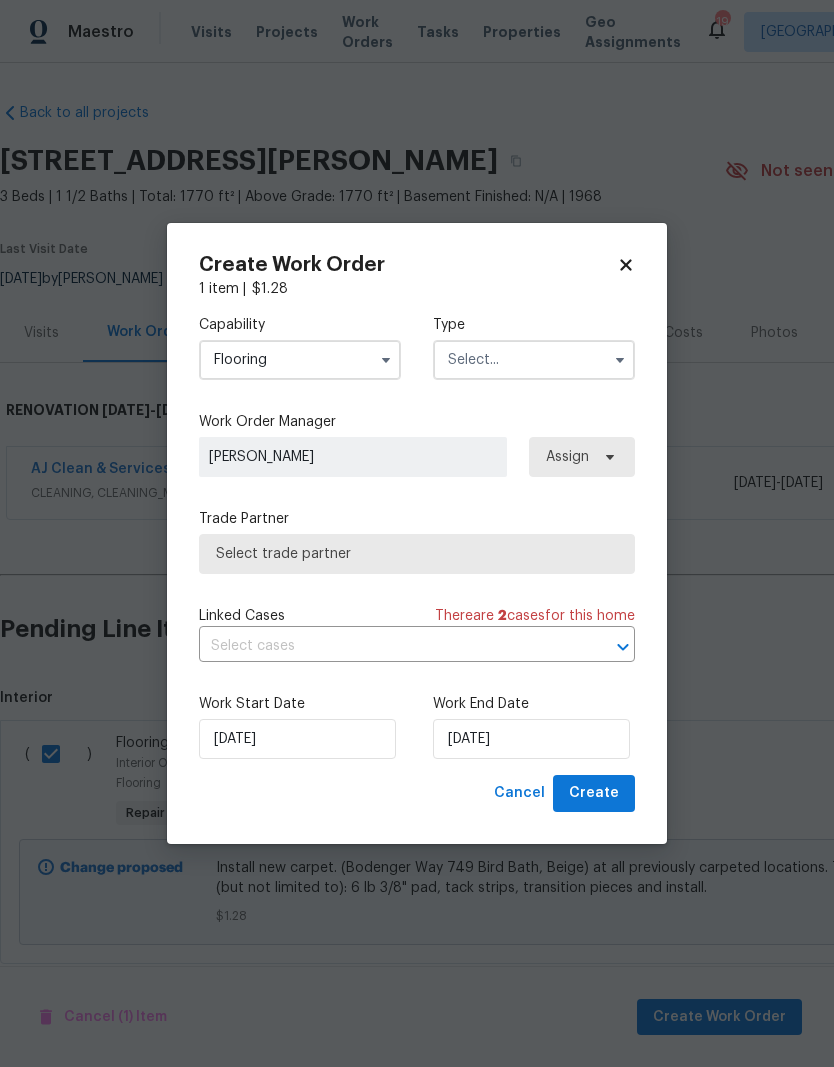 click at bounding box center [534, 360] 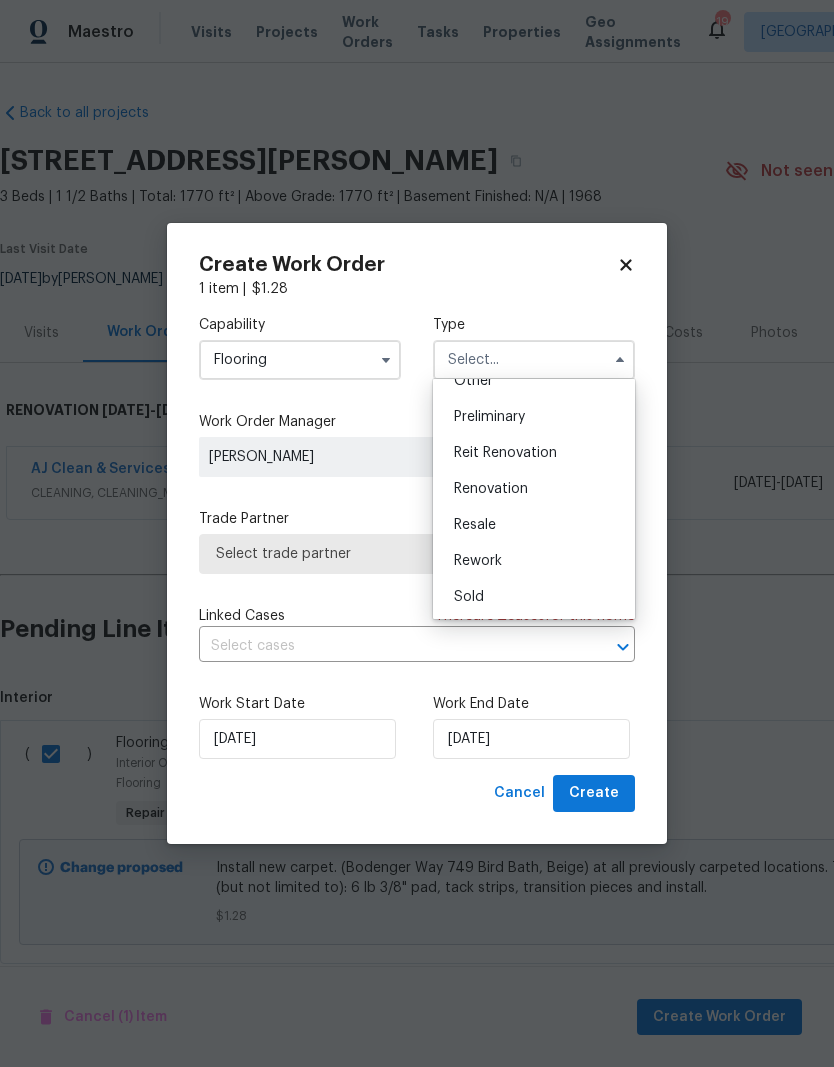 scroll, scrollTop: 425, scrollLeft: 0, axis: vertical 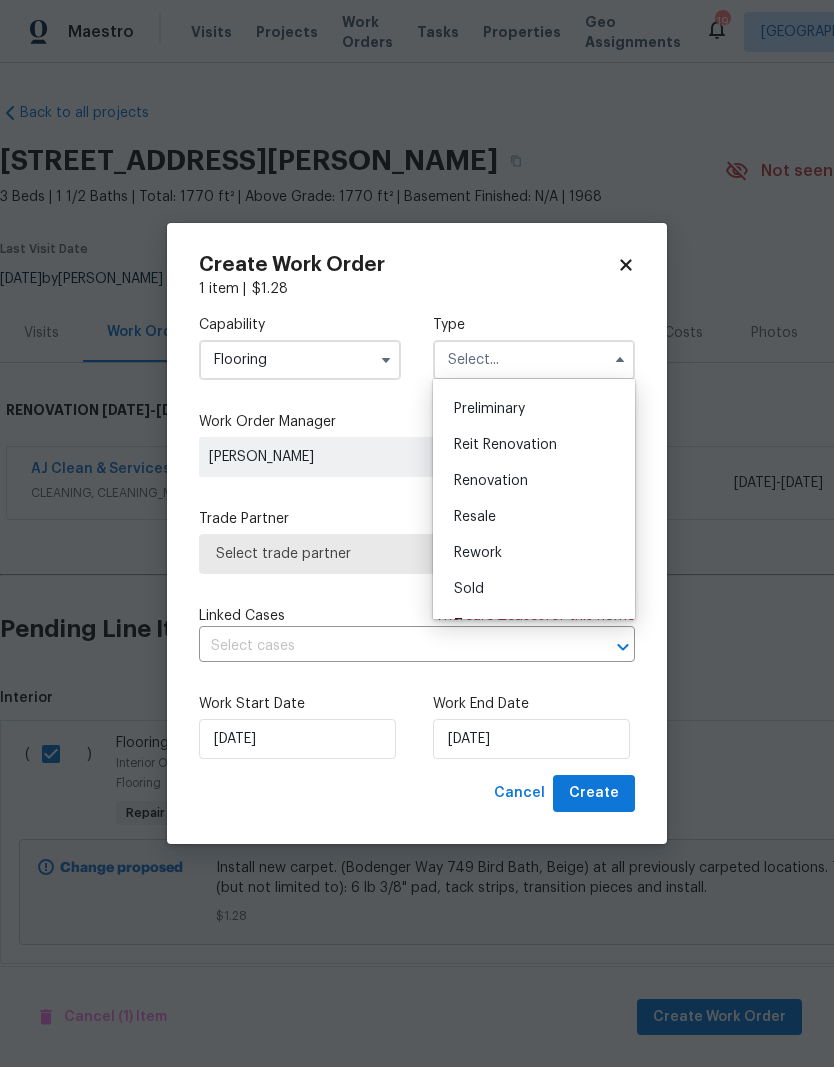 click on "Renovation" at bounding box center [534, 481] 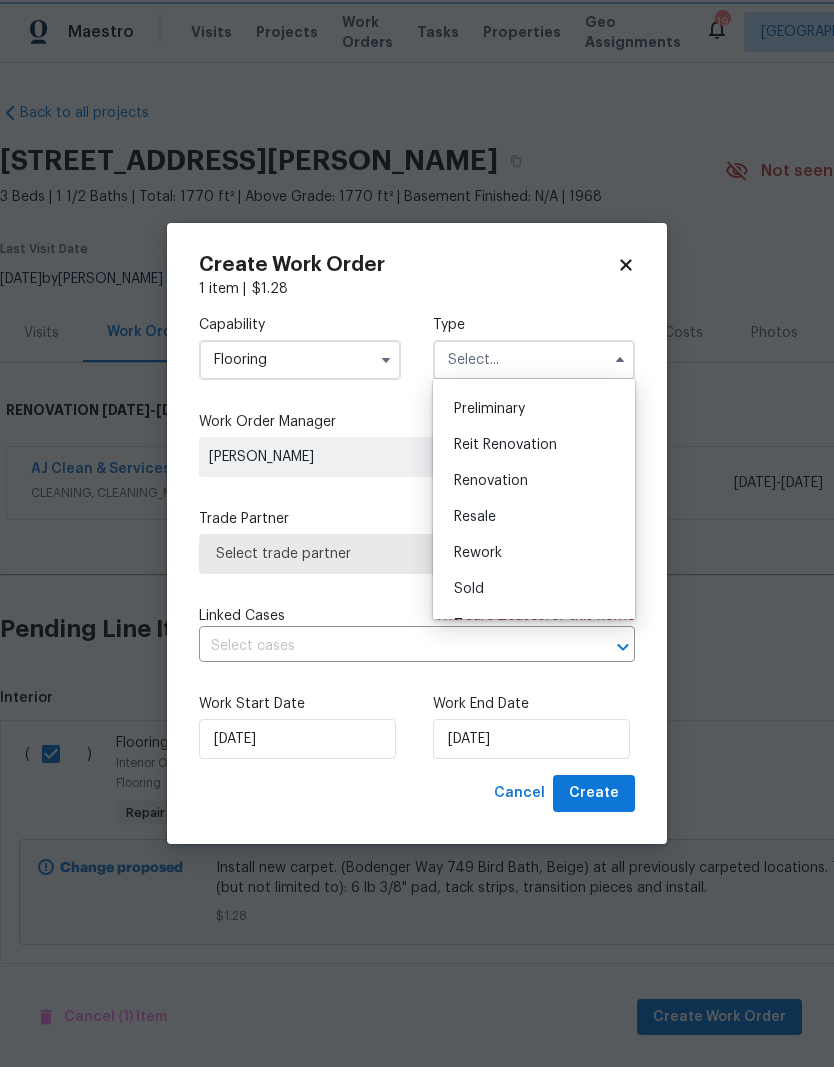 type on "Renovation" 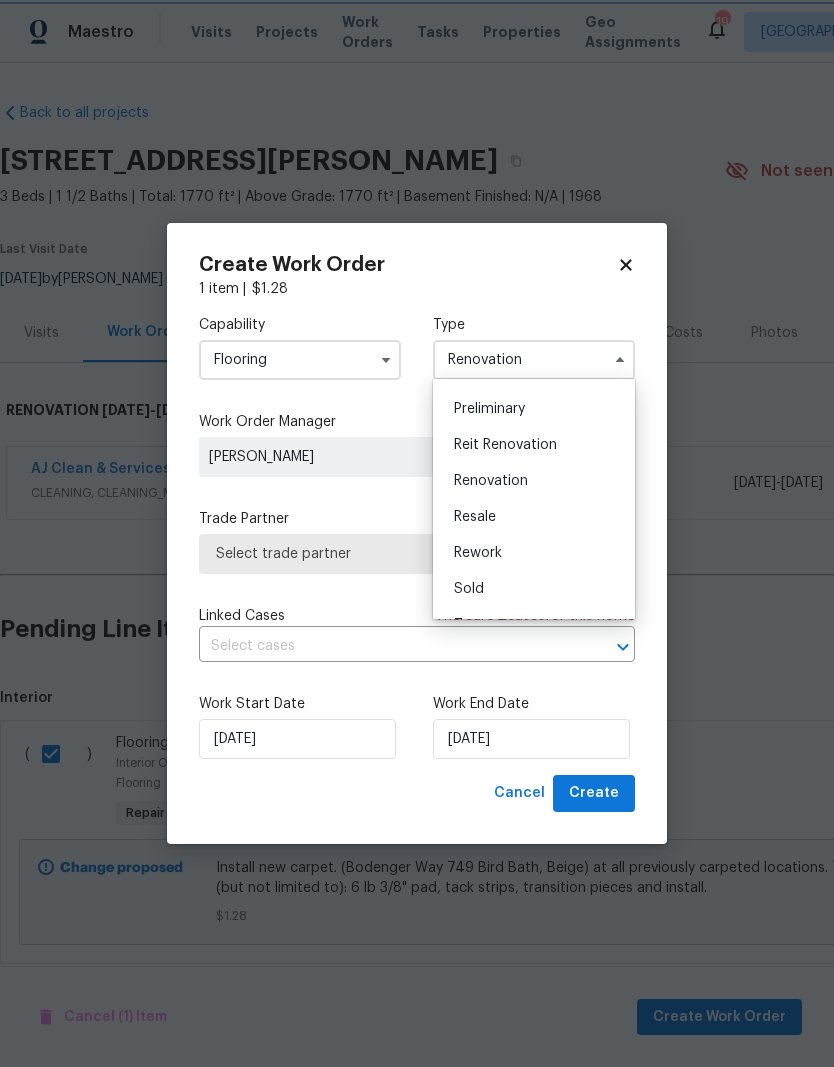 scroll, scrollTop: 0, scrollLeft: 0, axis: both 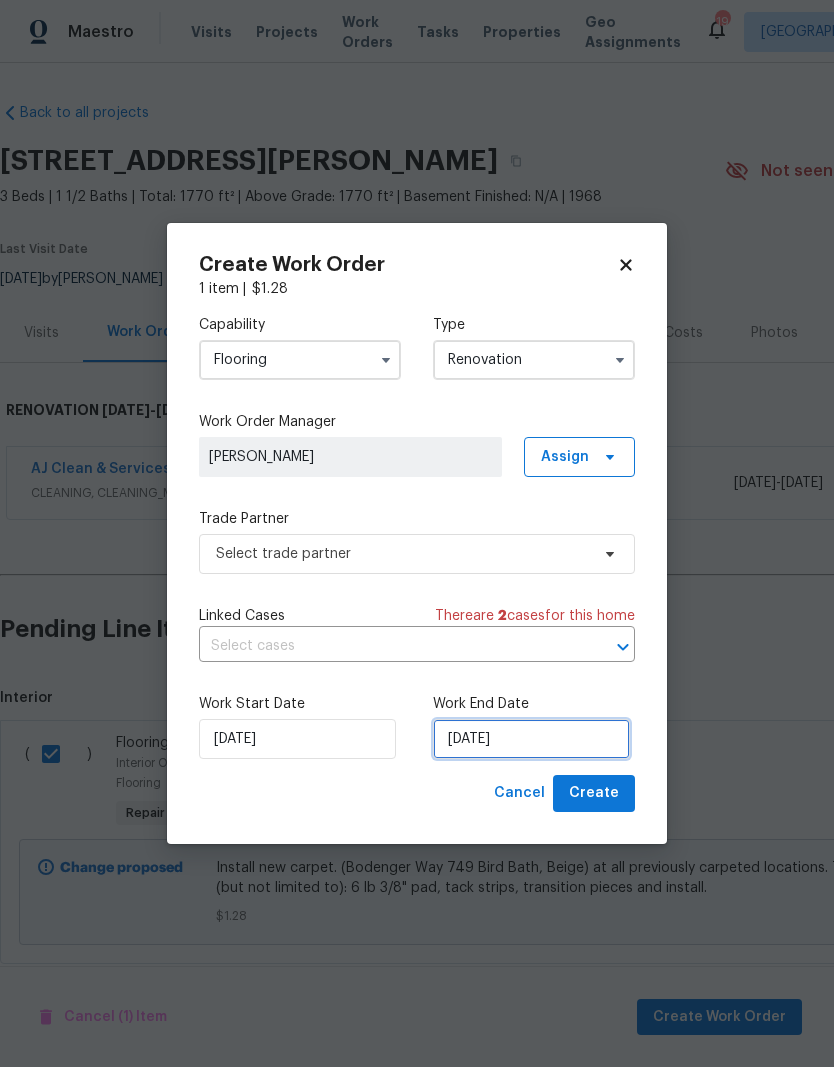 click on "[DATE]" at bounding box center (531, 739) 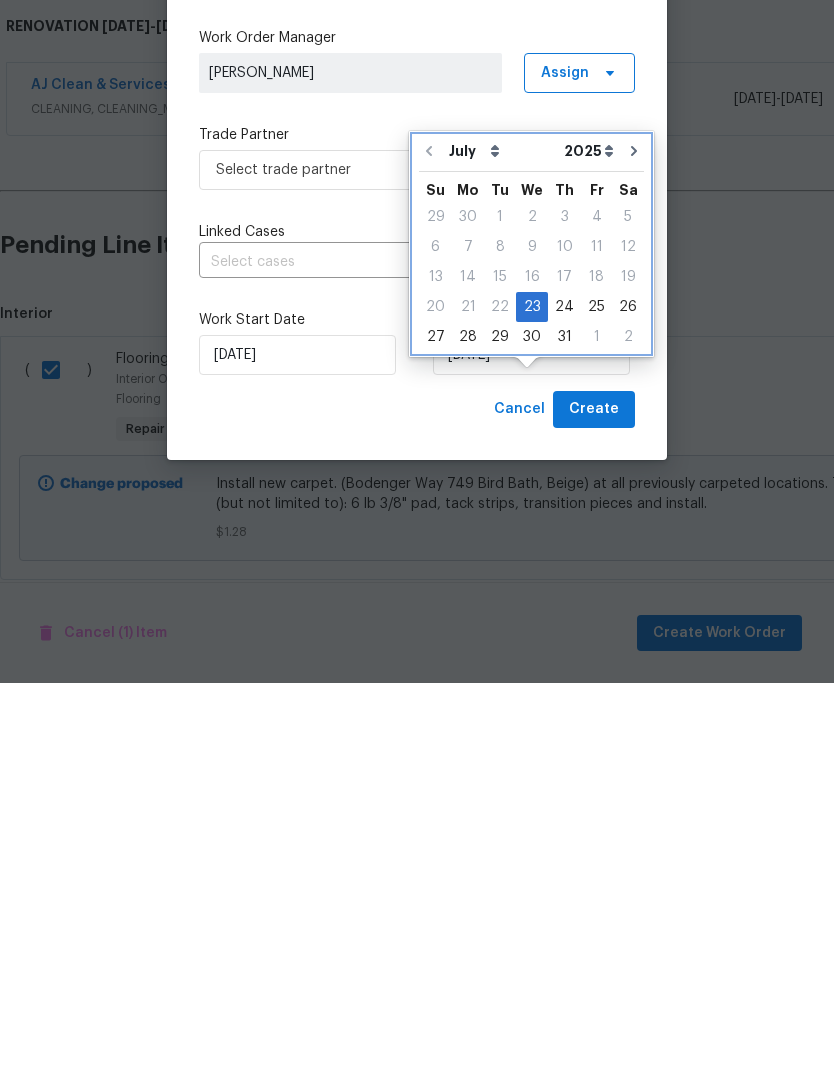 click 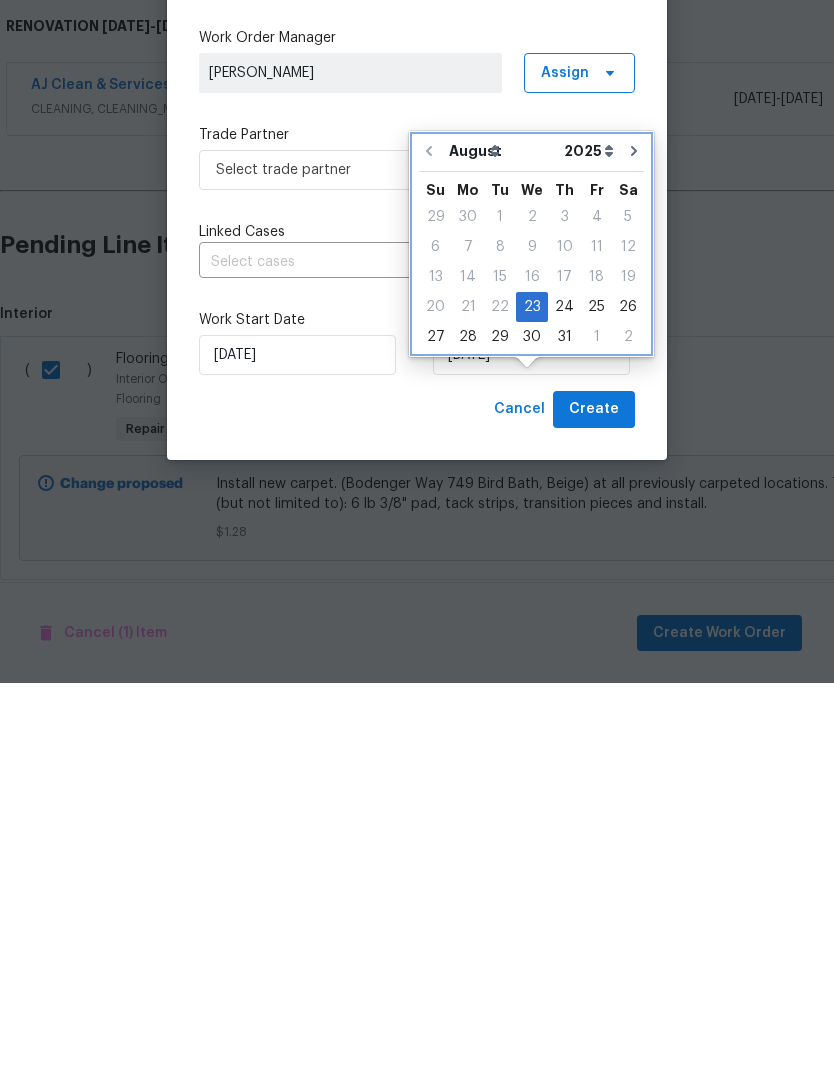 scroll, scrollTop: 34, scrollLeft: 0, axis: vertical 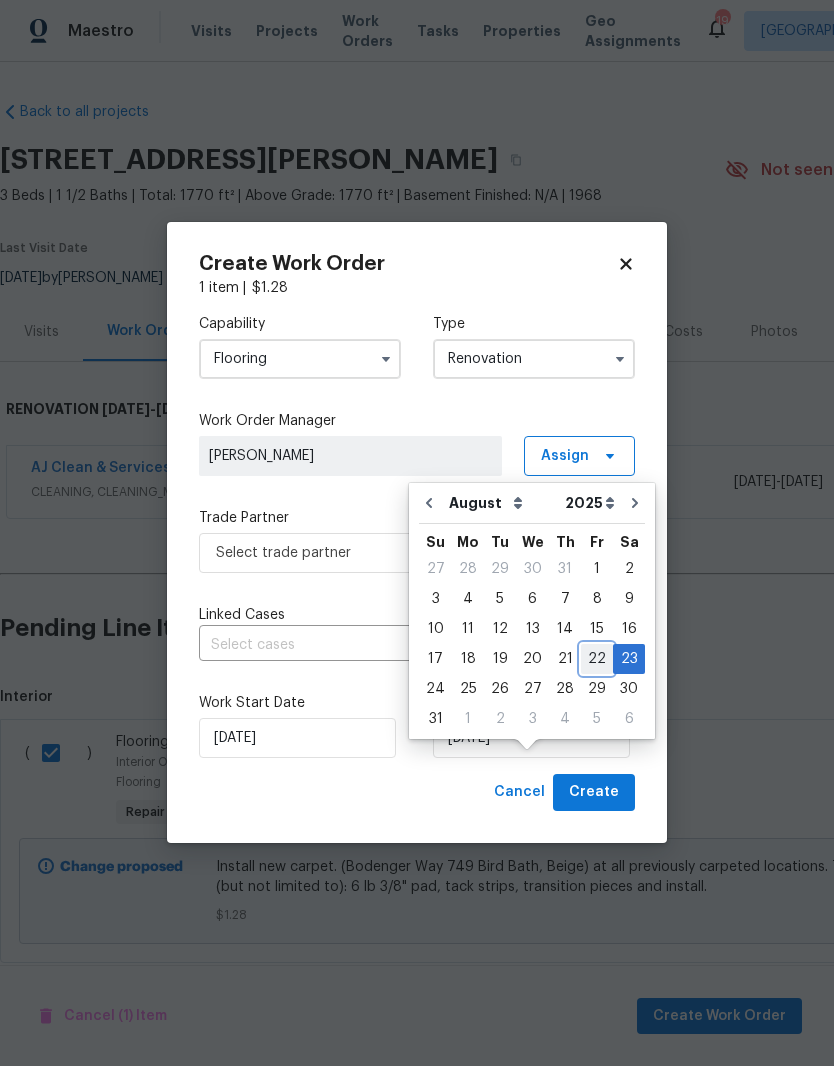 click on "22" at bounding box center (597, 660) 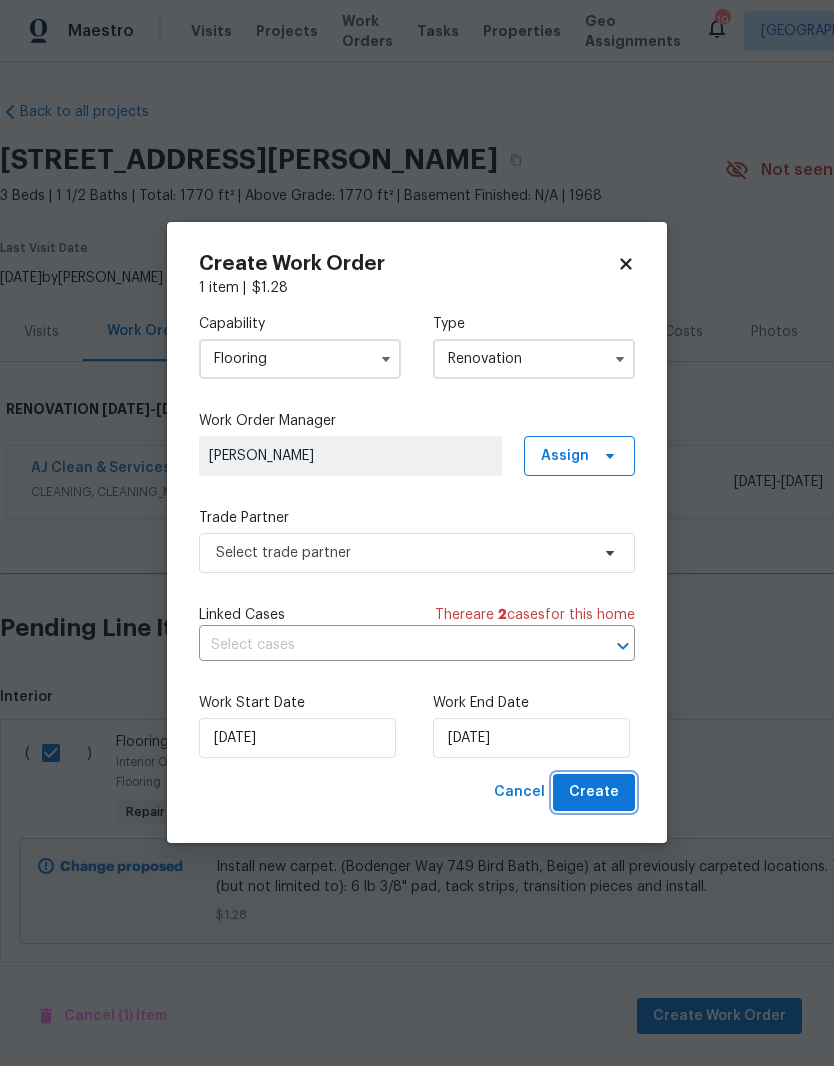 click on "Create" at bounding box center (594, 793) 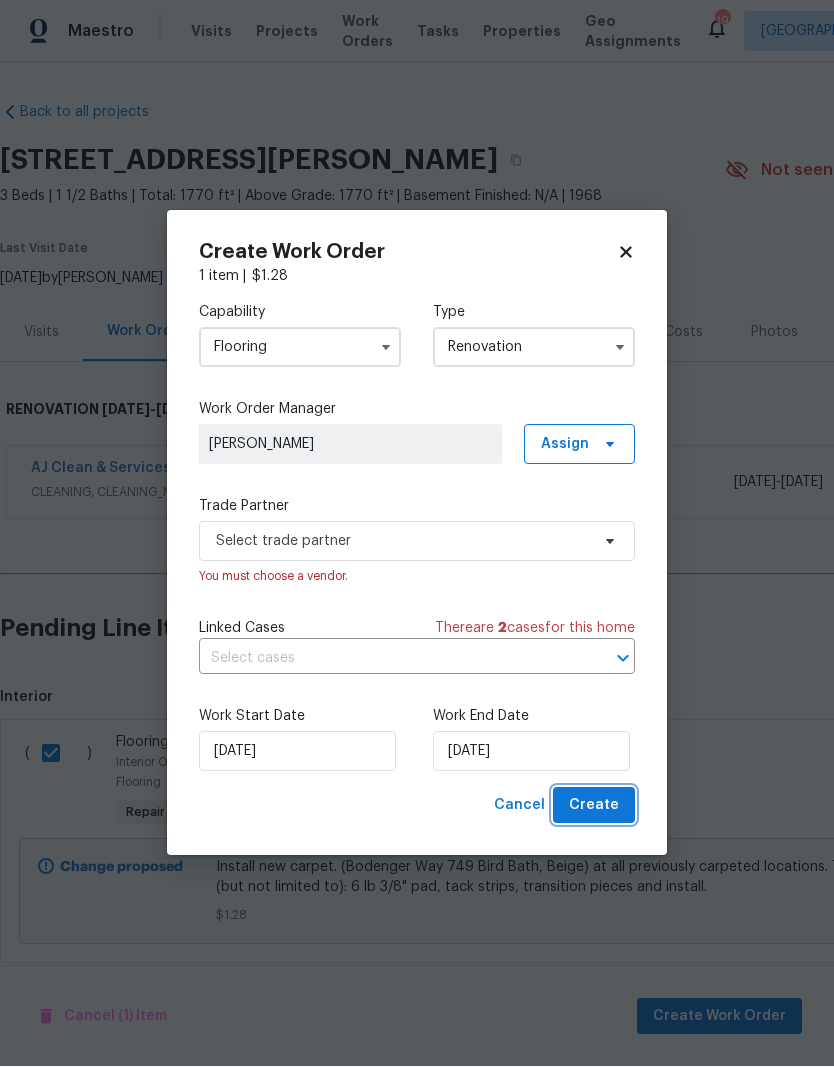 click on "Create" at bounding box center (594, 806) 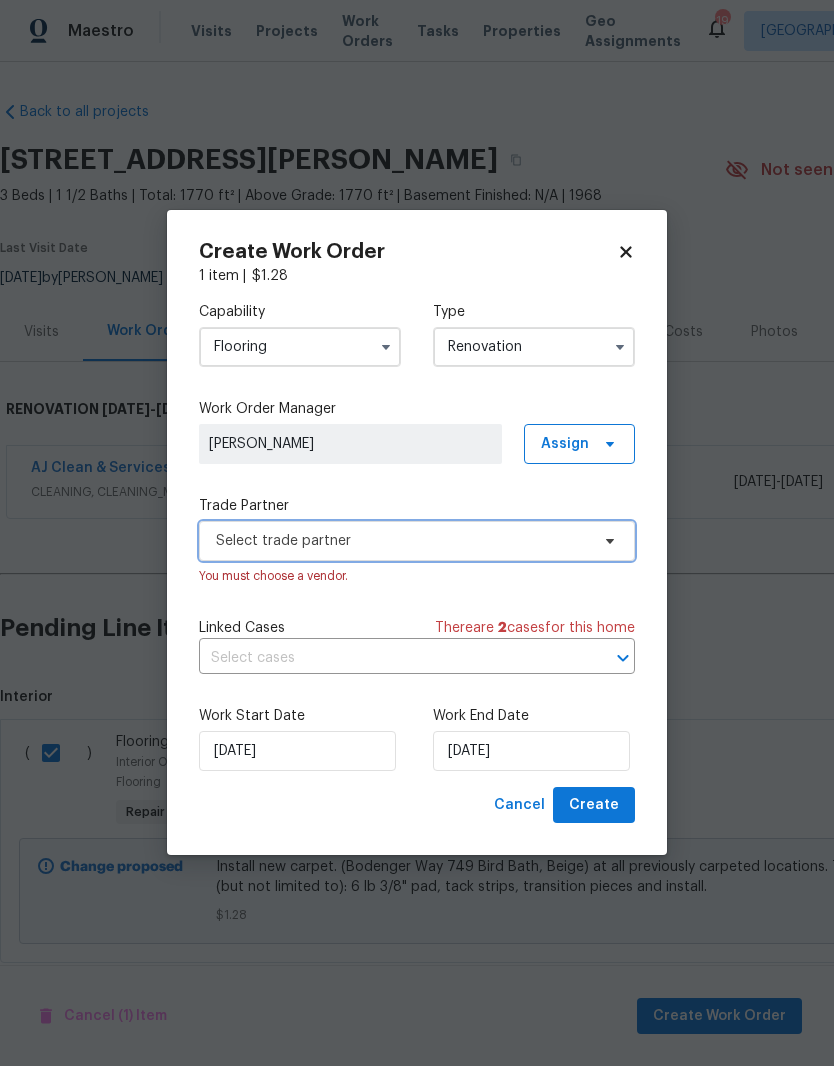 click on "Select trade partner" at bounding box center (402, 542) 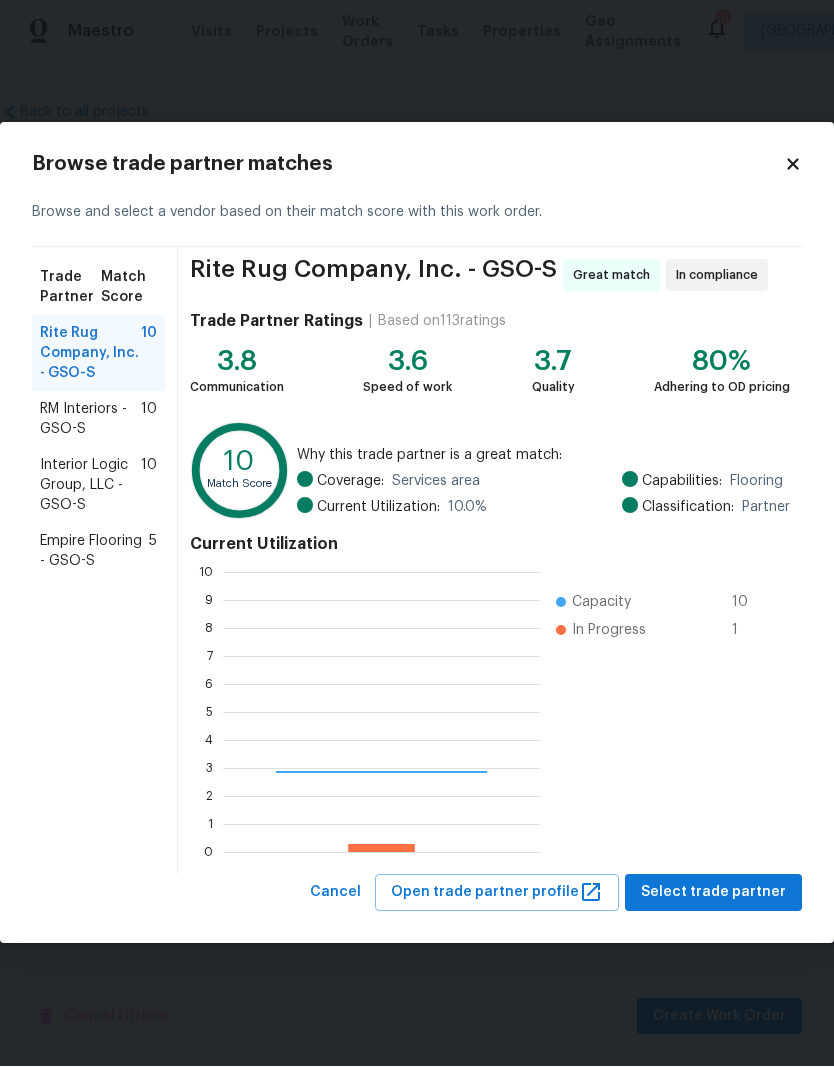 scroll, scrollTop: 2, scrollLeft: 2, axis: both 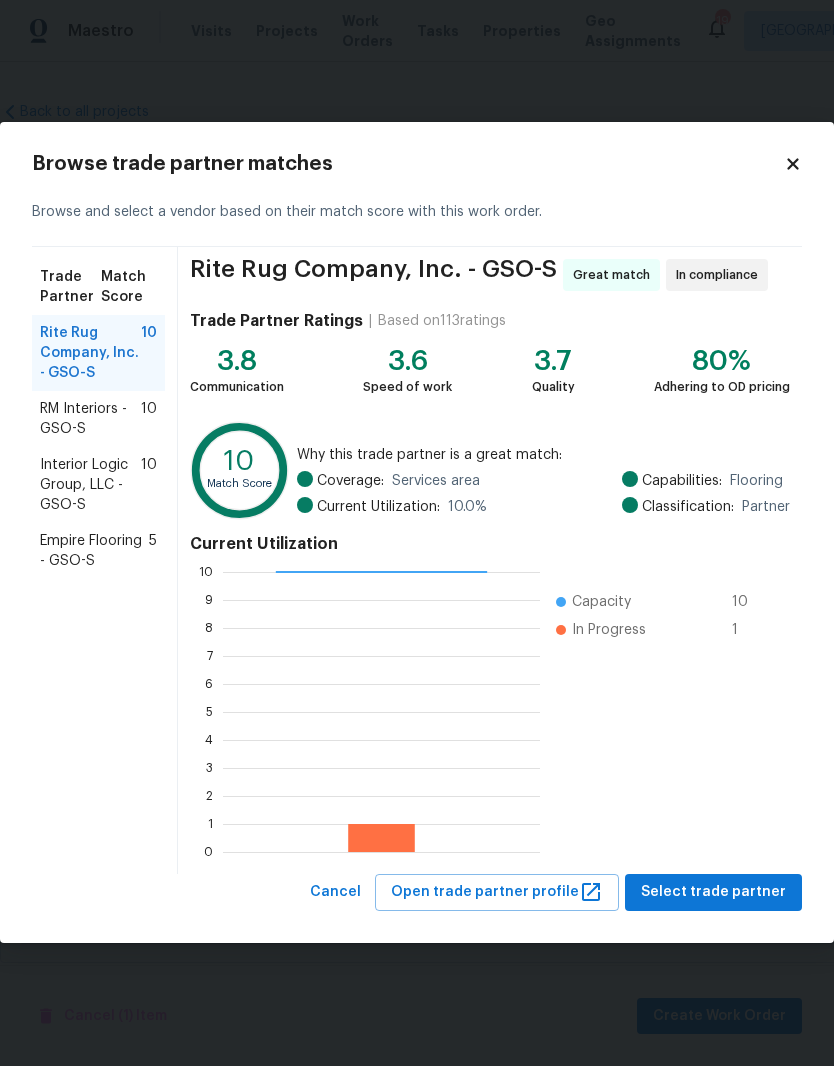 click on "Interior Logic Group, LLC - GSO-S" at bounding box center [90, 486] 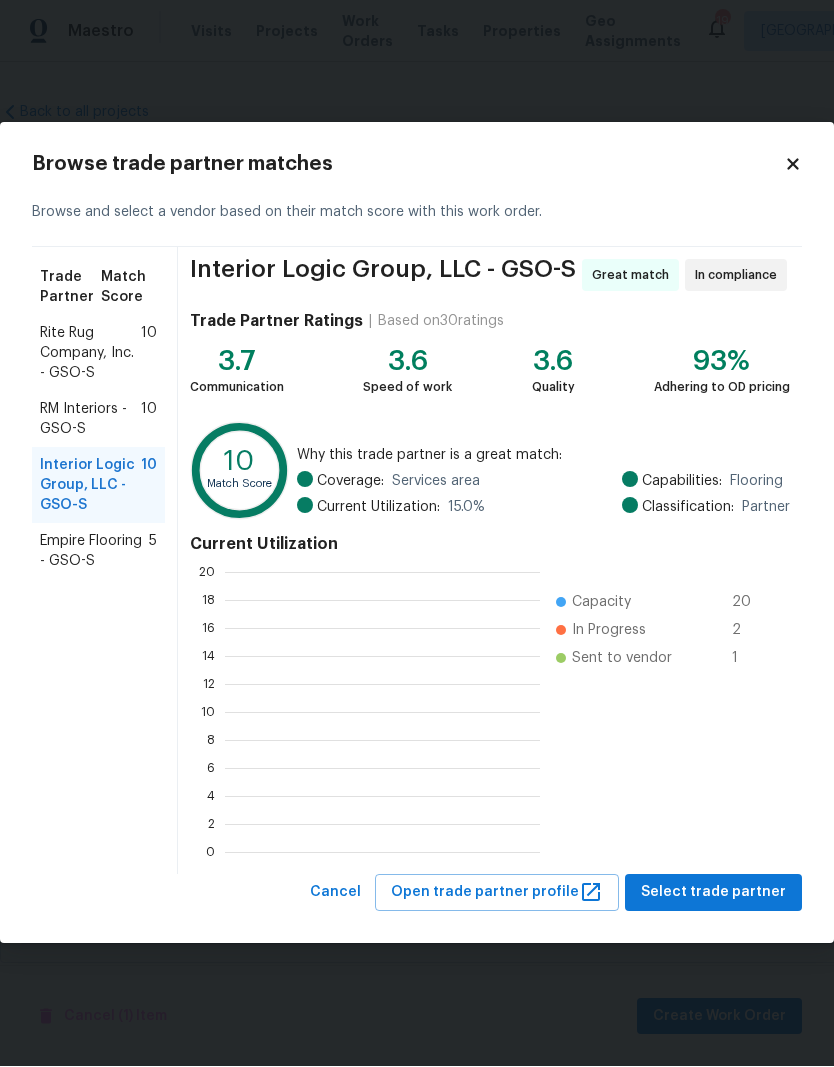 scroll, scrollTop: 2, scrollLeft: 2, axis: both 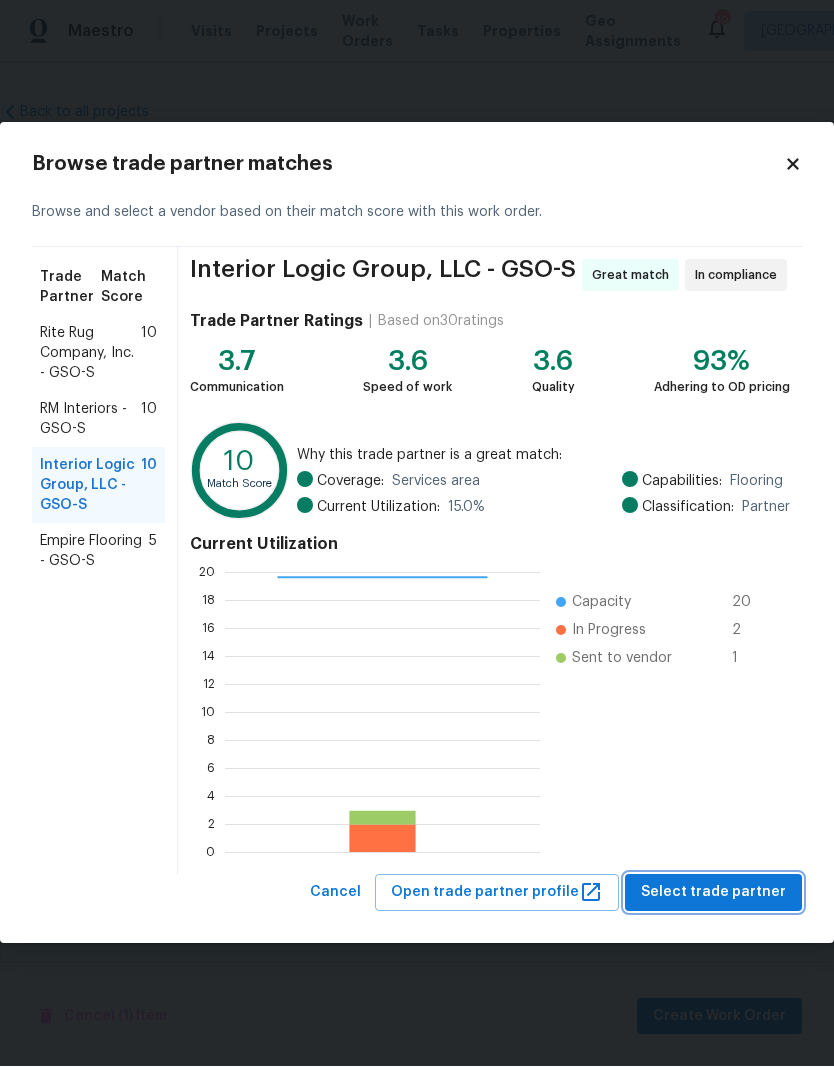 click on "Select trade partner" at bounding box center [713, 893] 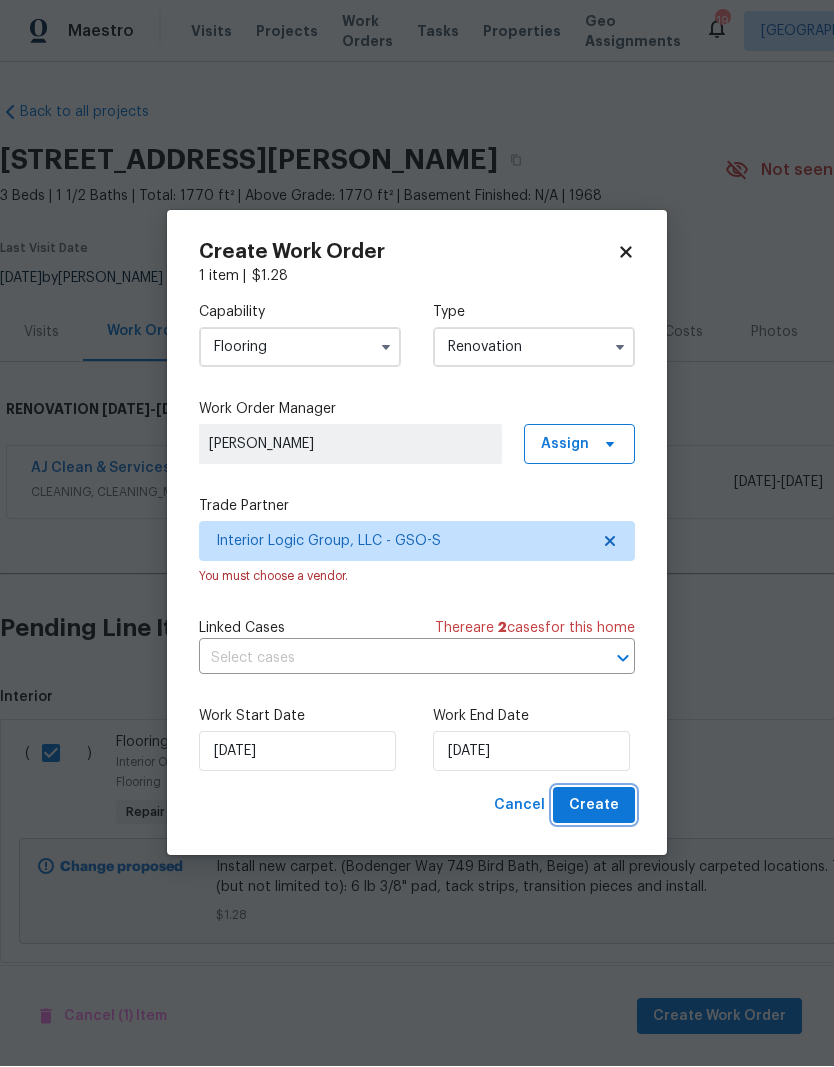 click on "Create" at bounding box center (594, 806) 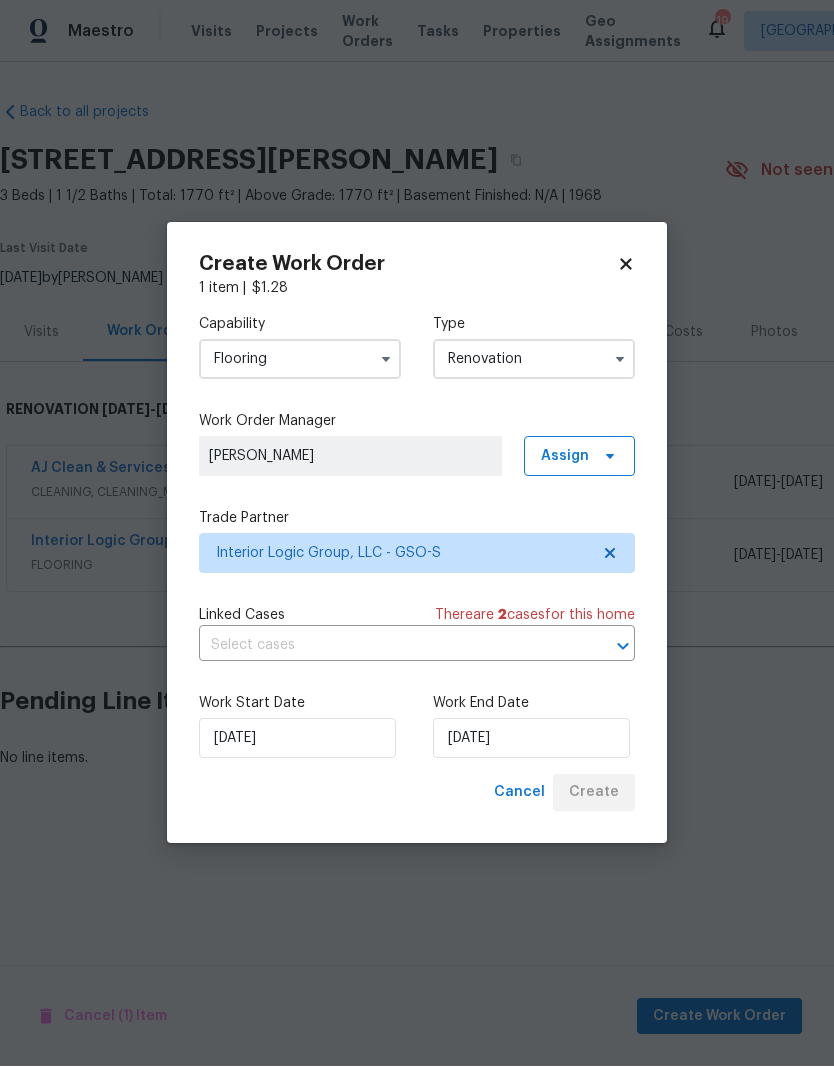 scroll, scrollTop: 0, scrollLeft: 0, axis: both 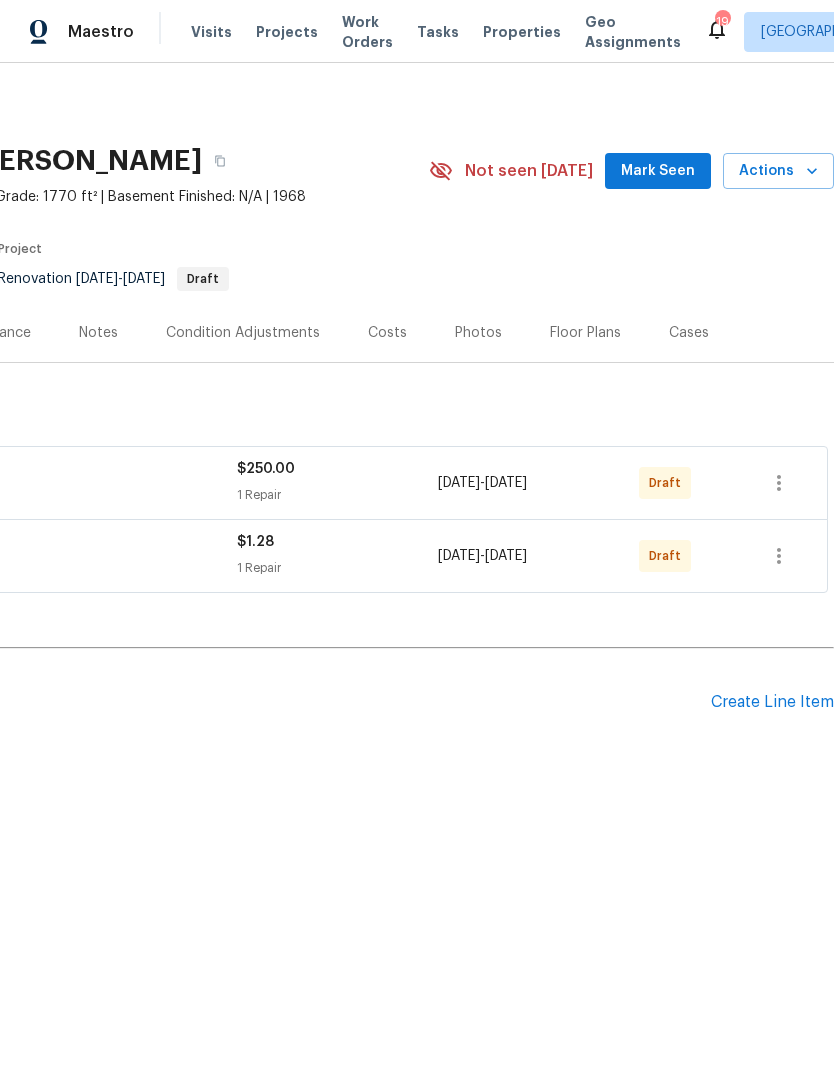 click on "Create Line Item" at bounding box center (772, 702) 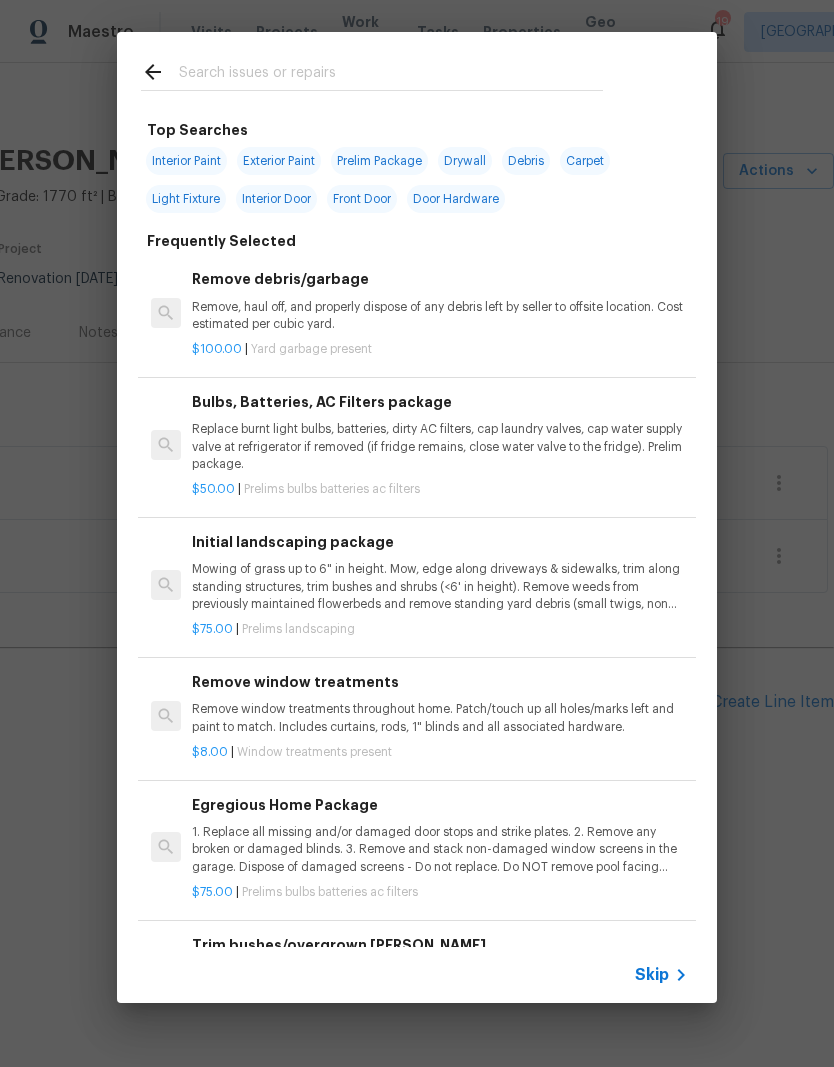 click at bounding box center [391, 75] 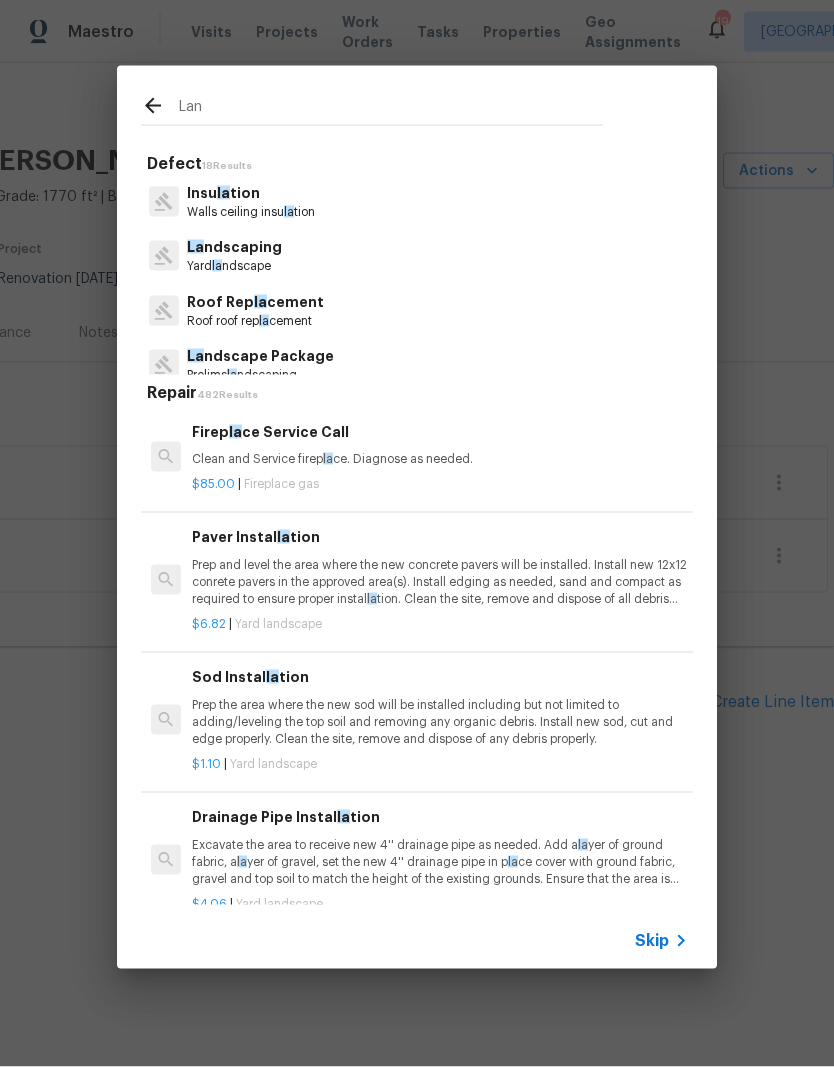 type on "Land" 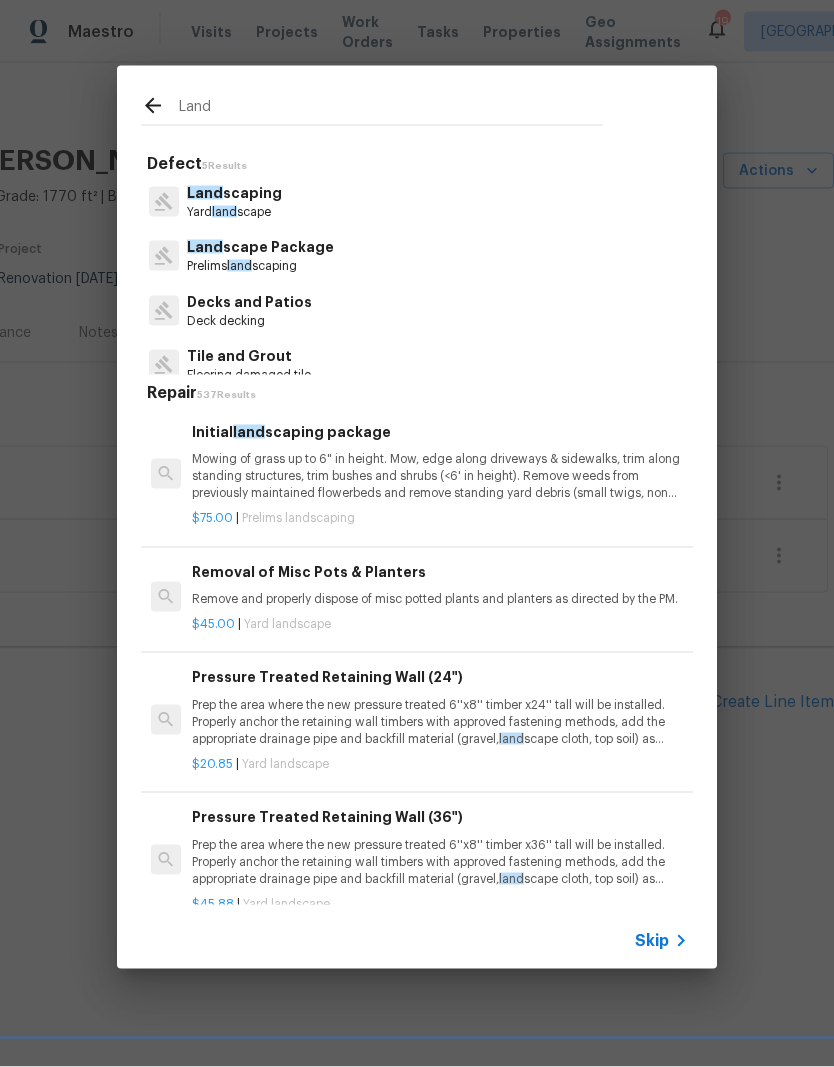 click on "Land scape Package" at bounding box center (260, 247) 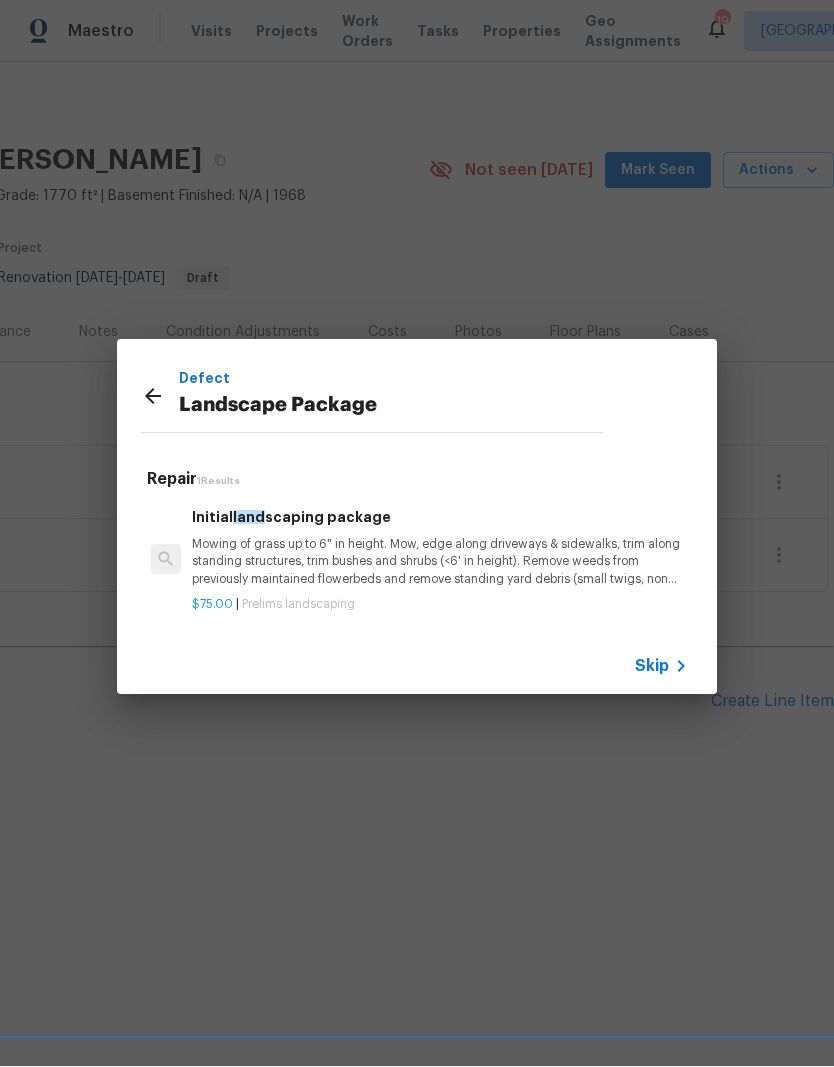 click on "Mowing of grass up to 6" in height. Mow, edge along driveways & sidewalks, trim along standing structures, trim bushes and shrubs (<6' in height). Remove weeds from previously maintained flowerbeds and remove standing yard debris (small twigs, non seasonal falling leaves).  Use leaf blower to remove clippings from hard surfaces."" at bounding box center (440, 562) 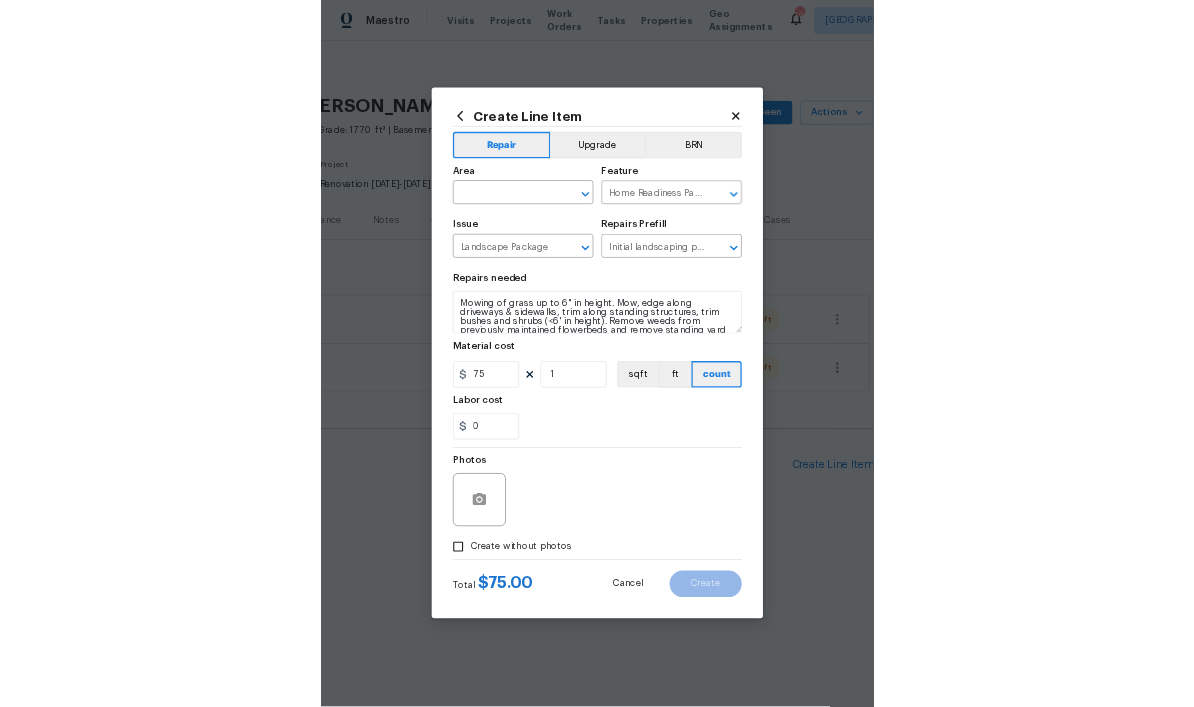 scroll, scrollTop: 1, scrollLeft: 0, axis: vertical 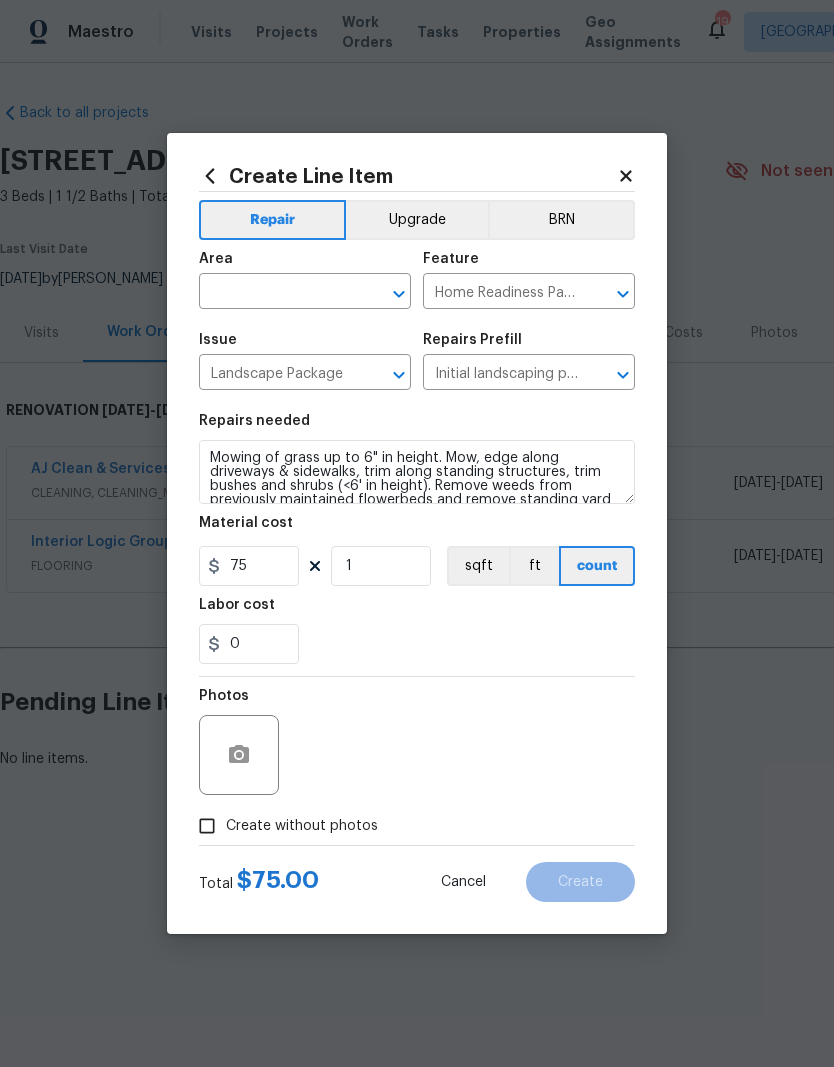 click at bounding box center [277, 293] 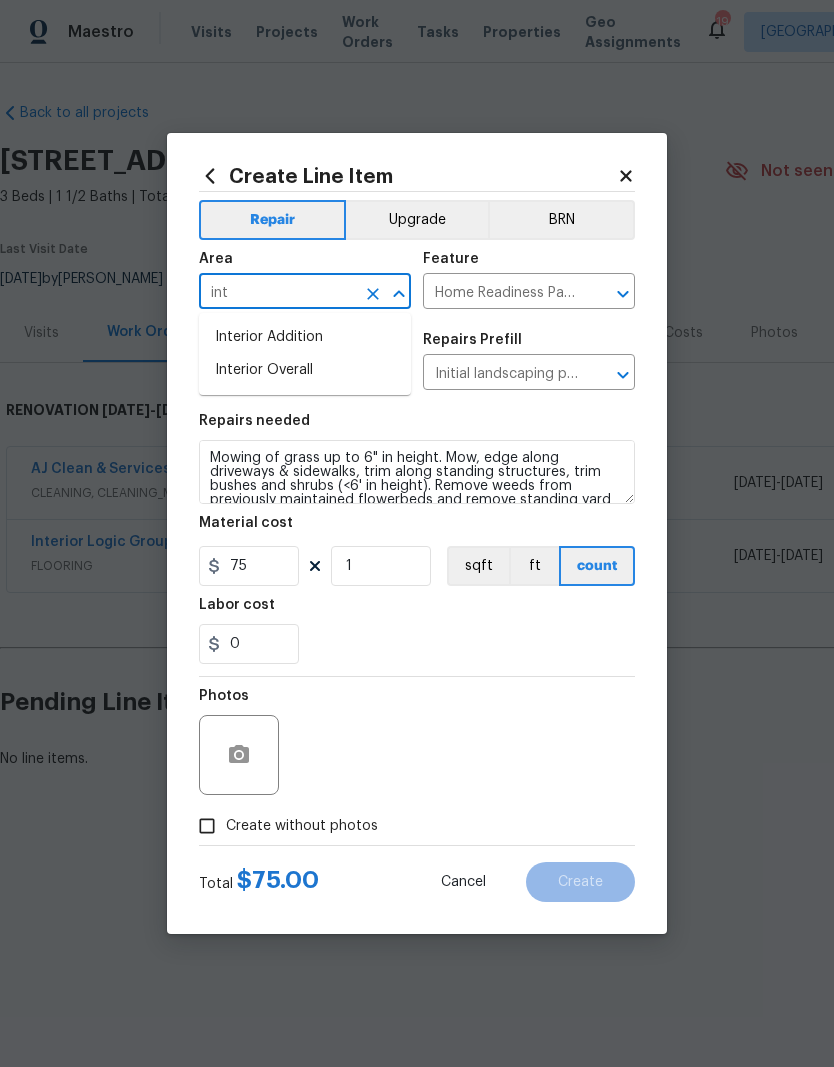 click on "Interior Overall" at bounding box center (305, 370) 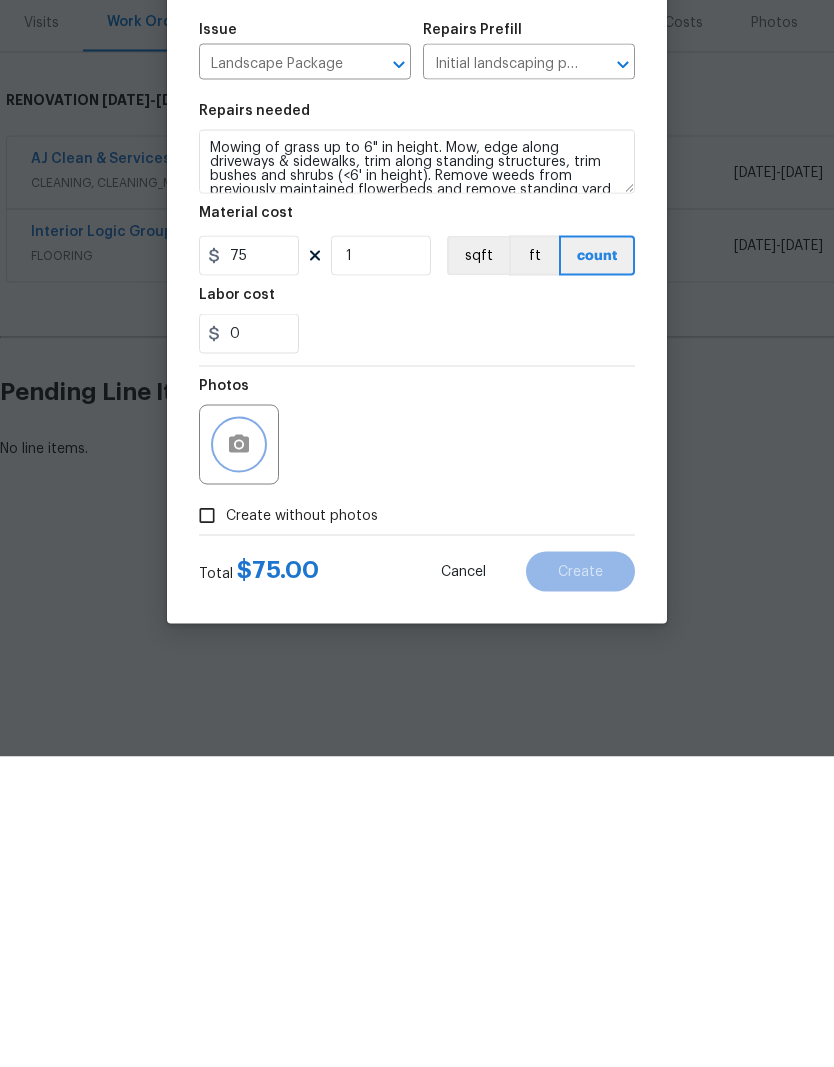click 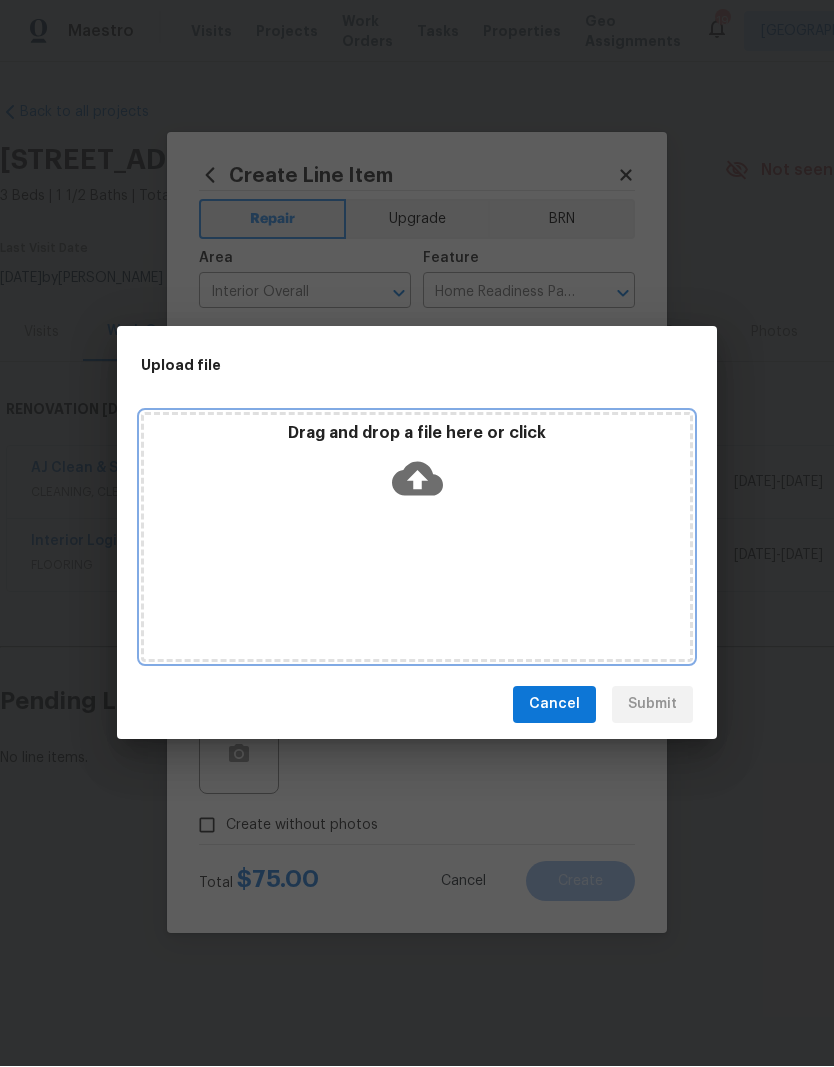 click 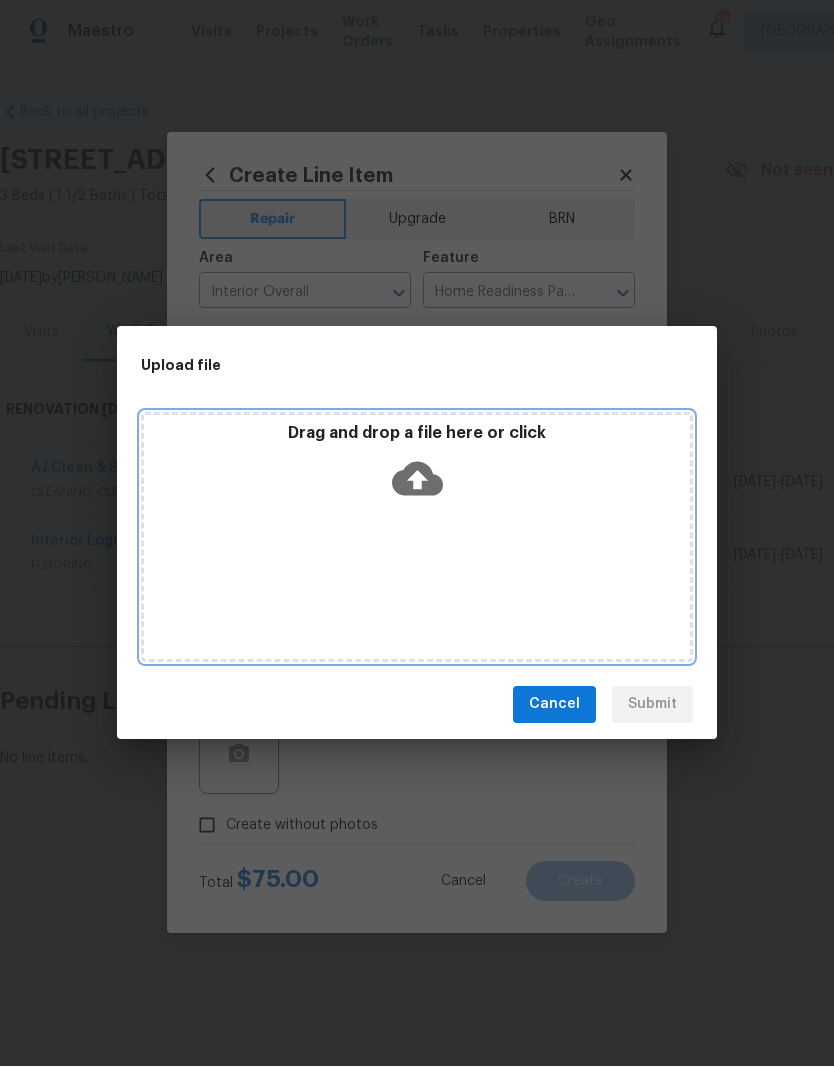 click 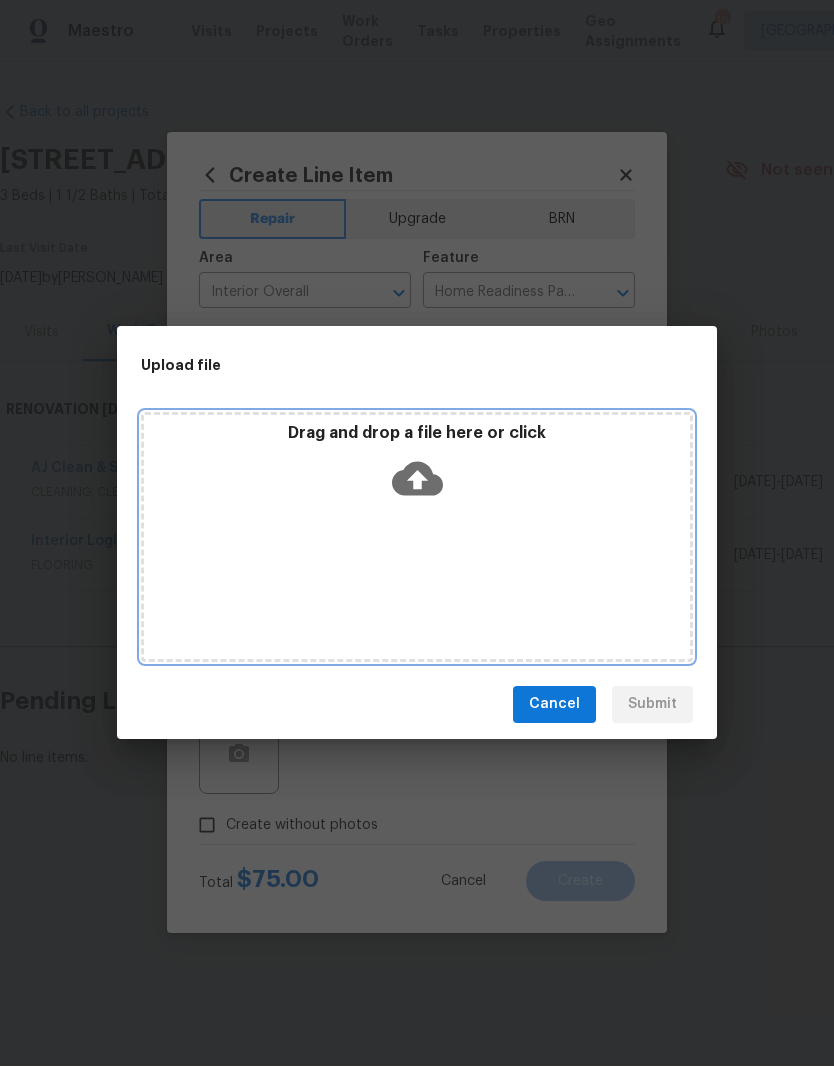 click 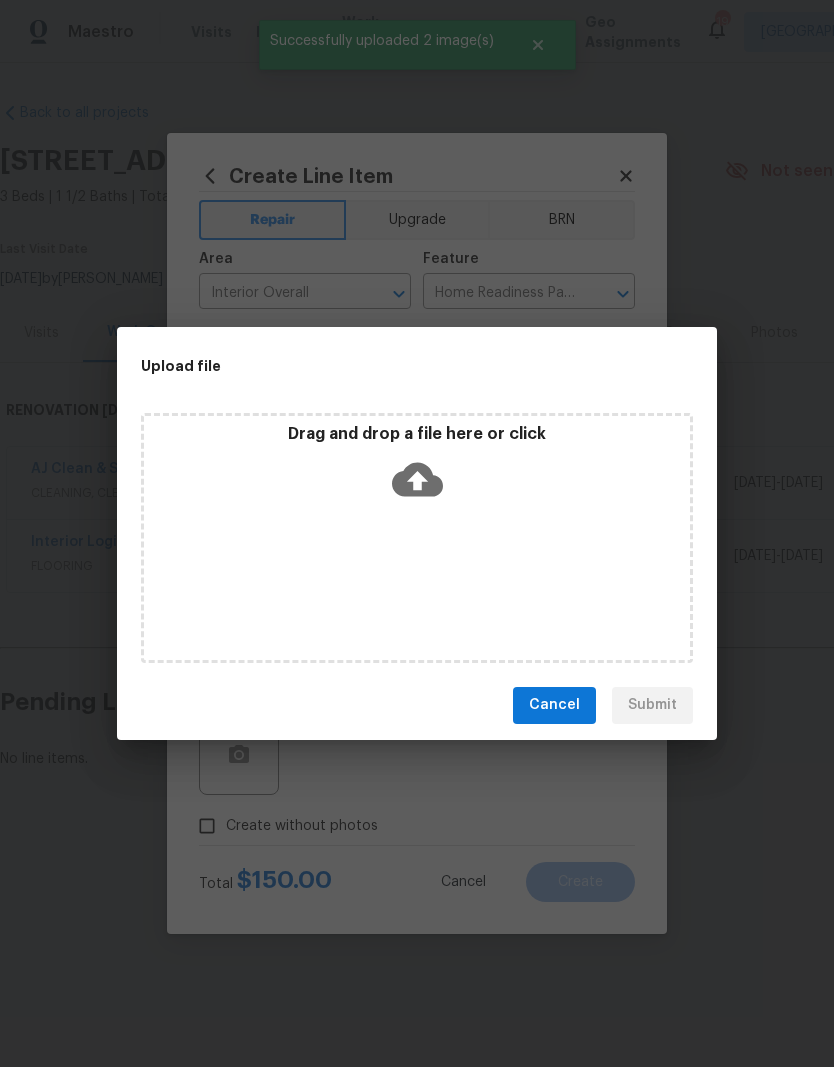 scroll, scrollTop: 1, scrollLeft: 0, axis: vertical 